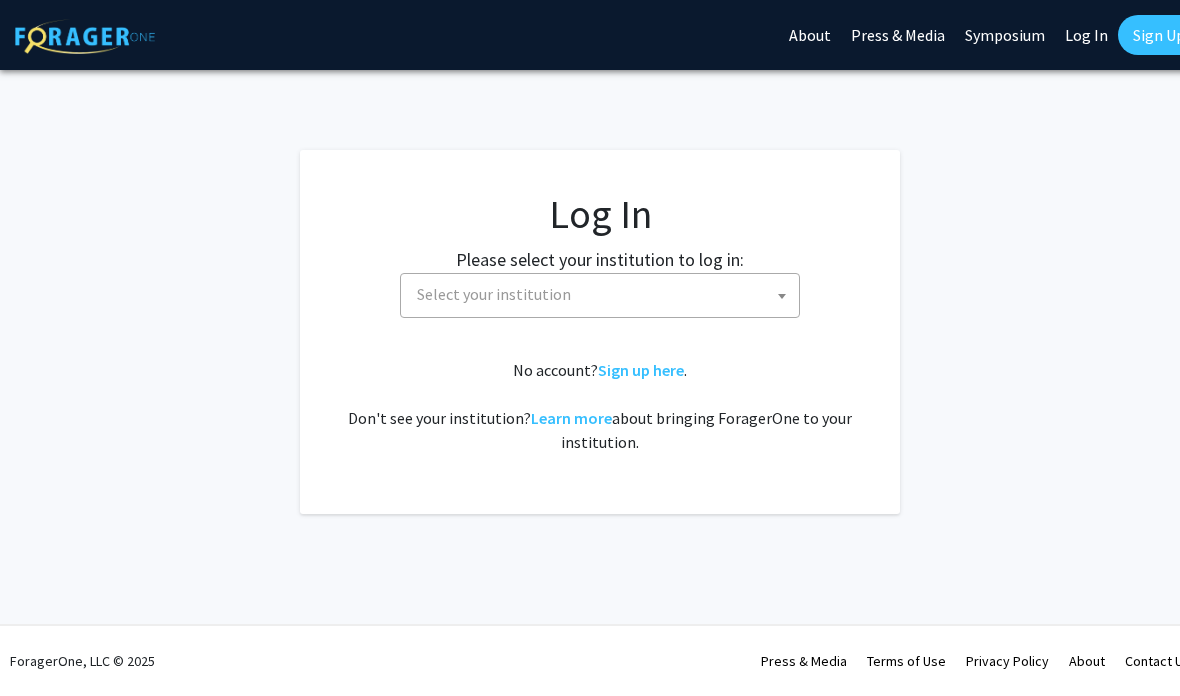 select 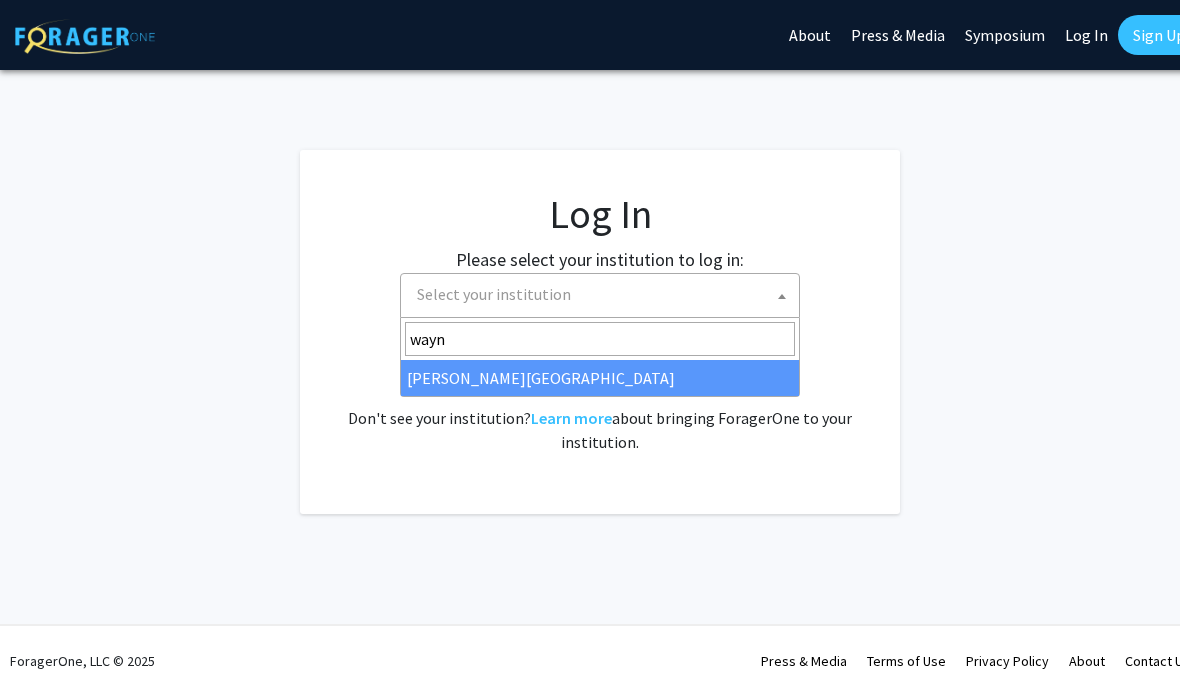 type on "[PERSON_NAME]" 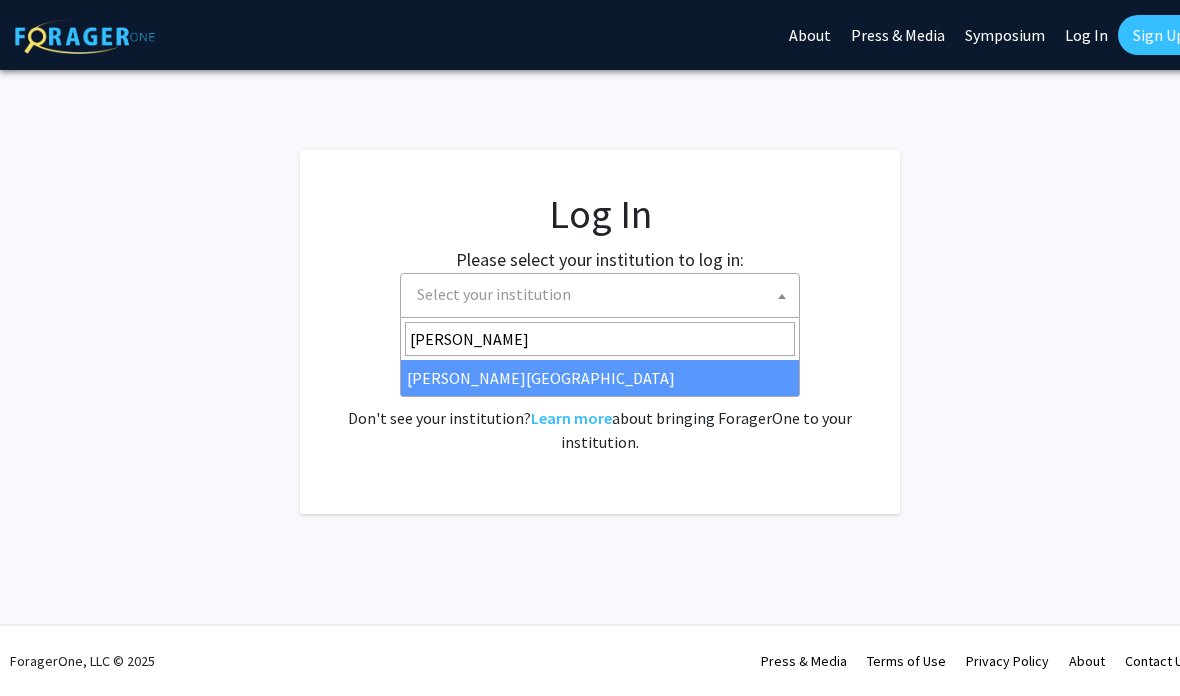 select on "21" 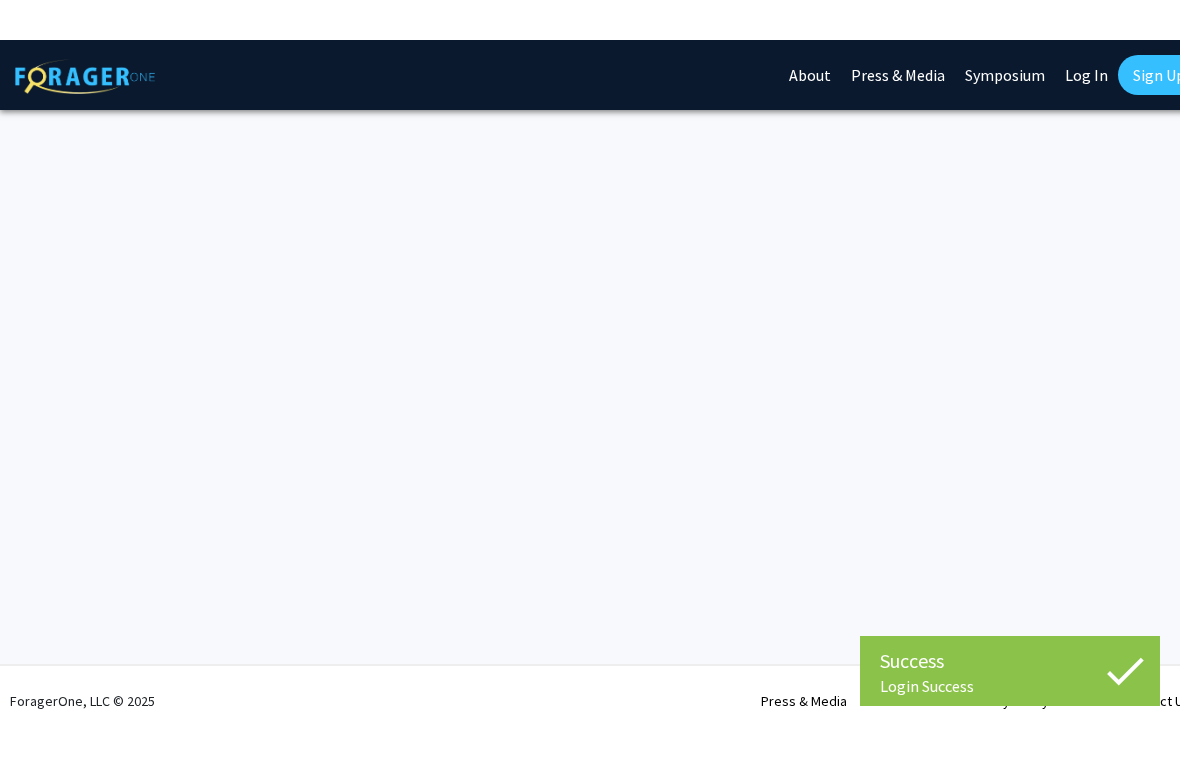 scroll, scrollTop: 0, scrollLeft: 0, axis: both 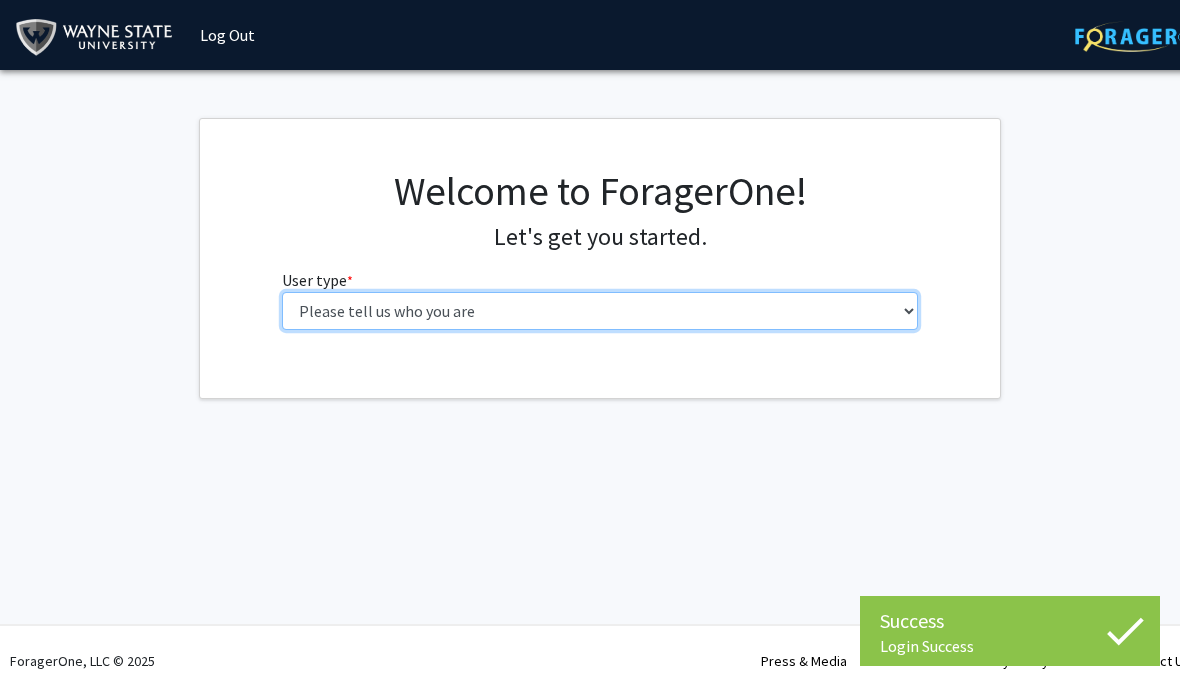 click on "Please tell us who you are  Undergraduate Student   Master's Student   Doctoral Candidate (PhD, MD, DMD, PharmD, etc.)   Postdoctoral Researcher / Research Staff / Medical Resident / Medical Fellow   Faculty   Administrative Staff" at bounding box center (600, 311) 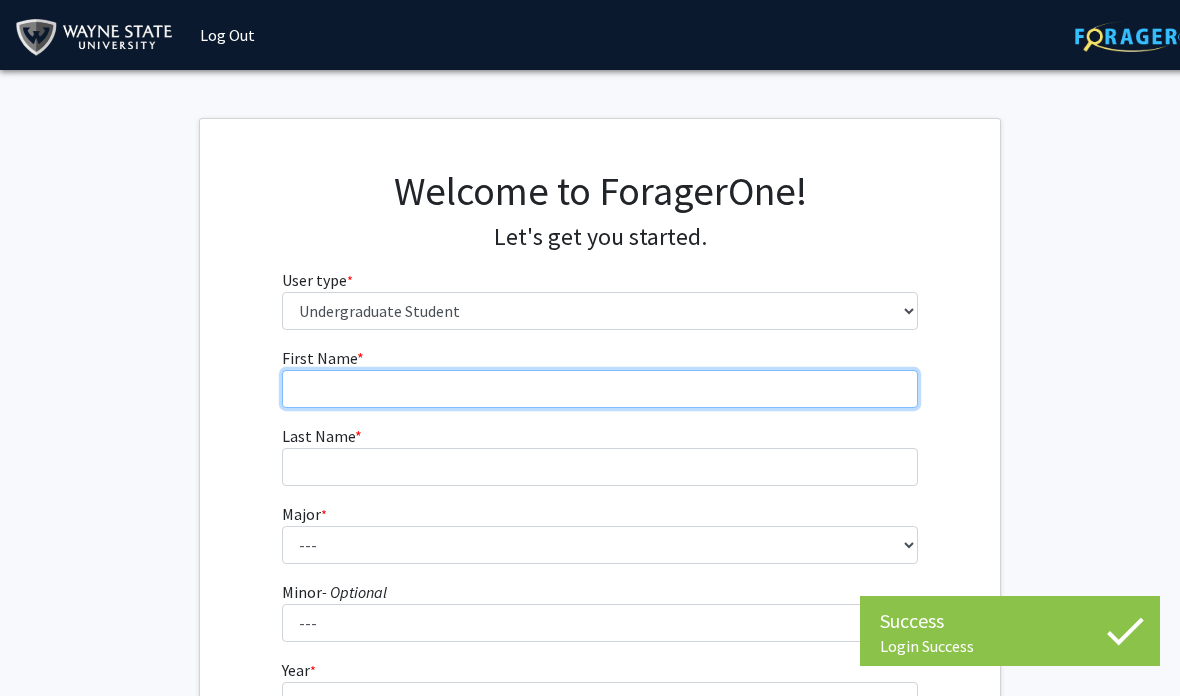 click on "First Name * required" at bounding box center [600, 389] 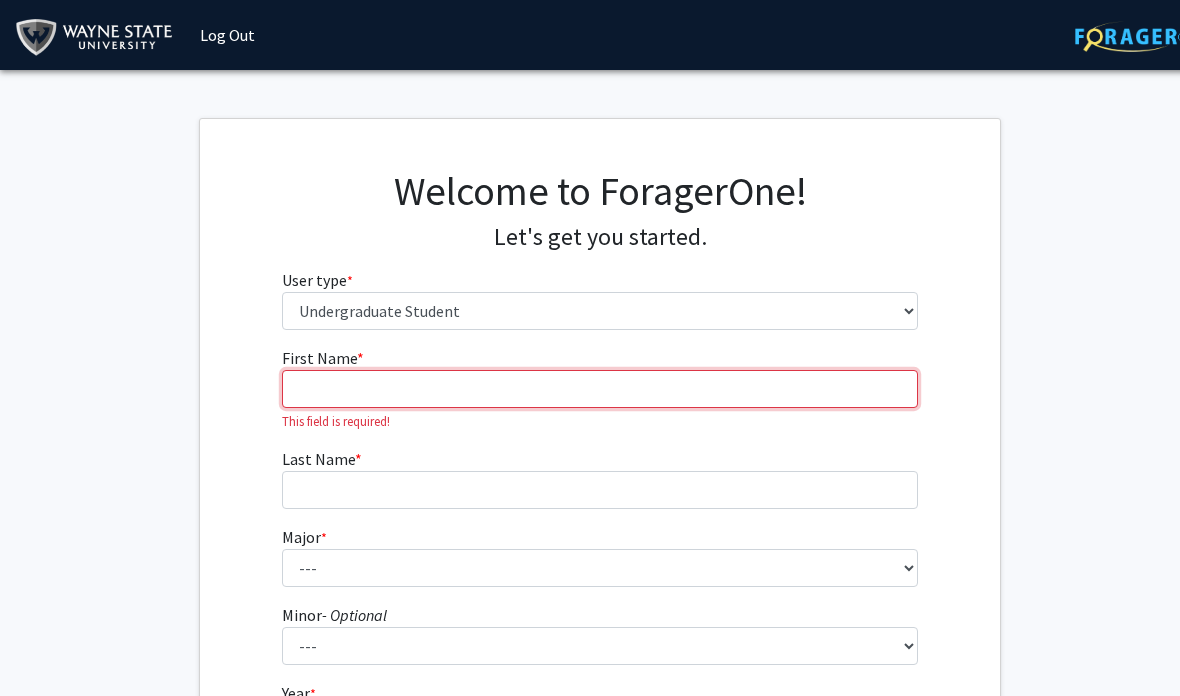 click on "First Name * required" at bounding box center (600, 389) 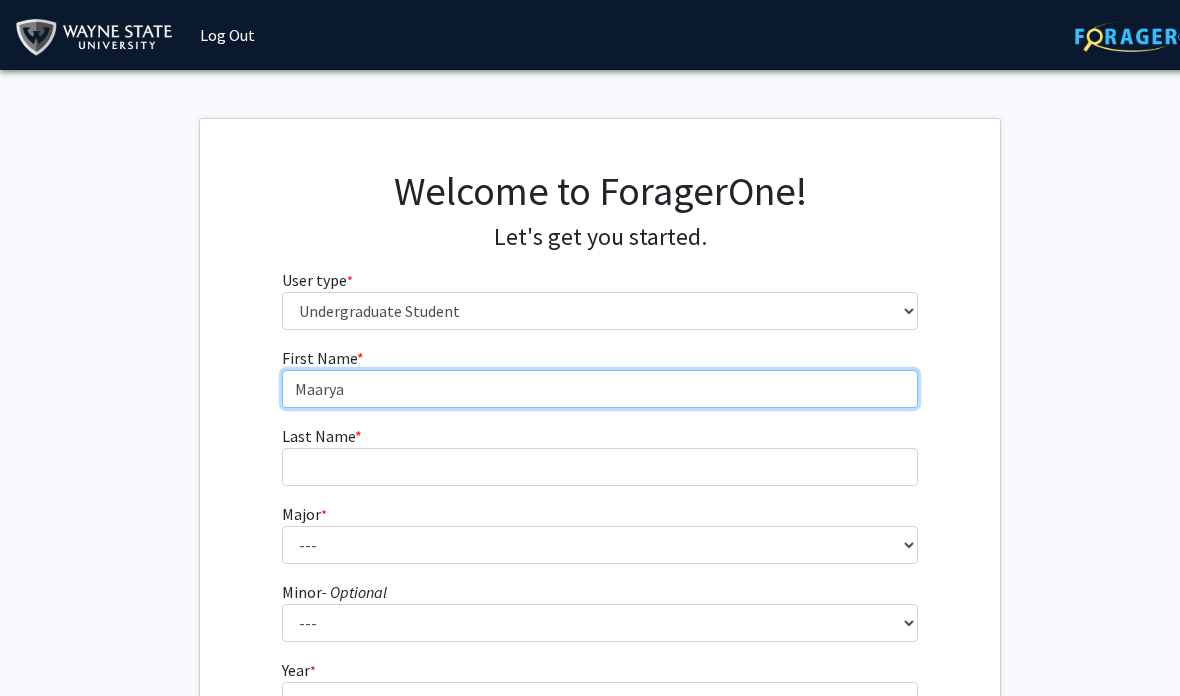 type on "Maarya" 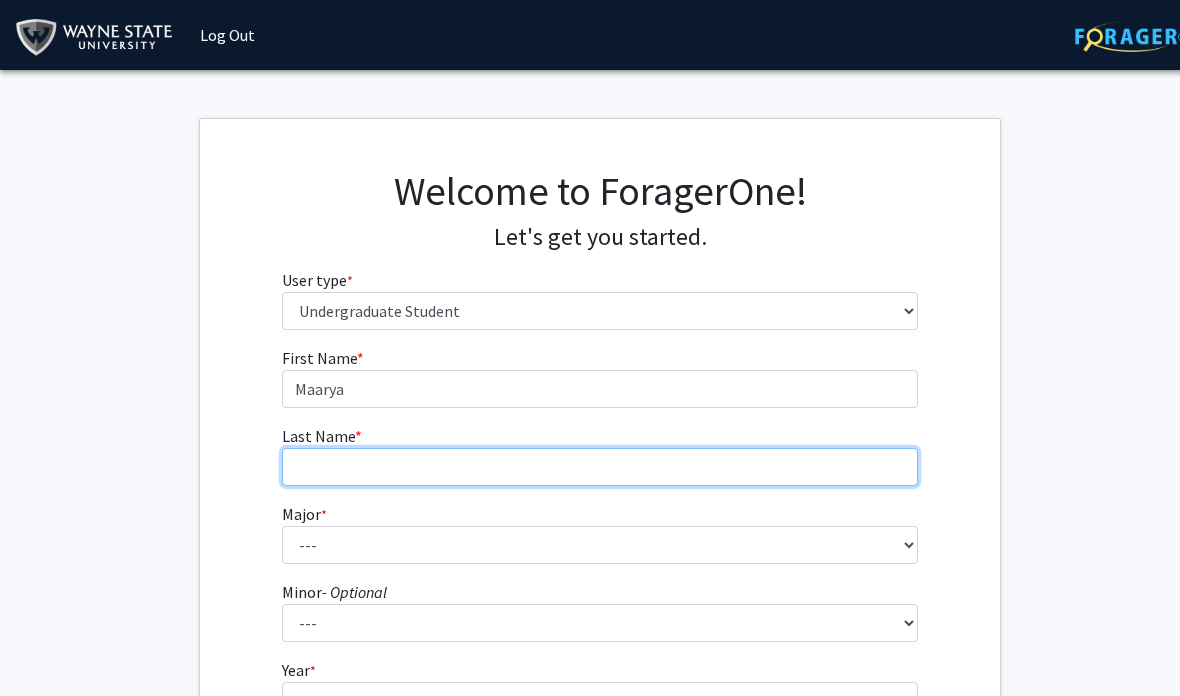 click on "Last Name * required" at bounding box center (600, 467) 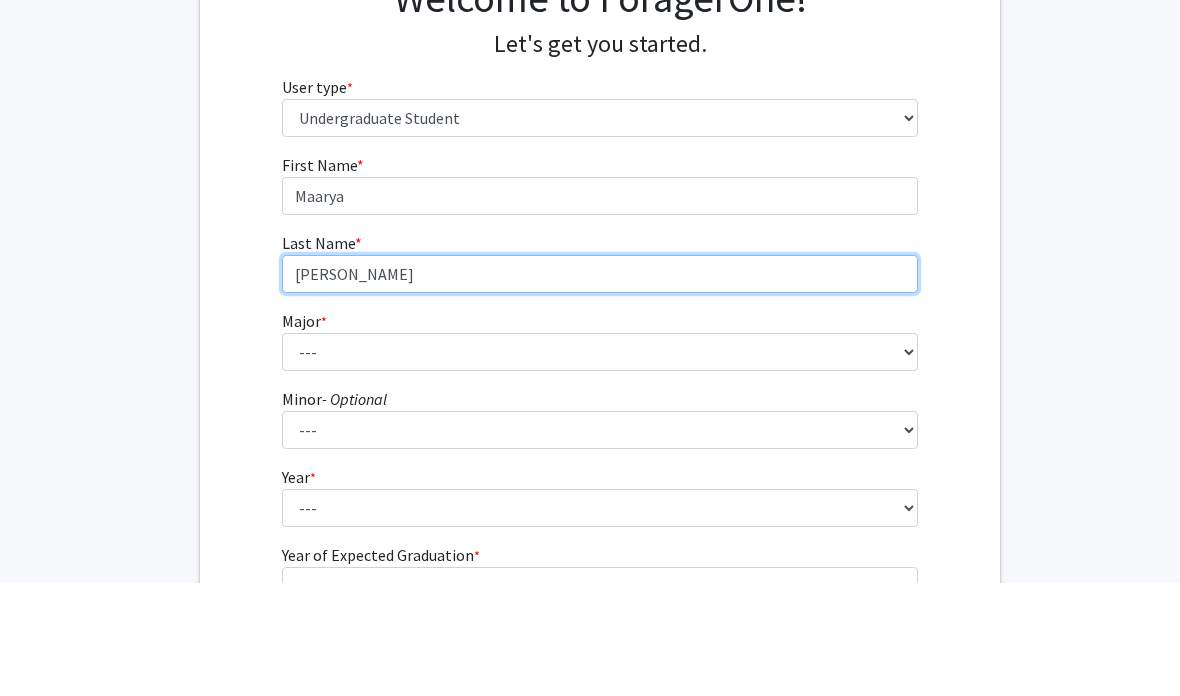type on "[PERSON_NAME]" 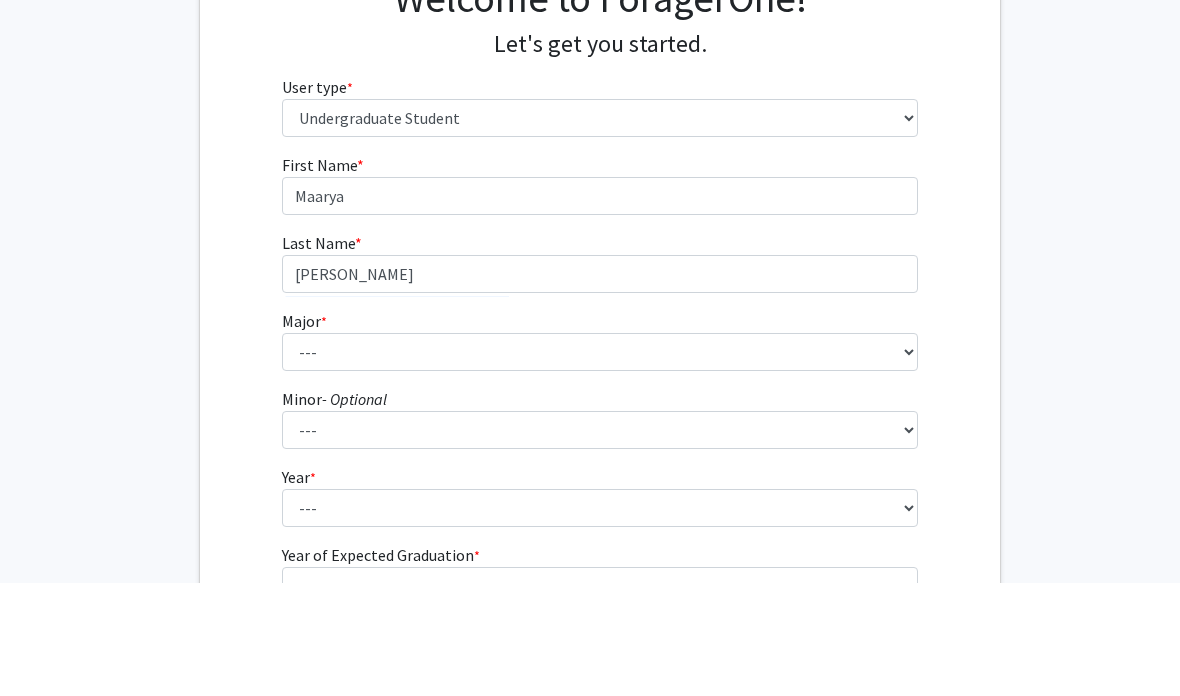click on "Major  * required ---  Accounting   African American Studies   Anthropology   [MEDICAL_DATA]   Arabic for the Health Care Professions   Art   Art Education   Art History   Astronomy   Bilingual/Bicultural Education   Biochemistry and Chemical Biology   Biological Sciences   Biomedical Engineering   Biomedical Physics   Cannabis Chemistry   Chemical Engineering   Chemistry   Civil Engineering   Communication Sciences and Disorders   Communication Studies   Community Health   Computer Science   Computer Technology   Construction Management   Conversational and Professional French   Criminal Justice   Dance   Design   Design and Merchandising   Economics   Electrical and Computer Engineering   Electrical/Electronic Engineering Tech.   Electromechanical Engineering Tech.   Elementary/Early Childhood Education   Employment & Labor Relations   English   English as a Second Language   Entrepreneurship and Innovation   Environmental Science   Exercise and Sport Science   Film   Finance   Geology   Law" at bounding box center (600, 453) 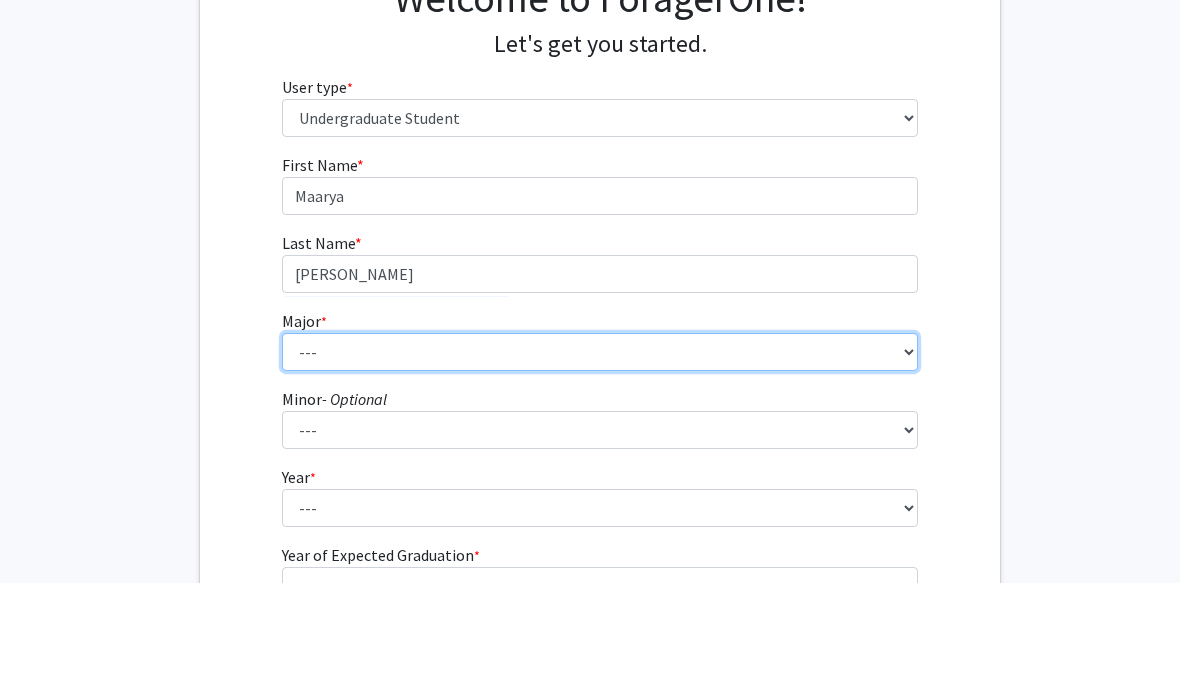 click on "---  Accounting   African American Studies   Anthropology   [MEDICAL_DATA]   Arabic for the Health Care Professions   Art   Art Education   Art History   Astronomy   Bilingual/Bicultural Education   Biochemistry and Chemical Biology   Biological Sciences   Biomedical Engineering   Biomedical Physics   Cannabis Chemistry   Chemical Engineering   Chemistry   Civil Engineering   Communication Sciences and Disorders   Communication Studies   Community Health   Computer Science   Computer Technology   Construction Management   Conversational and Professional French   Criminal Justice   Dance   Design   Design and Merchandising   Economics   Electrical and Computer Engineering   Electrical/Electronic Engineering Tech.   Electromechanical Engineering Tech.   Elementary/Early Childhood Education   Employment & Labor Relations   English   English as a Second Language   Entrepreneurship and Innovation   Environmental Science   Exercise and Sport Science   Film   Finance   General Engineering   Geology   Law" at bounding box center (600, 465) 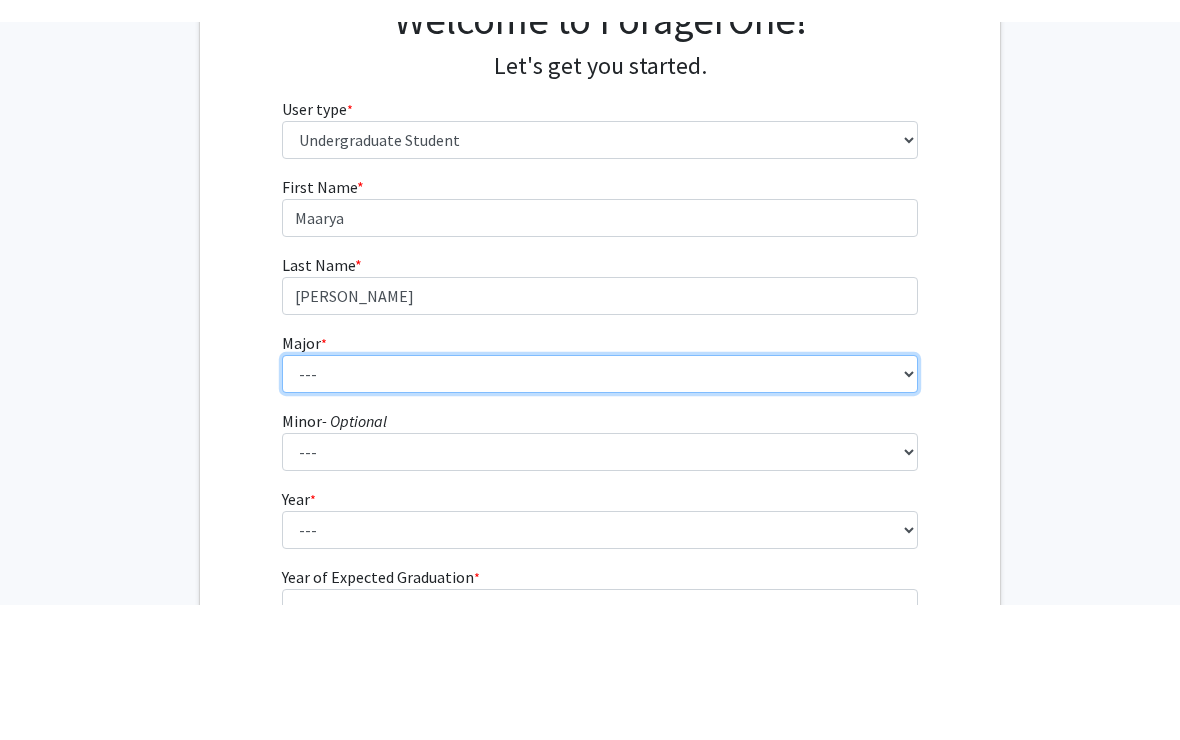 scroll, scrollTop: 194, scrollLeft: 0, axis: vertical 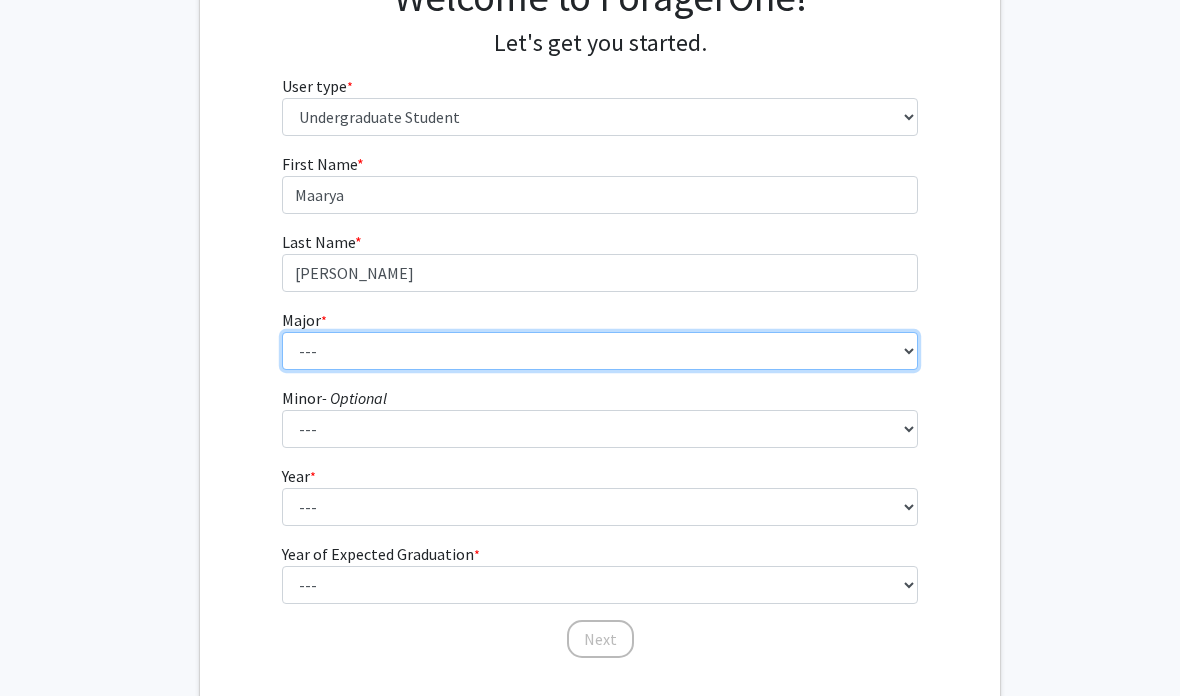 select on "69: 1849" 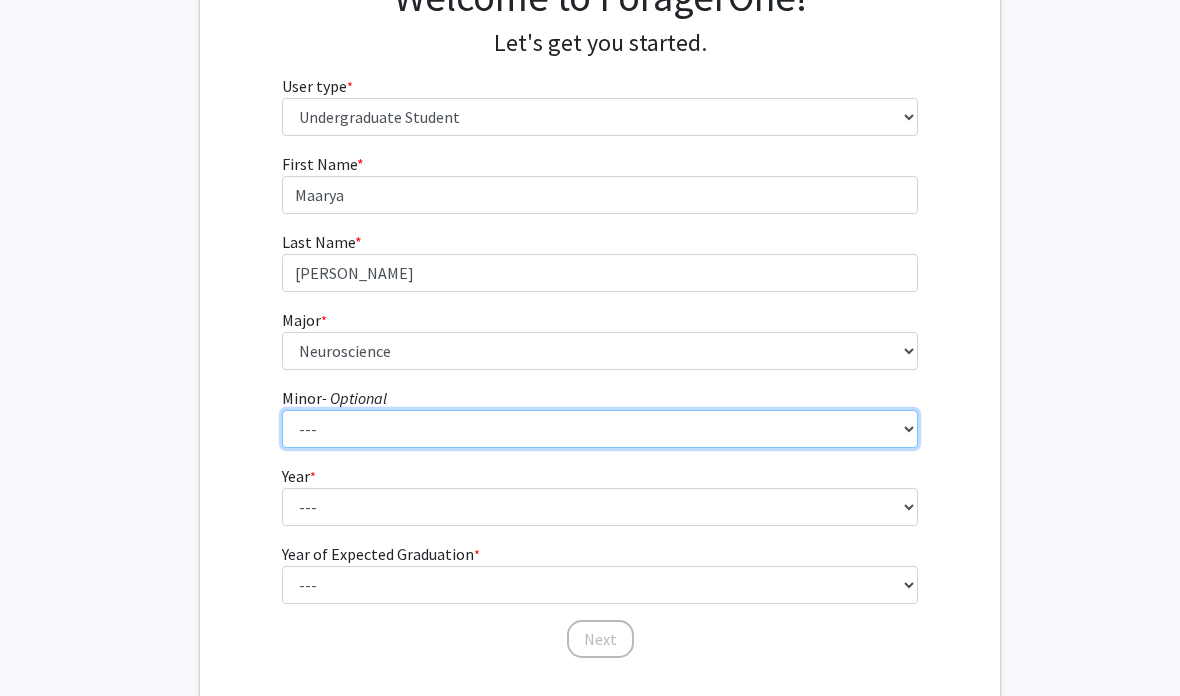 click on "---  African American Studies   Africana Theatre and Dance   Animation and Interactivity   Anthropology   [MEDICAL_DATA]   Arabic   Archaeology   Art   Art History   Asian Studies   Astronomy   Biochemistry and Chemical Biology   Biological Sciences   Biomedical Physics   Blacksmithing   Business Administration   Ceramics   Chemistry   Classical Civilization   Communication Science and Disorders   Communication Studies   Community Health   Computer Science   Creative Writing   Criminal Justice   Dance   Deaf Studies   Design   Digital Art and Photography   Digital Humanities   Economics   Electrical and Computer Engineering   English   Environmental Science   Exercise and Sport Science   Fashion Design   Film   Film and Media Studies   Folklore and Fairy-Tale Studies   Forensics and Investigation   French   Gender, Sexuality and Women's Studies   Geochemistry   Geology   Geophysics   German   Global Health and Social Medicine   Global Studies   Graphic Design   Health Care Ethics   History   Latin" at bounding box center (600, 429) 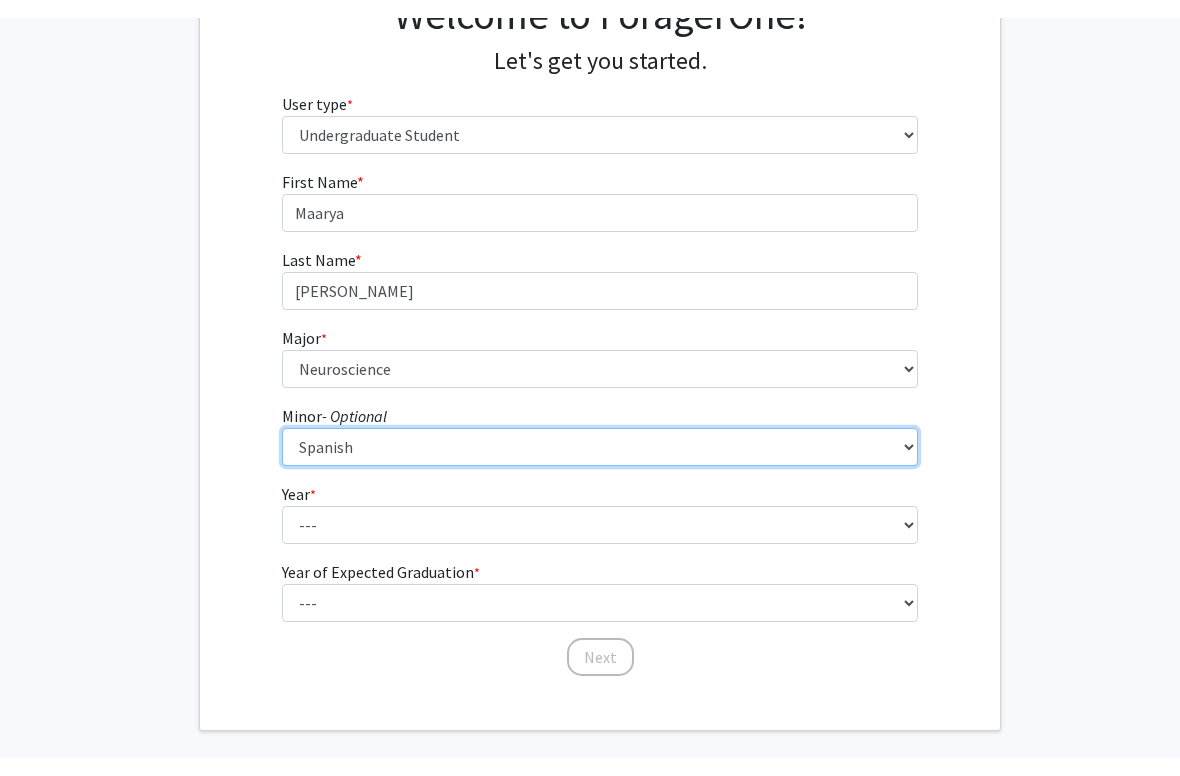 scroll, scrollTop: 246, scrollLeft: 0, axis: vertical 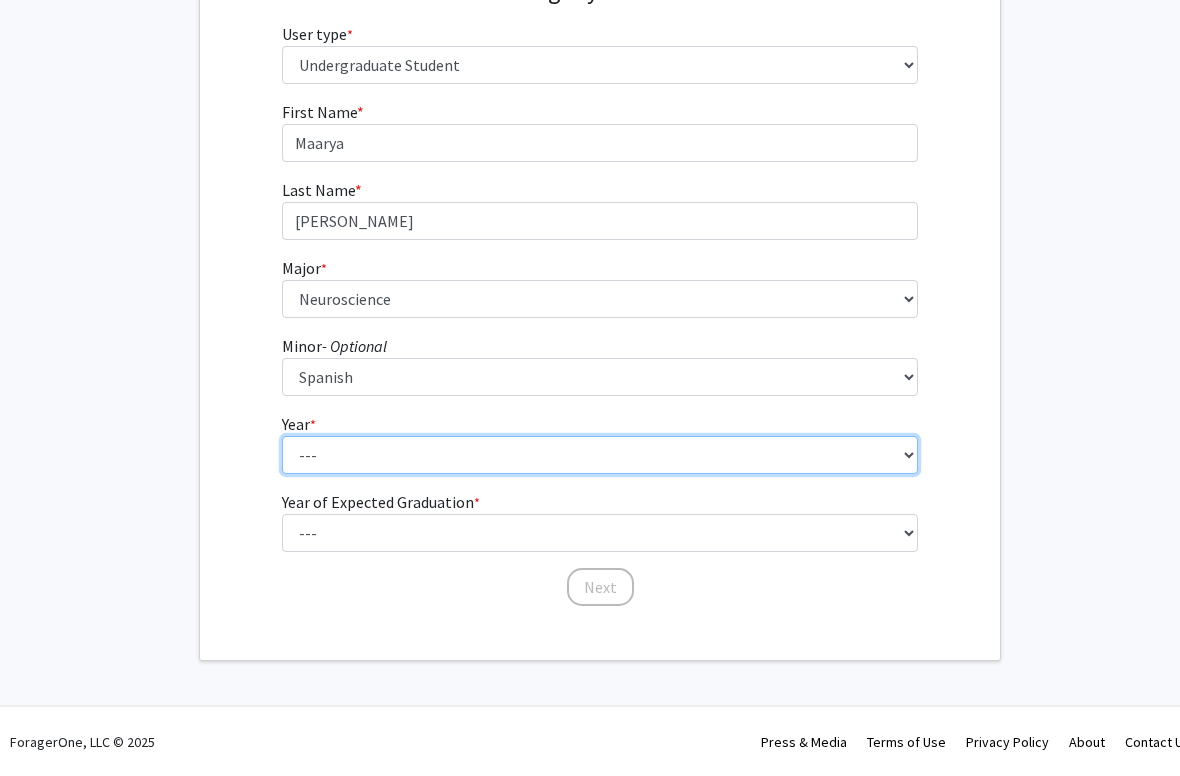 click on "---  First-year   Sophomore   Junior   Senior   Postbaccalaureate Certificate" at bounding box center (600, 455) 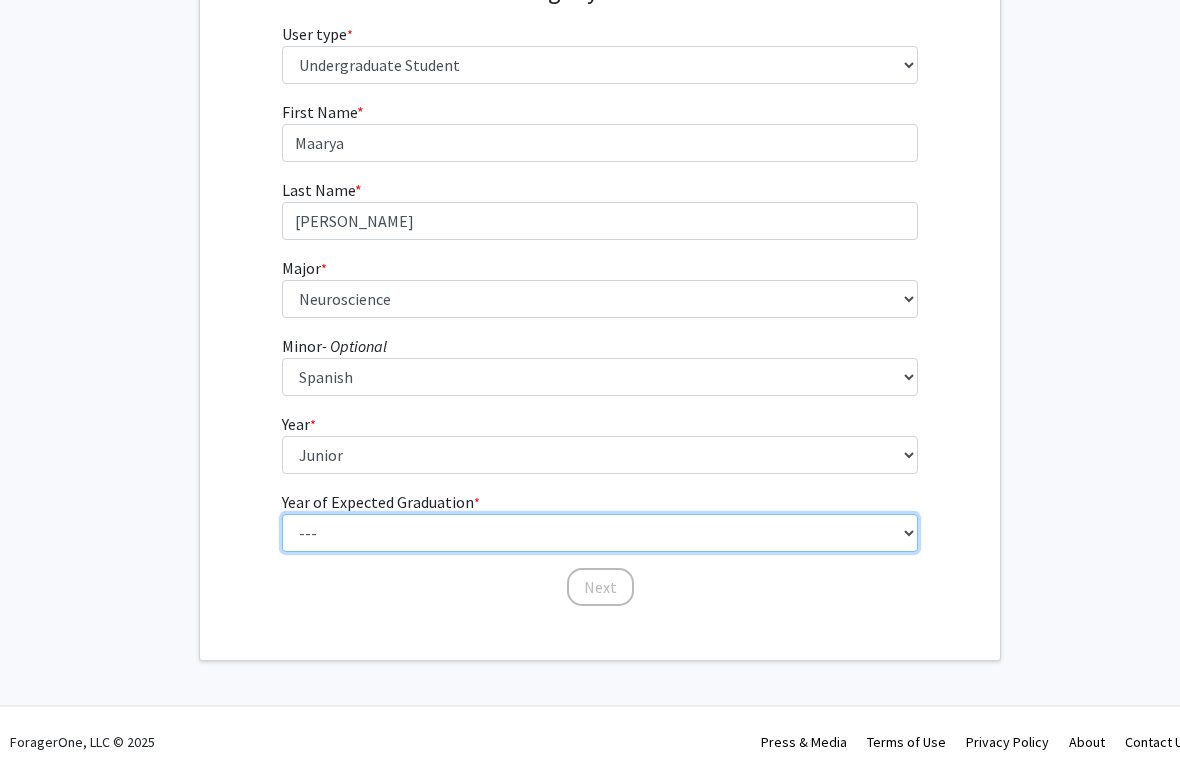 click on "---  2025   2026   2027   2028   2029   2030   2031   2032   2033   2034" at bounding box center [600, 533] 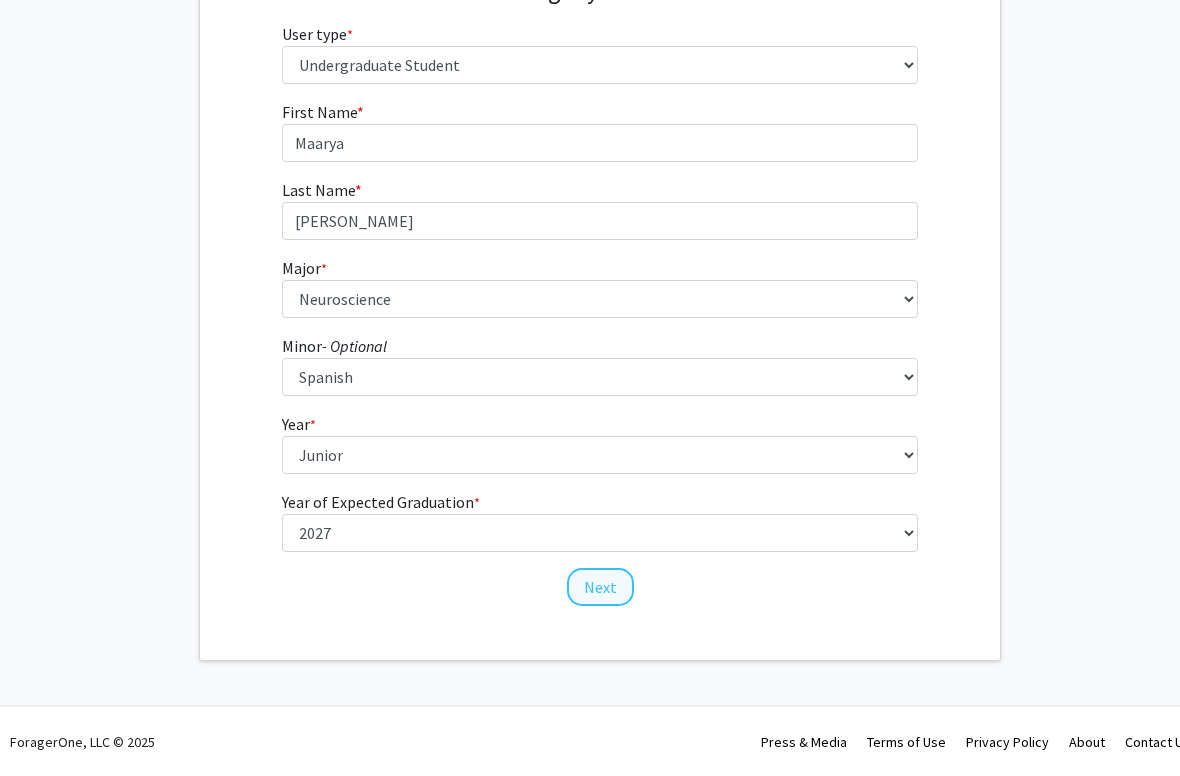 click on "Next" 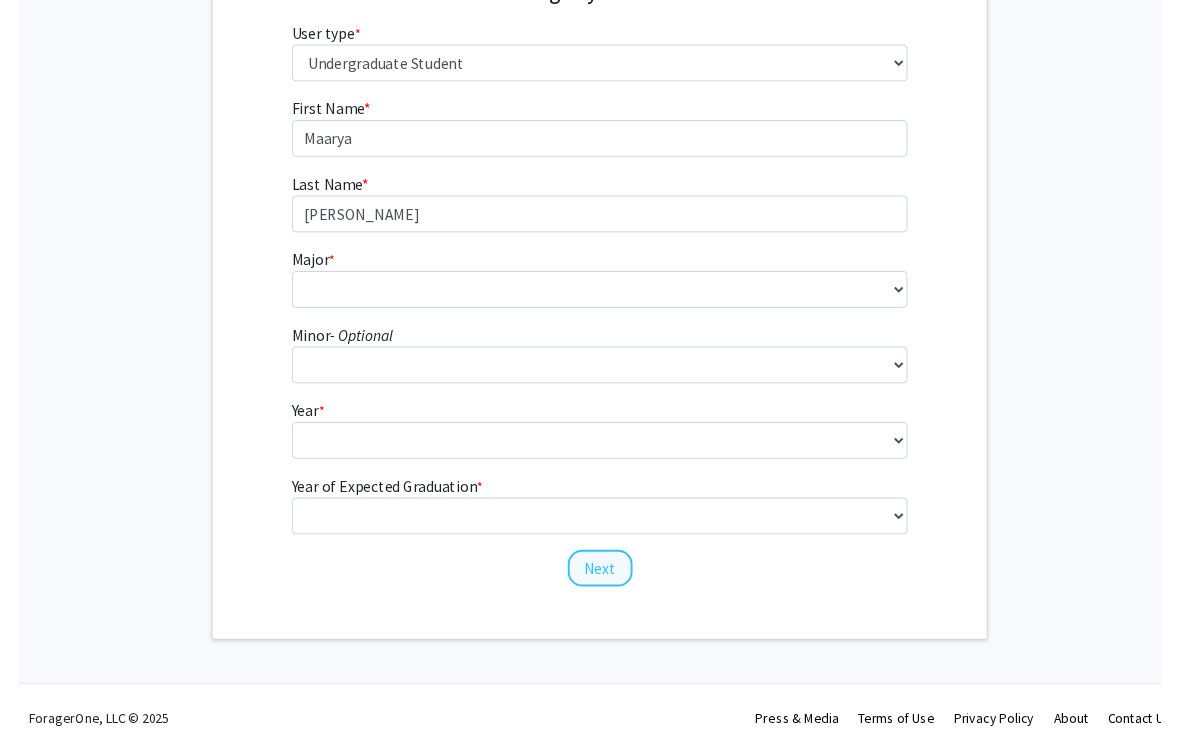 scroll, scrollTop: 0, scrollLeft: 0, axis: both 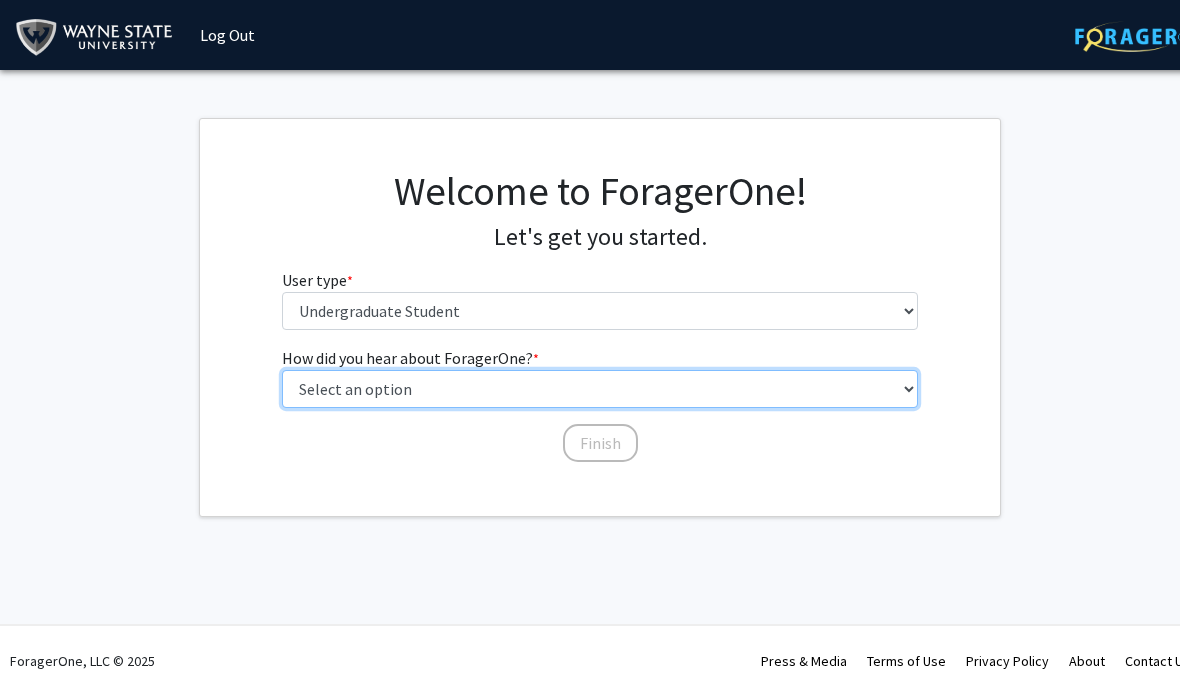click on "Select an option  Peer/student recommendation   Faculty/staff recommendation   University website   University email or newsletter   Other" at bounding box center (600, 389) 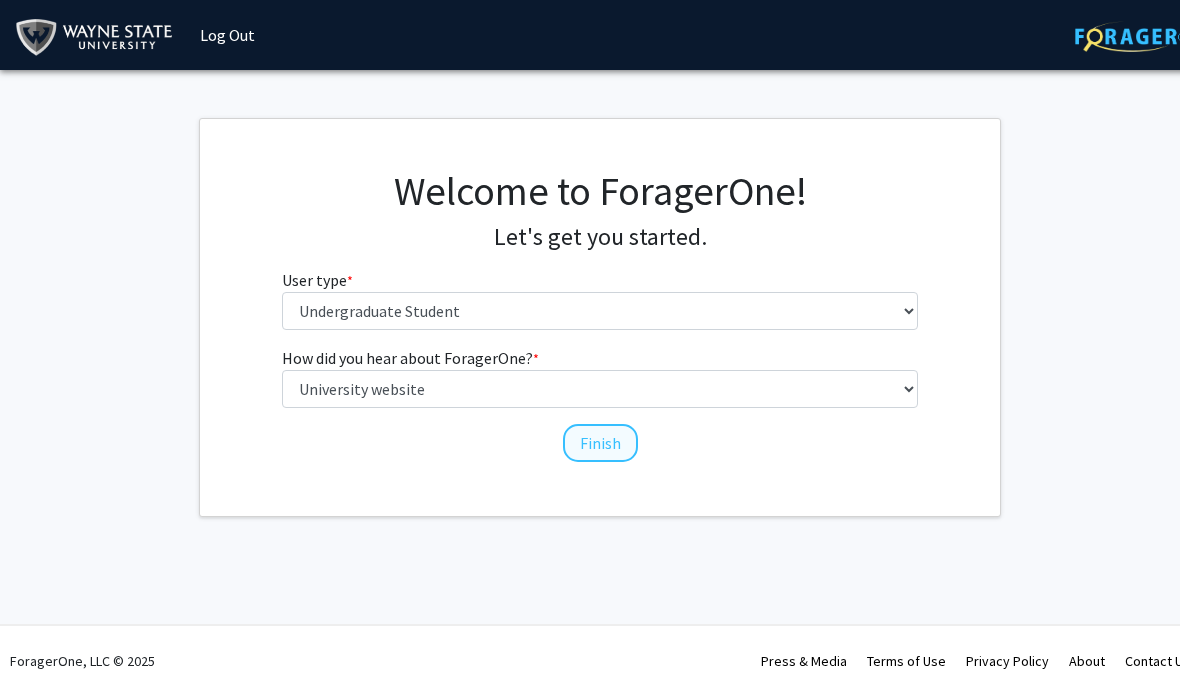click on "Finish" 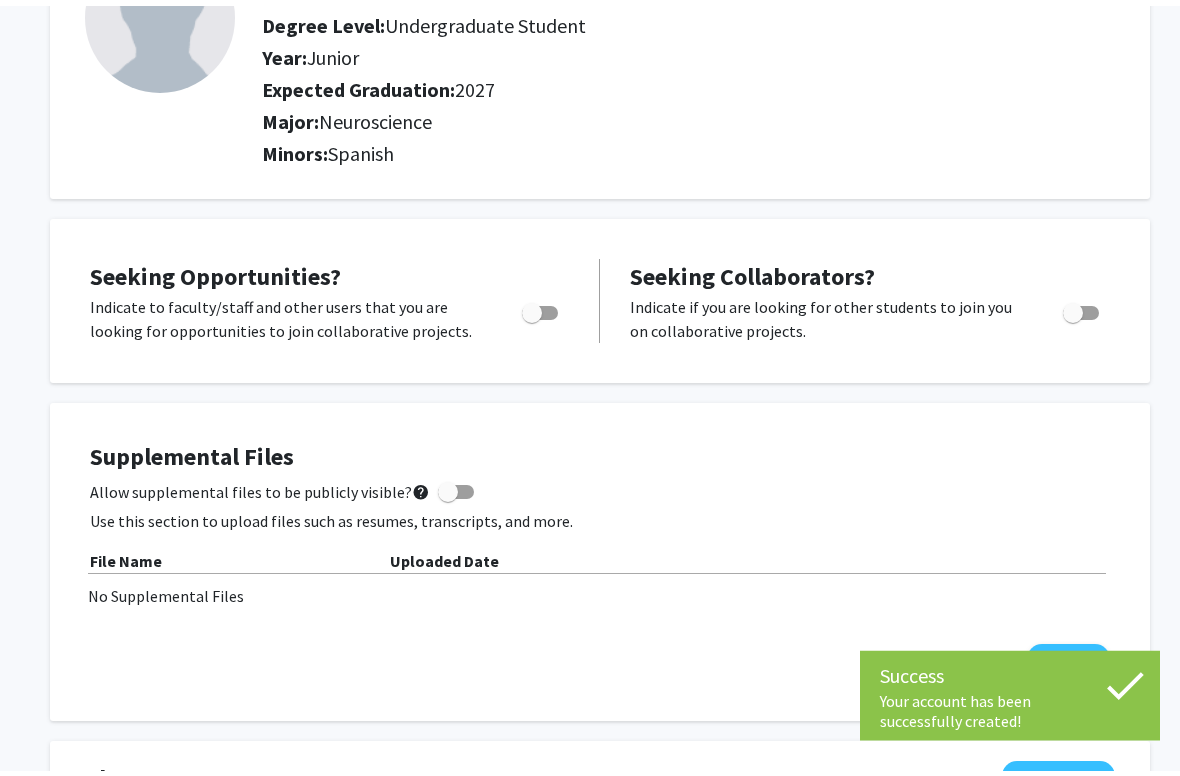 scroll, scrollTop: 184, scrollLeft: 0, axis: vertical 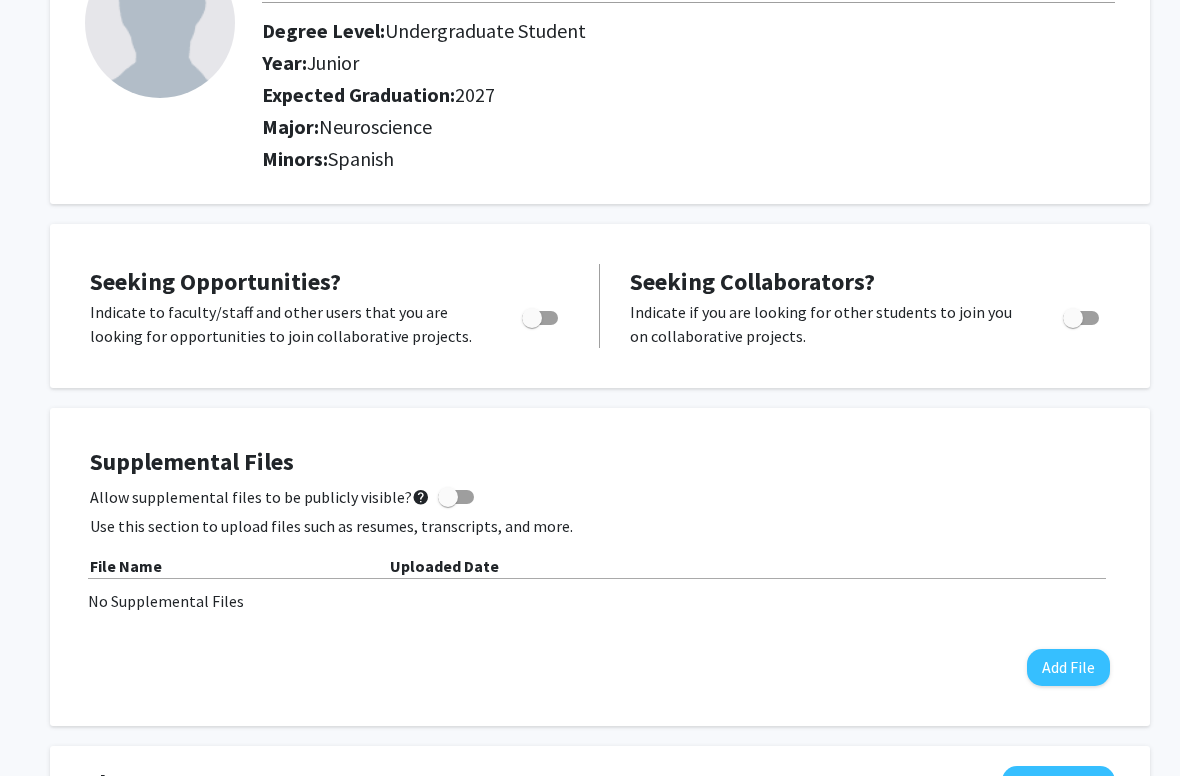 click at bounding box center (532, 318) 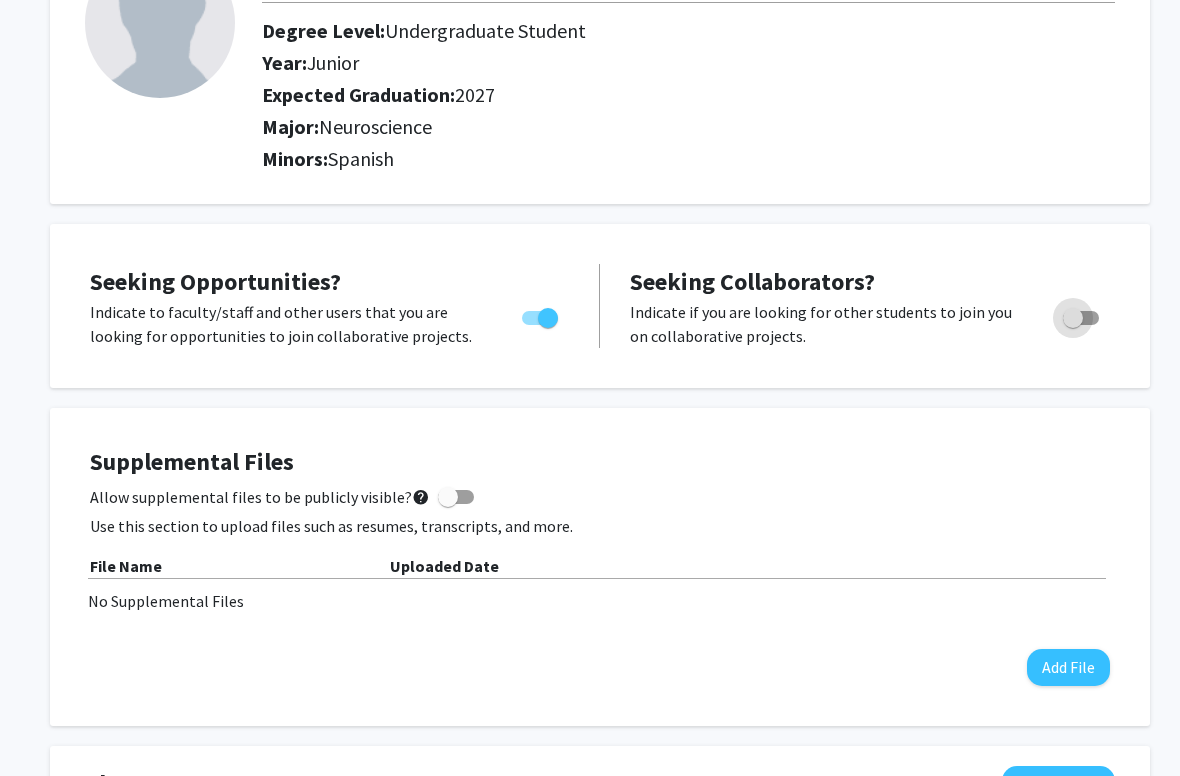 click at bounding box center (1081, 318) 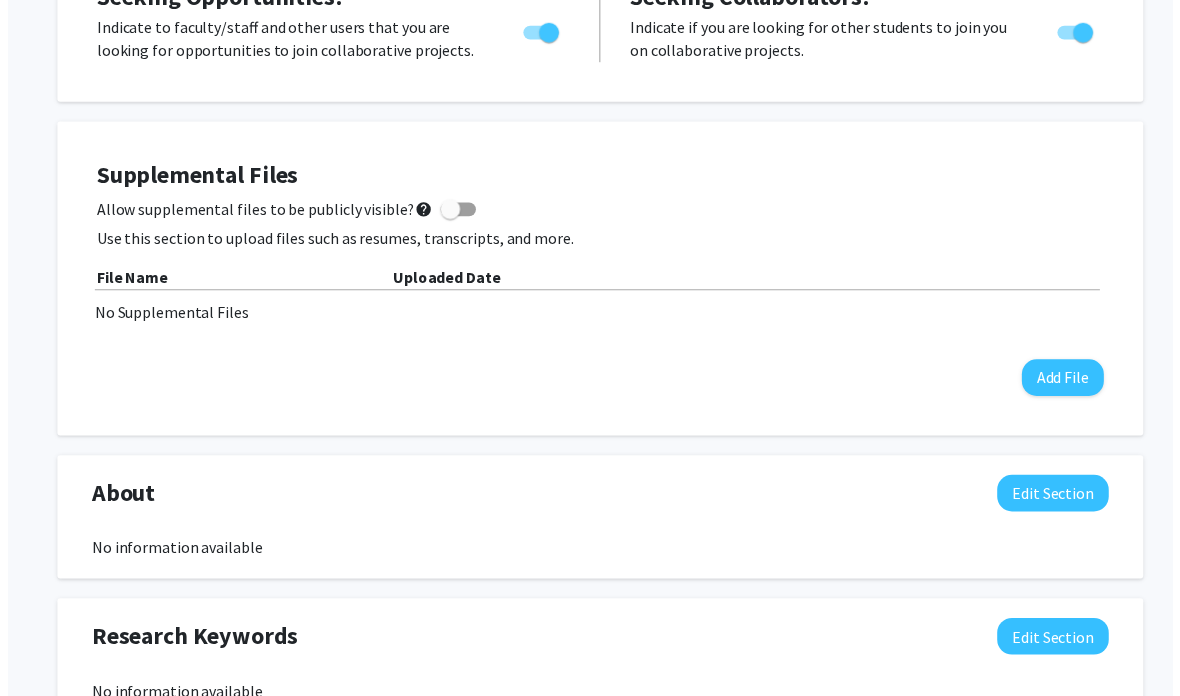 scroll, scrollTop: 477, scrollLeft: 0, axis: vertical 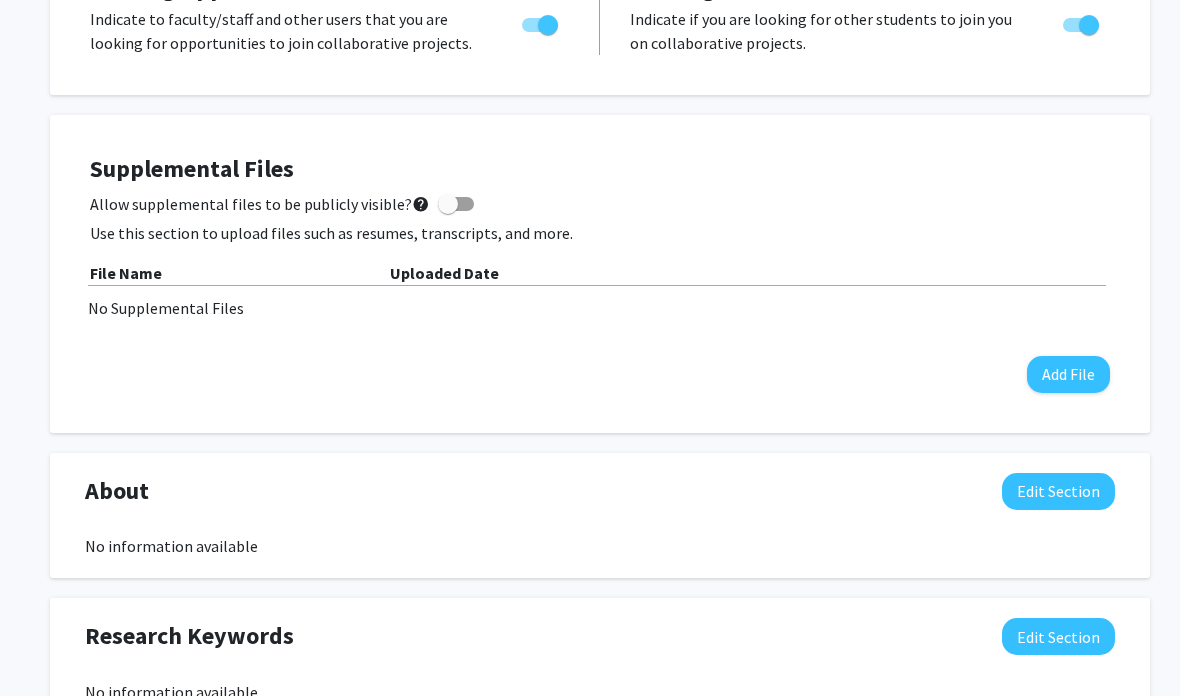 click at bounding box center [448, 204] 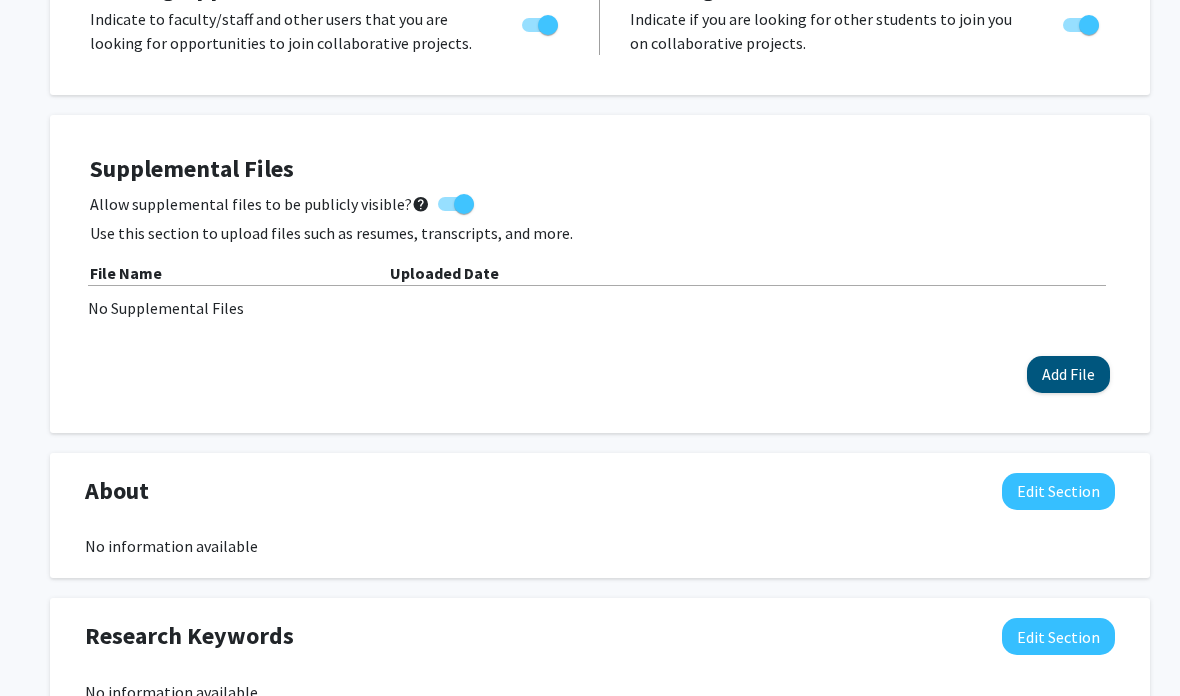 click on "Add File" 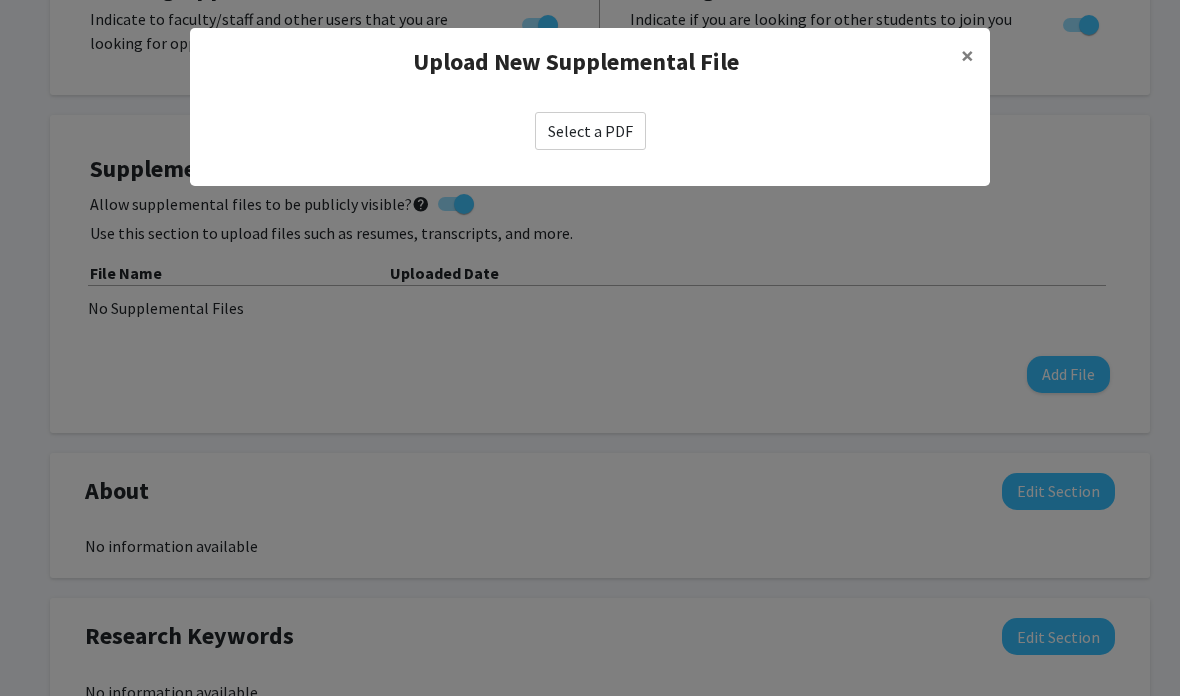 click on "Select a PDF" 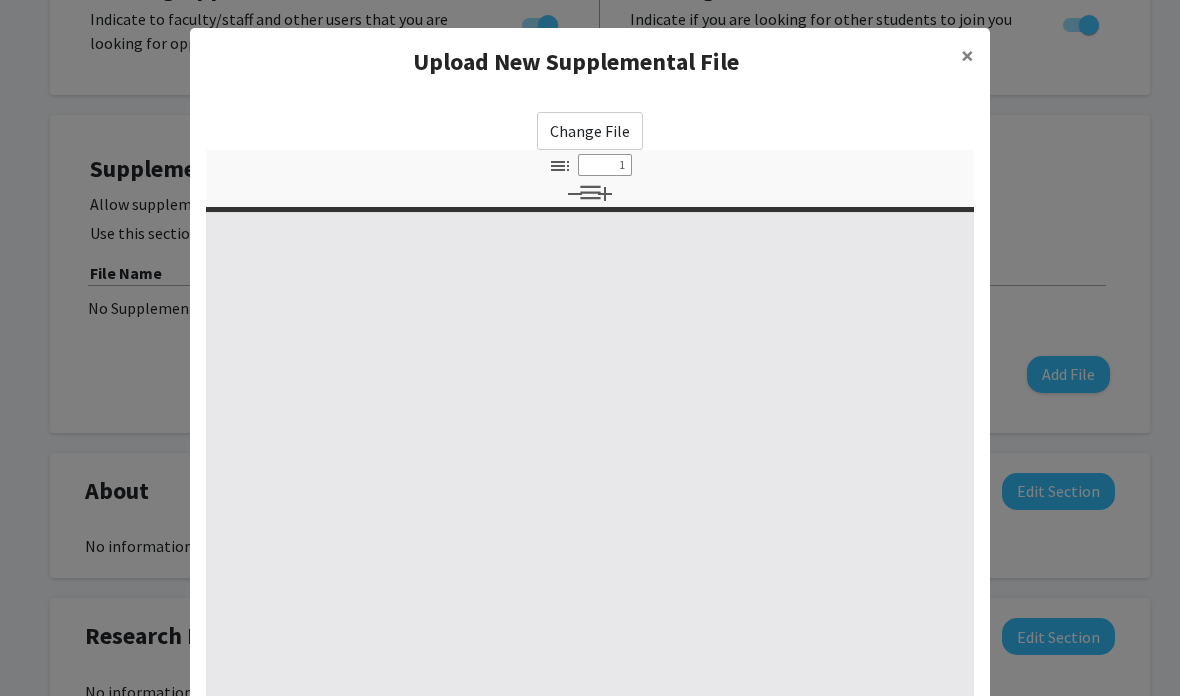 select on "custom" 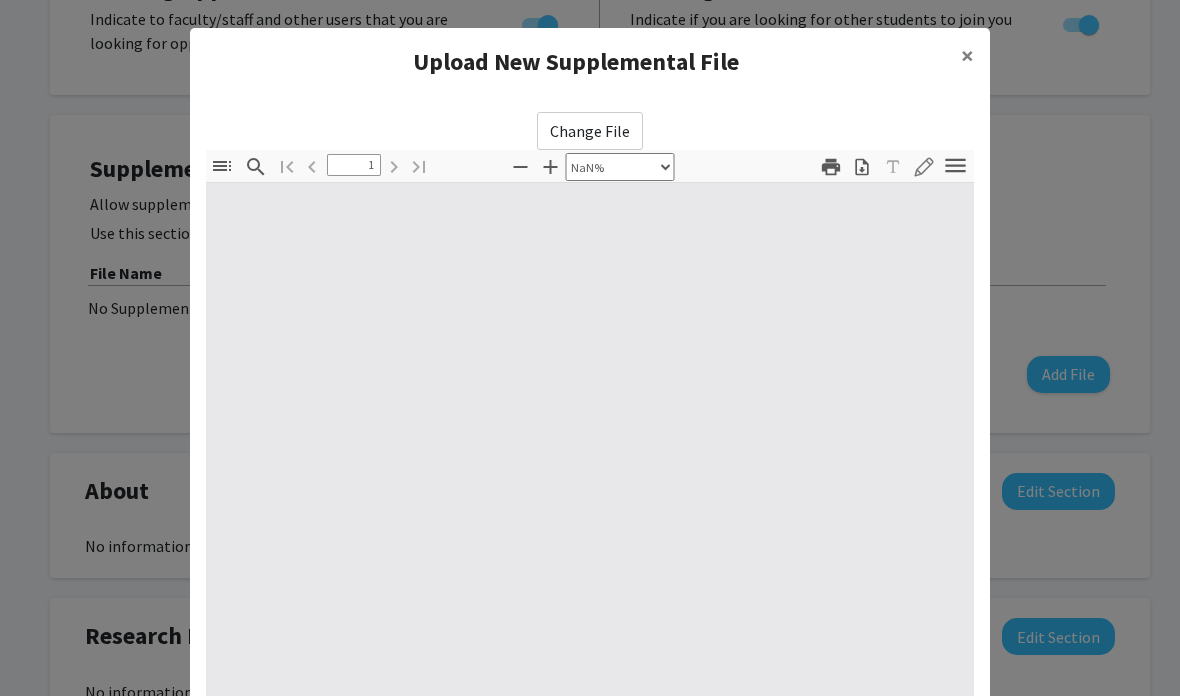 type on "0" 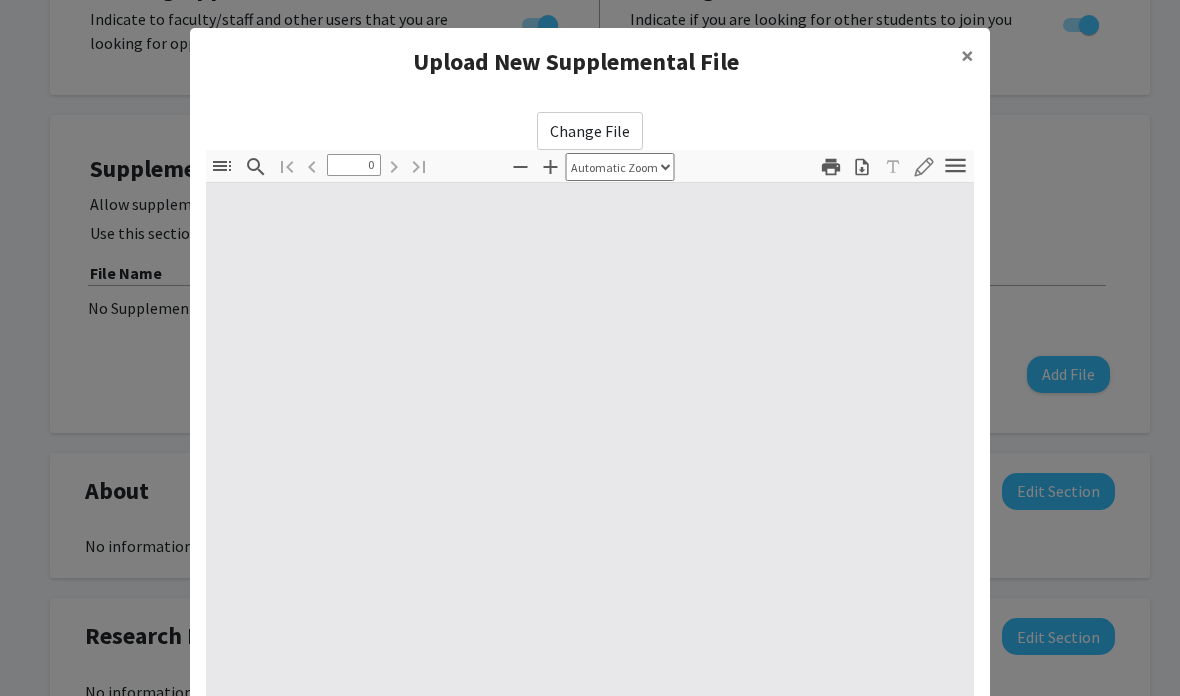 select on "custom" 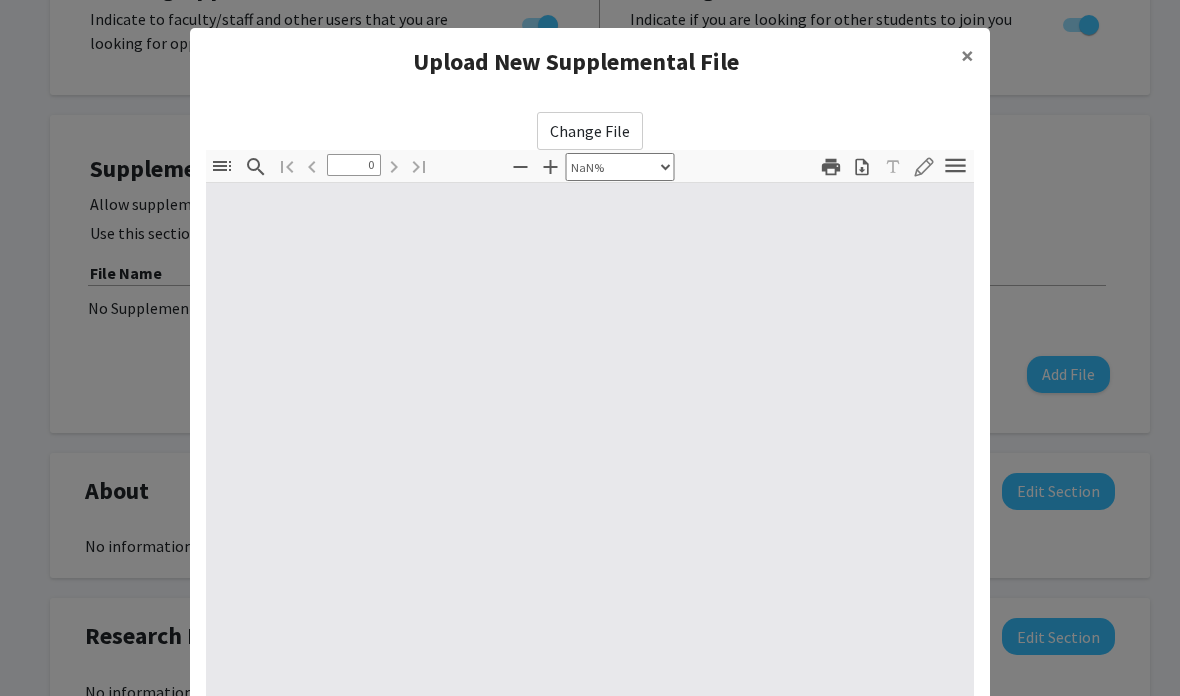 type on "1" 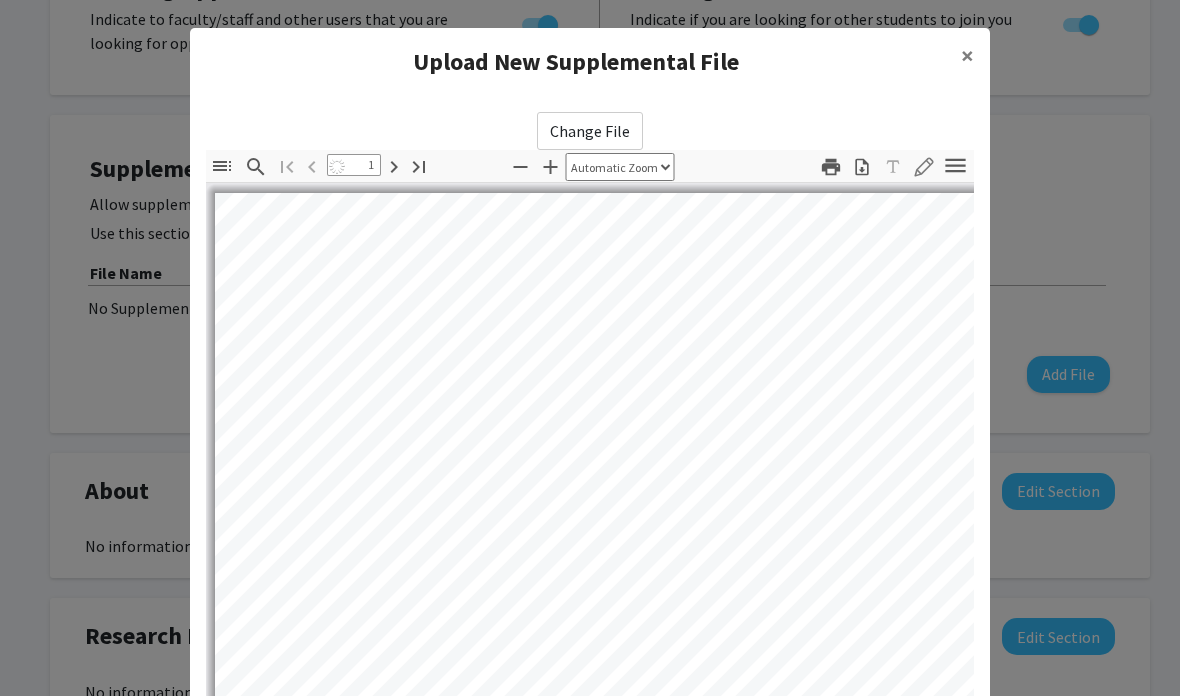 select on "auto" 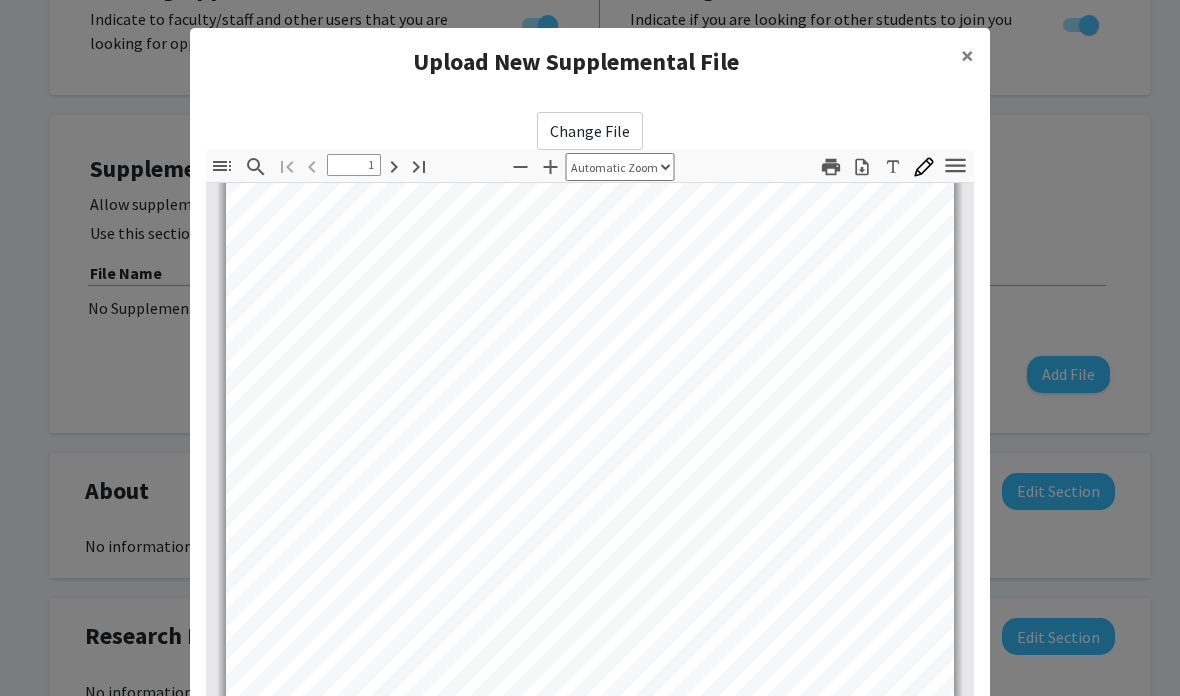 scroll, scrollTop: 386, scrollLeft: 0, axis: vertical 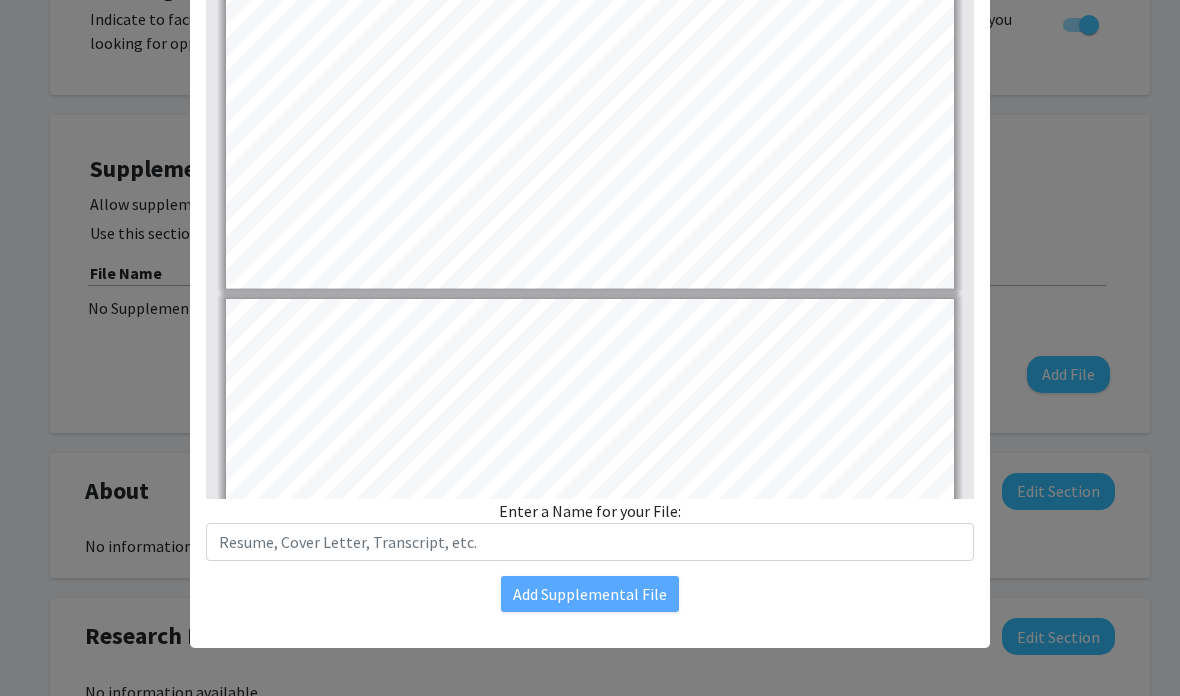 type on "2" 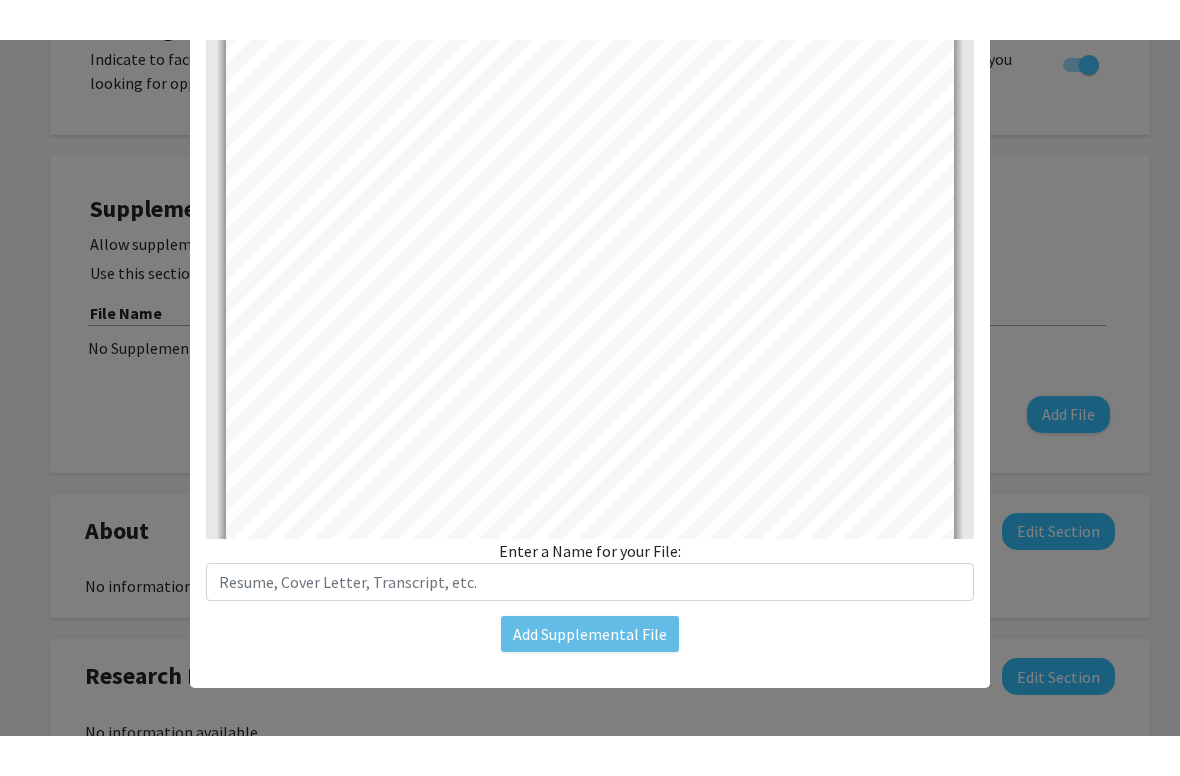 scroll, scrollTop: 1299, scrollLeft: 0, axis: vertical 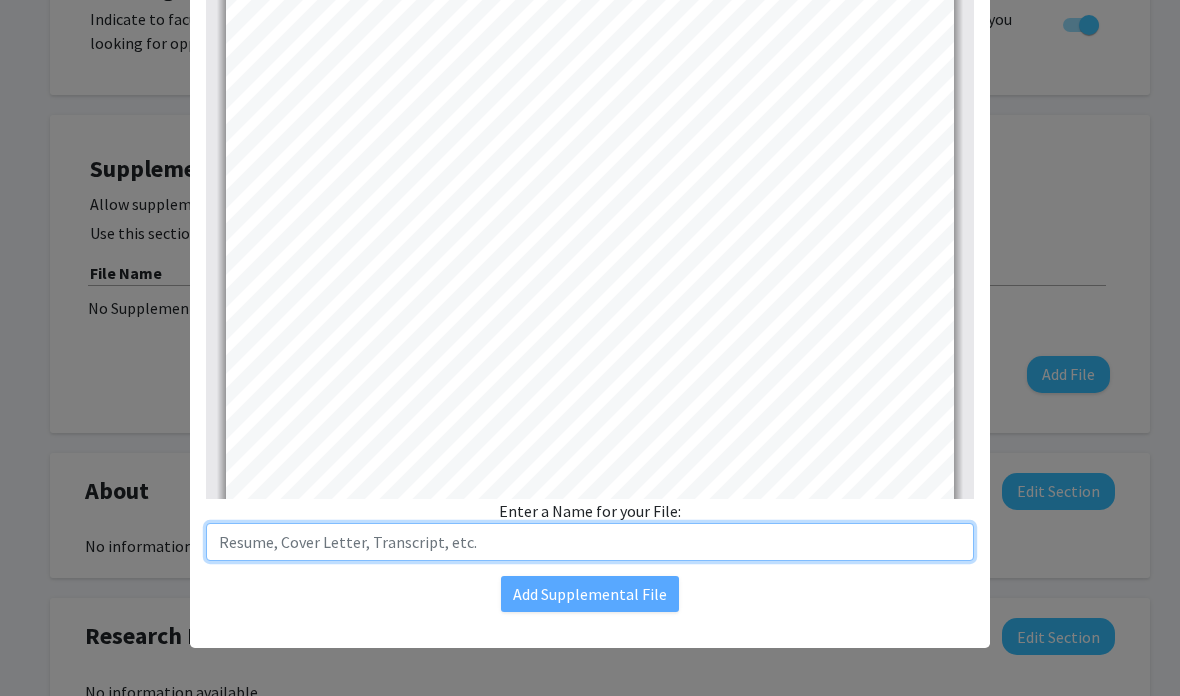 click at bounding box center (590, 542) 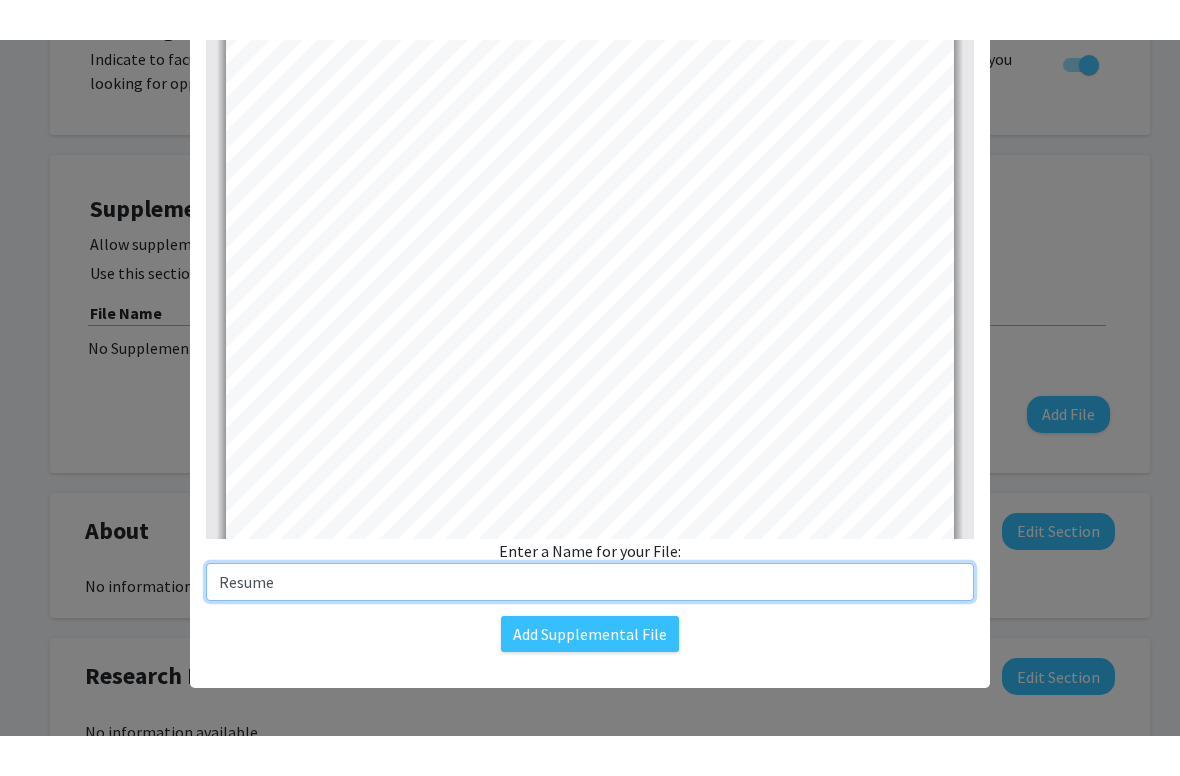 scroll, scrollTop: 171, scrollLeft: 0, axis: vertical 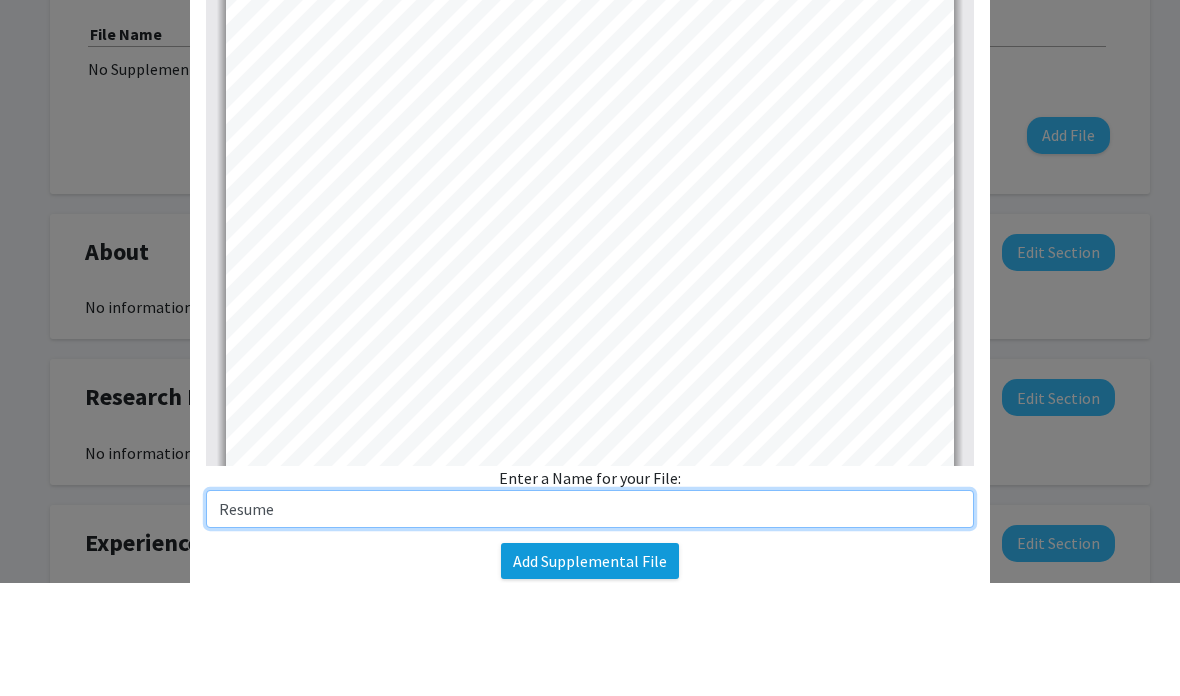 type on "Resume" 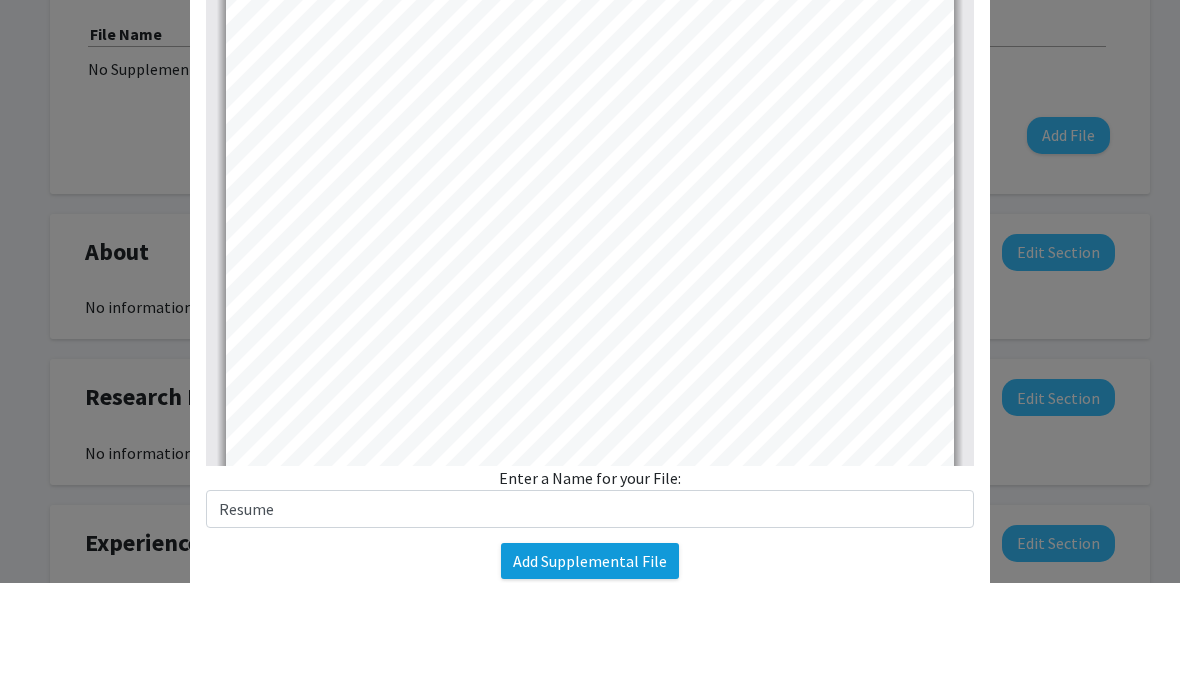 click on "Add Supplemental File" 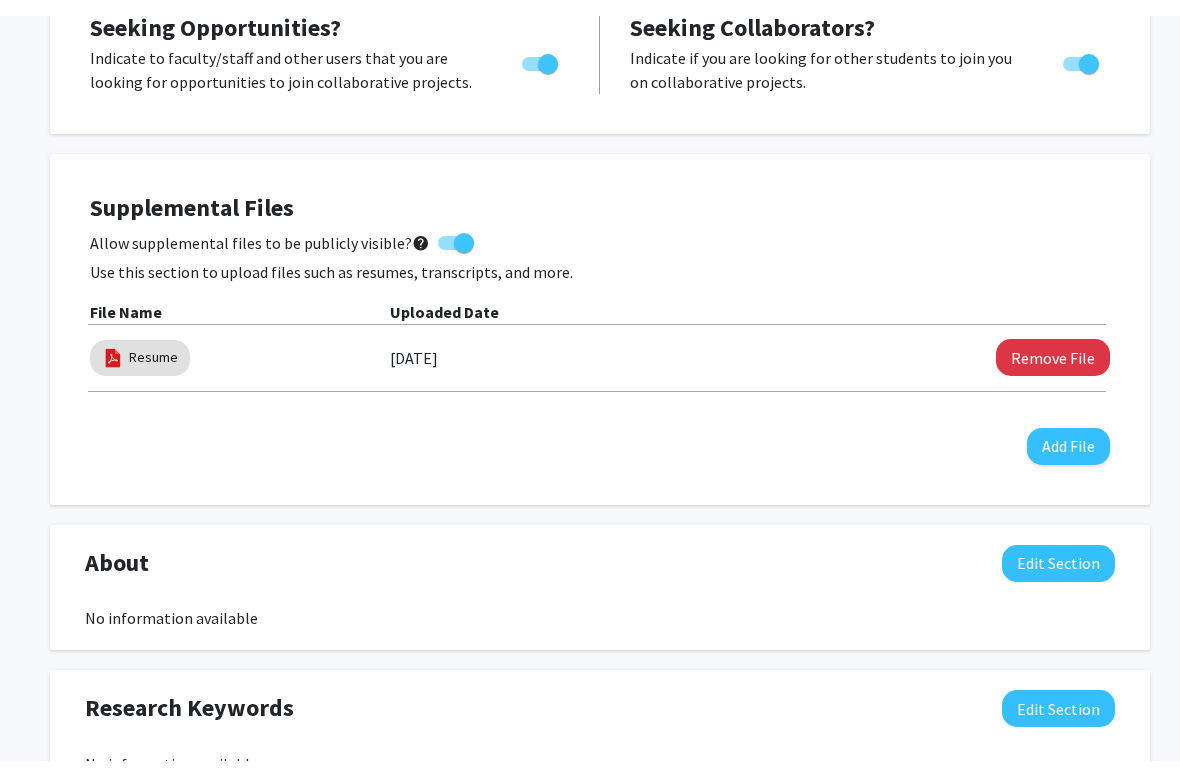 scroll, scrollTop: 422, scrollLeft: 0, axis: vertical 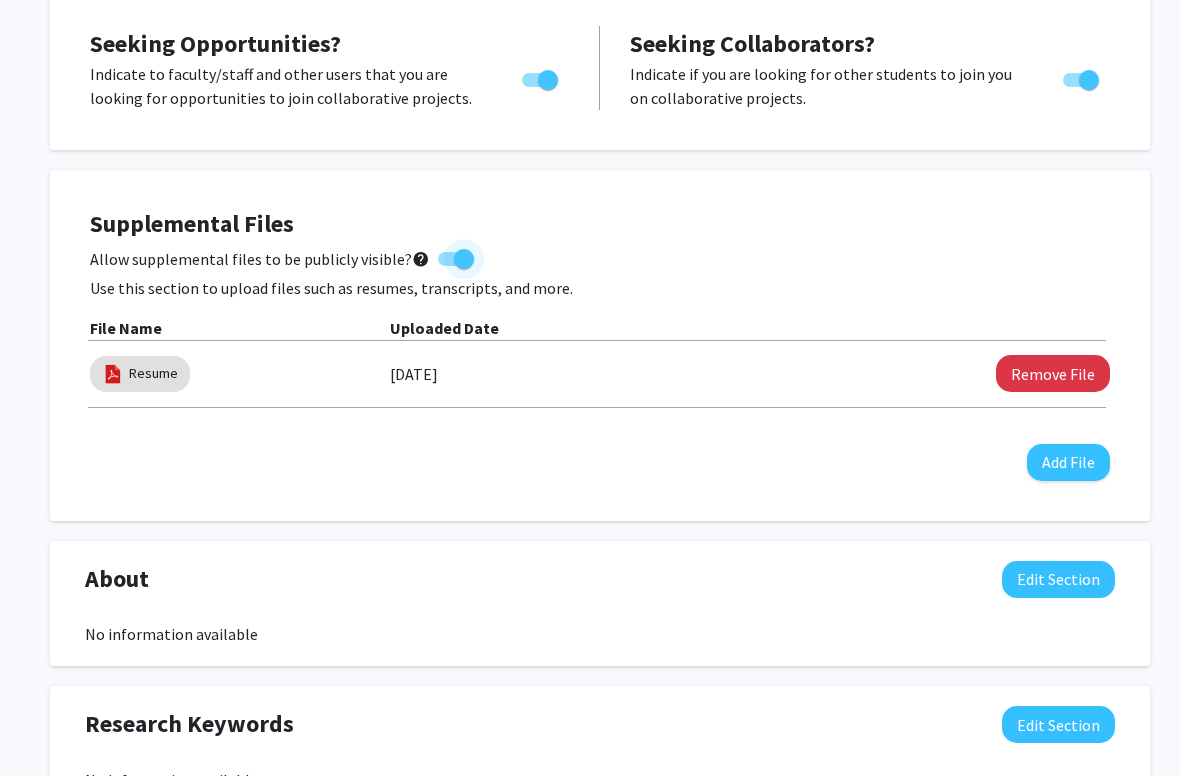 click at bounding box center [464, 259] 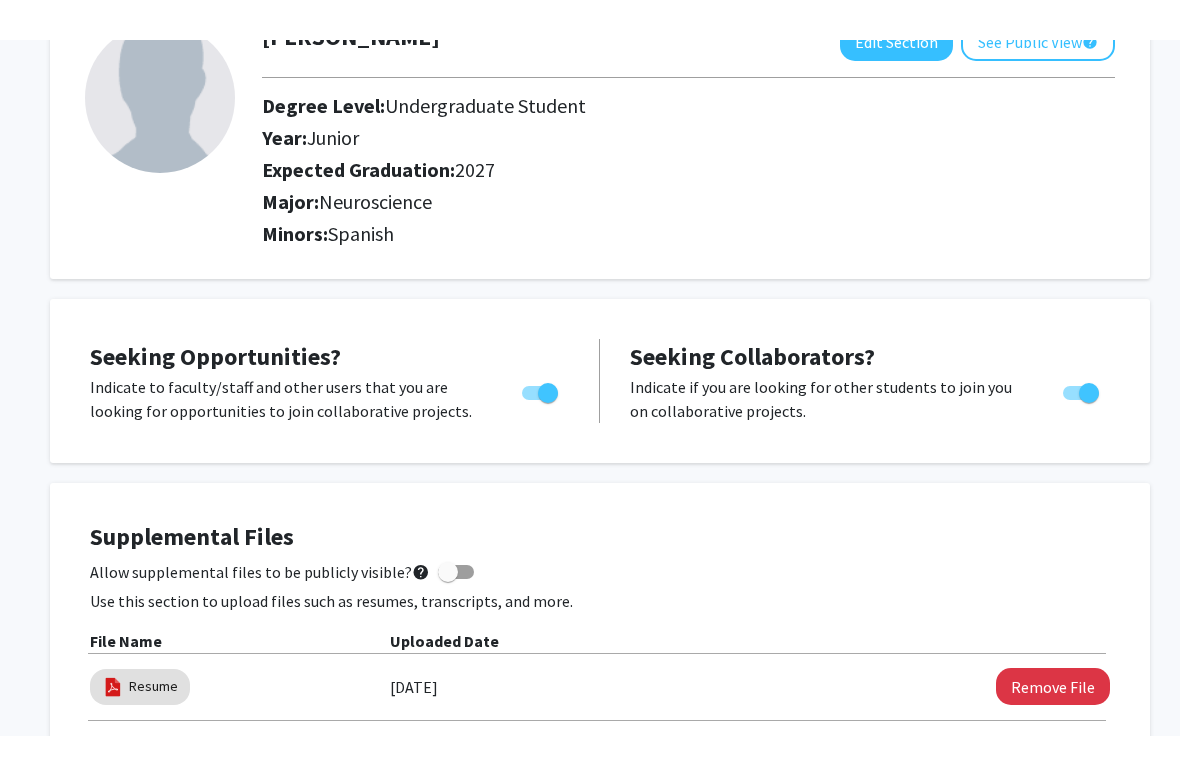 scroll, scrollTop: 0, scrollLeft: 0, axis: both 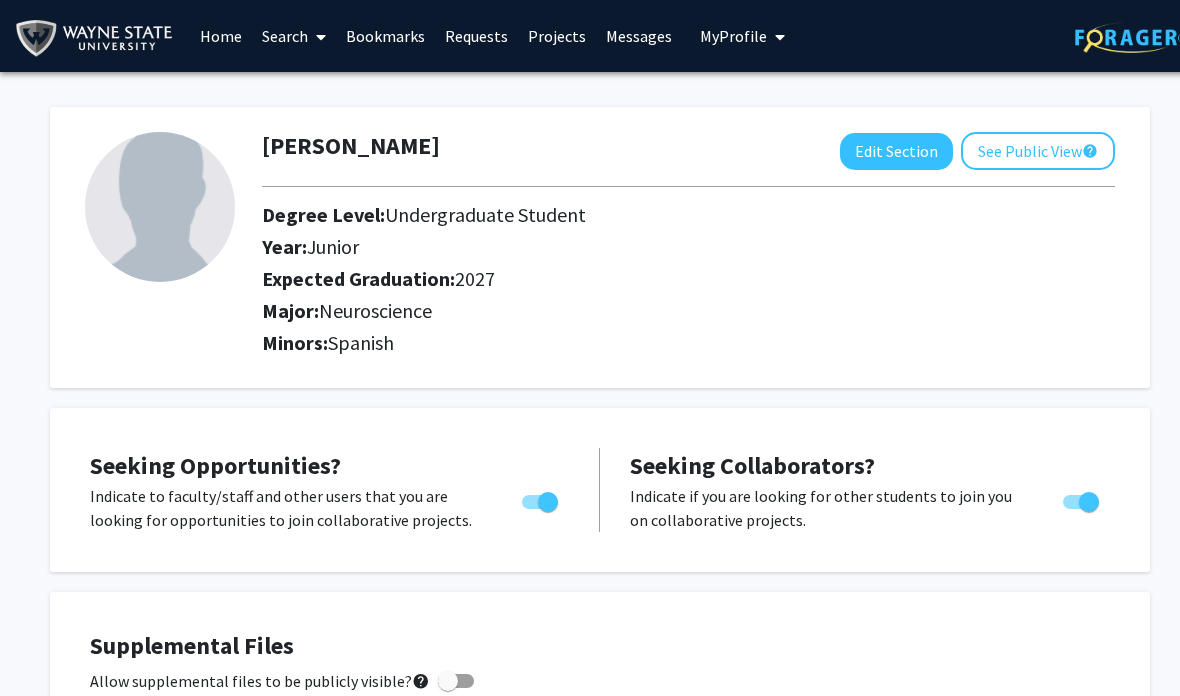 click on "Home" at bounding box center [221, 36] 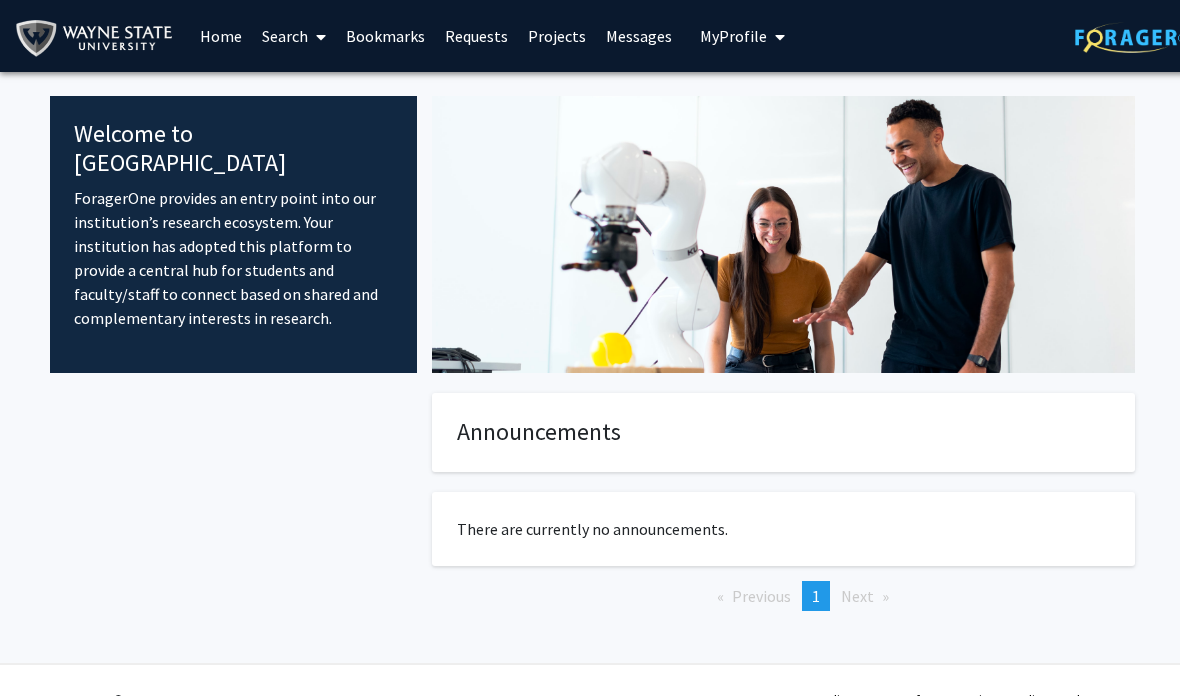 click on "Search" at bounding box center [294, 36] 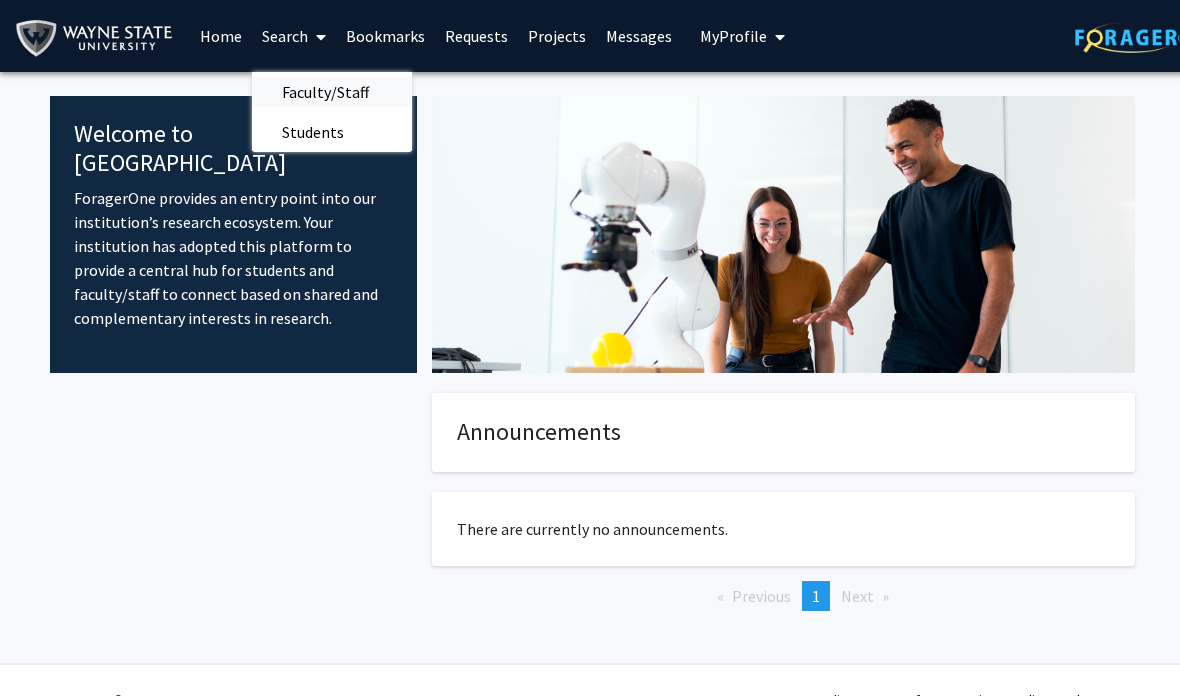 click on "Faculty/Staff" at bounding box center [325, 92] 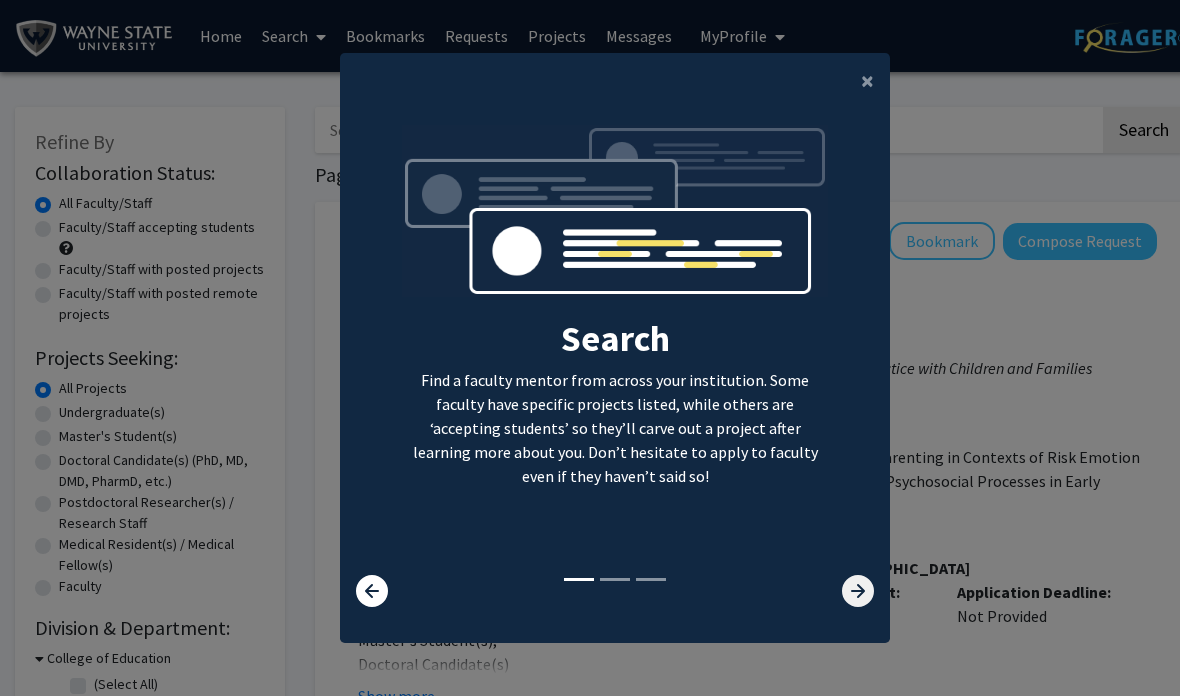 click 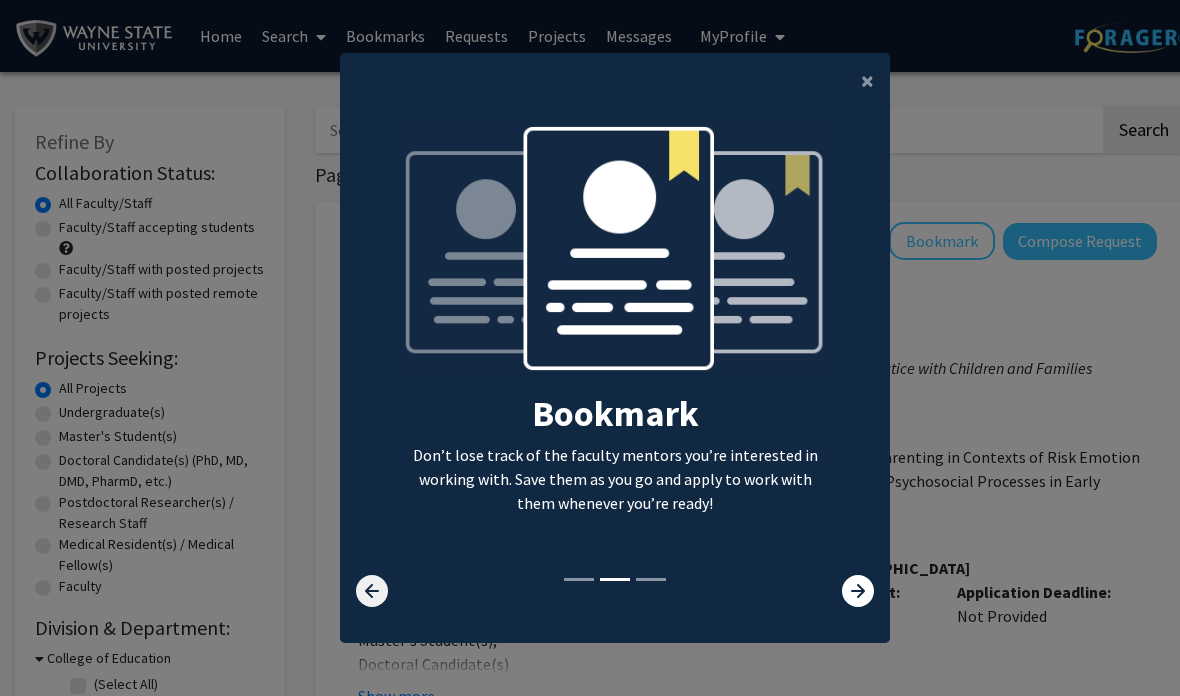 click 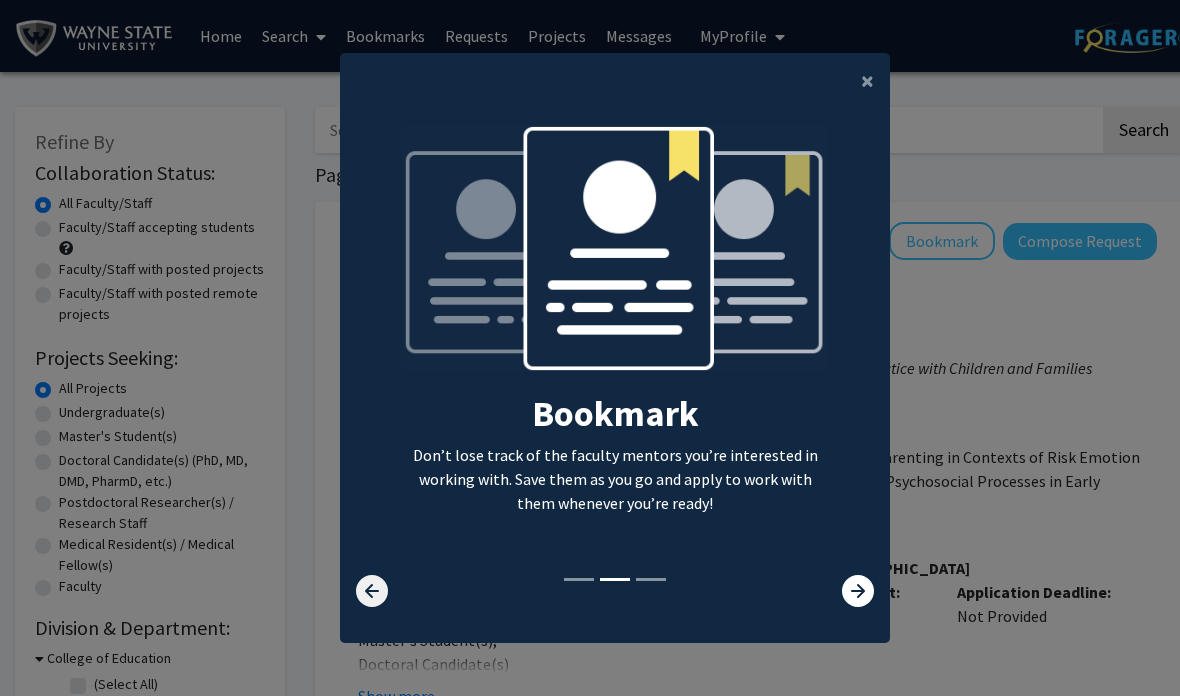 click 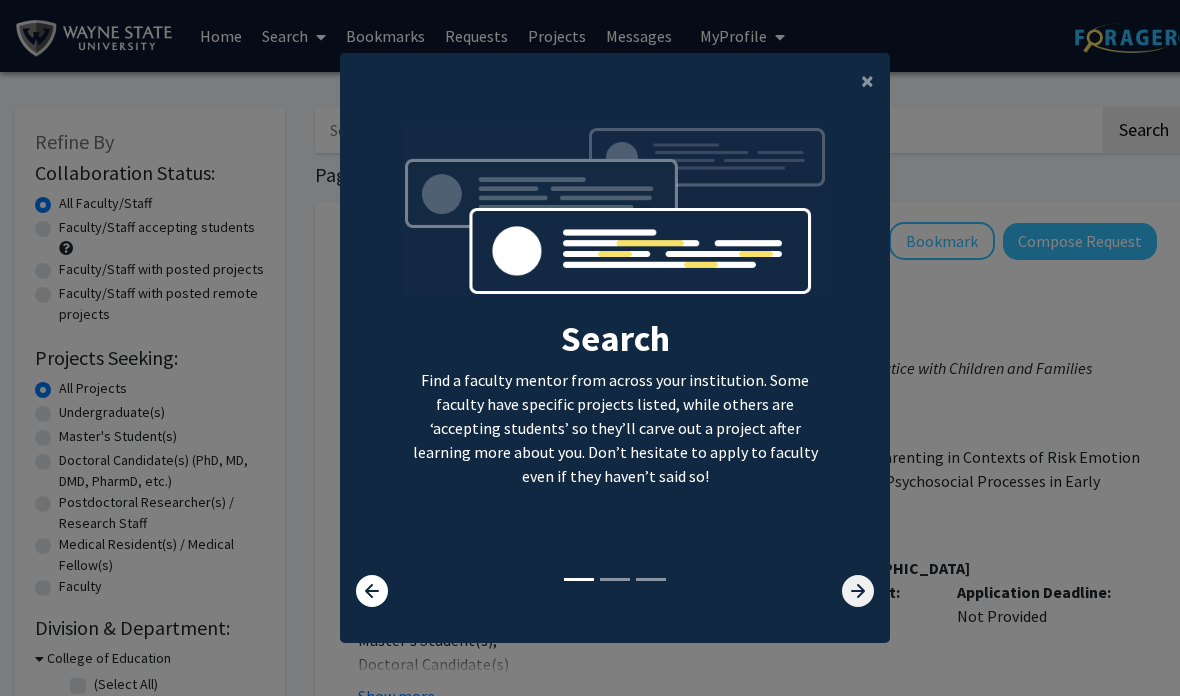 click 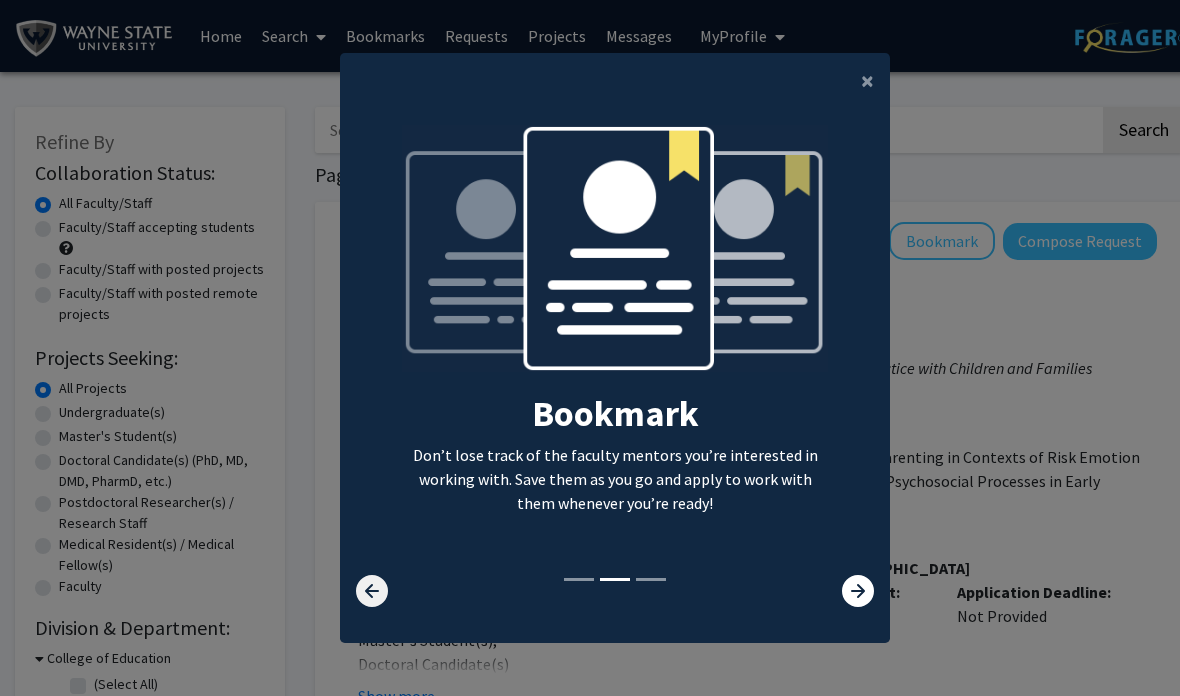 click 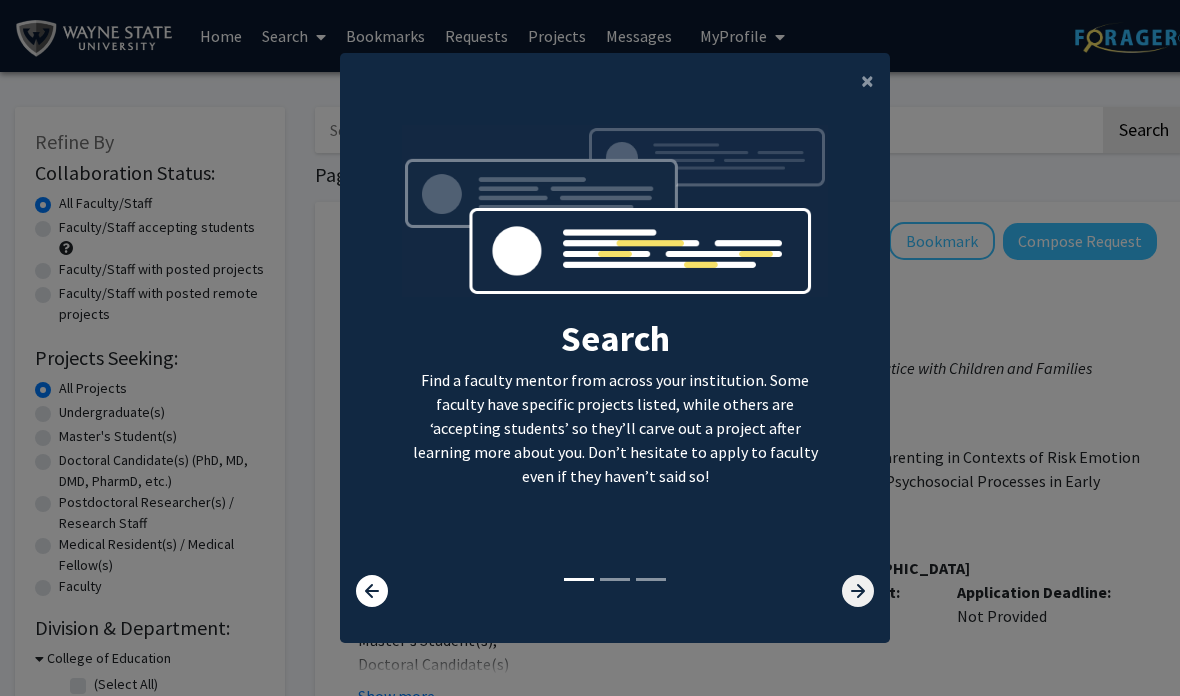 click 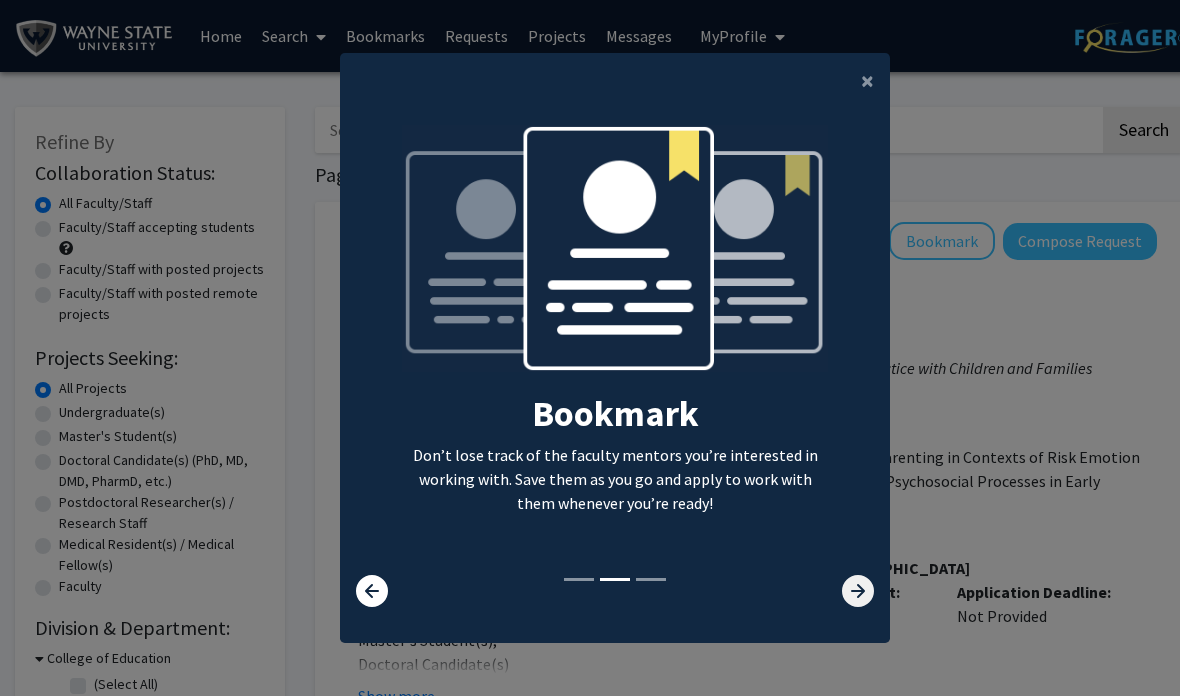 click 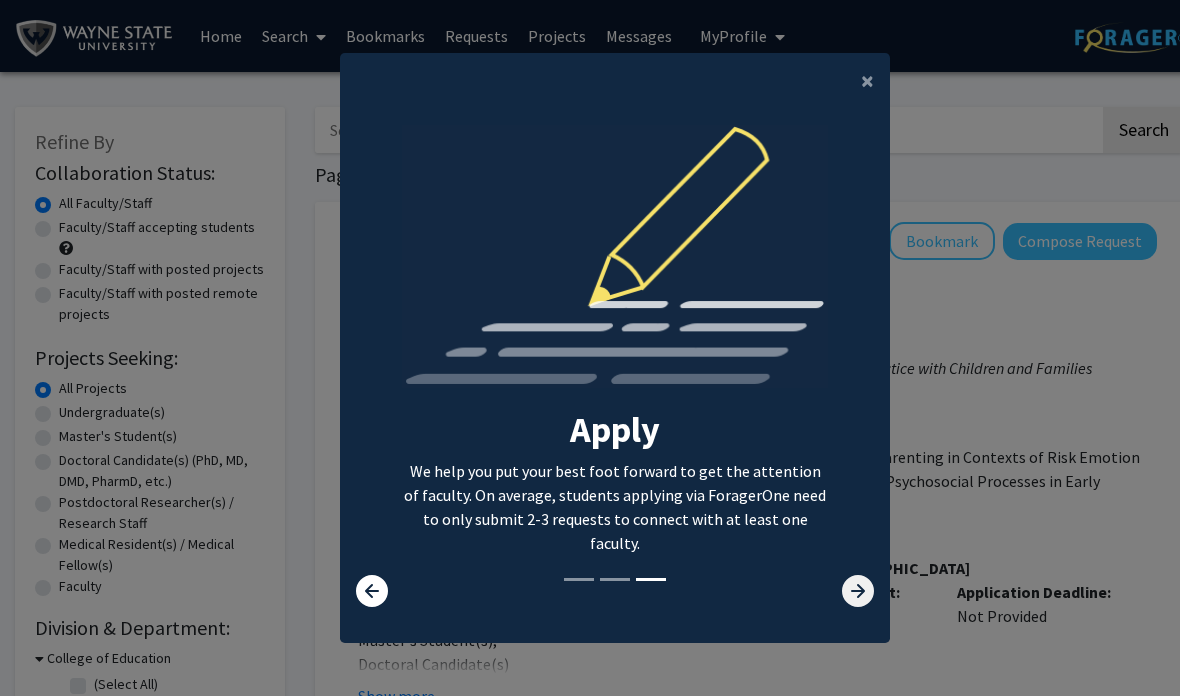 click 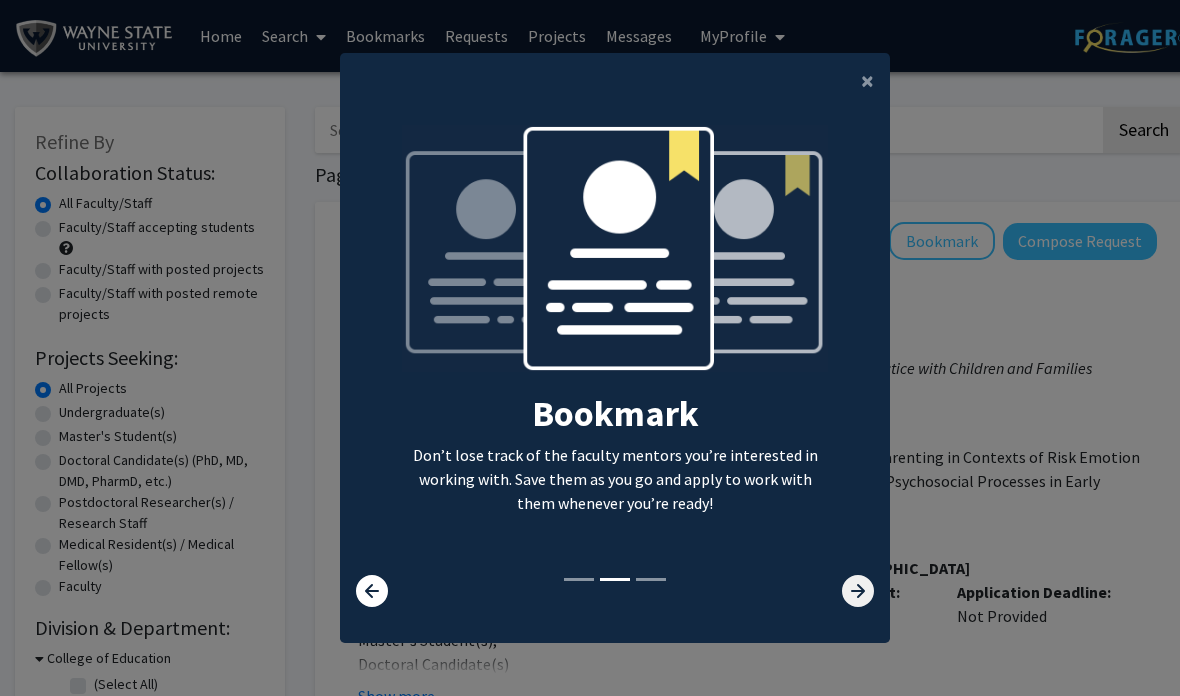 click 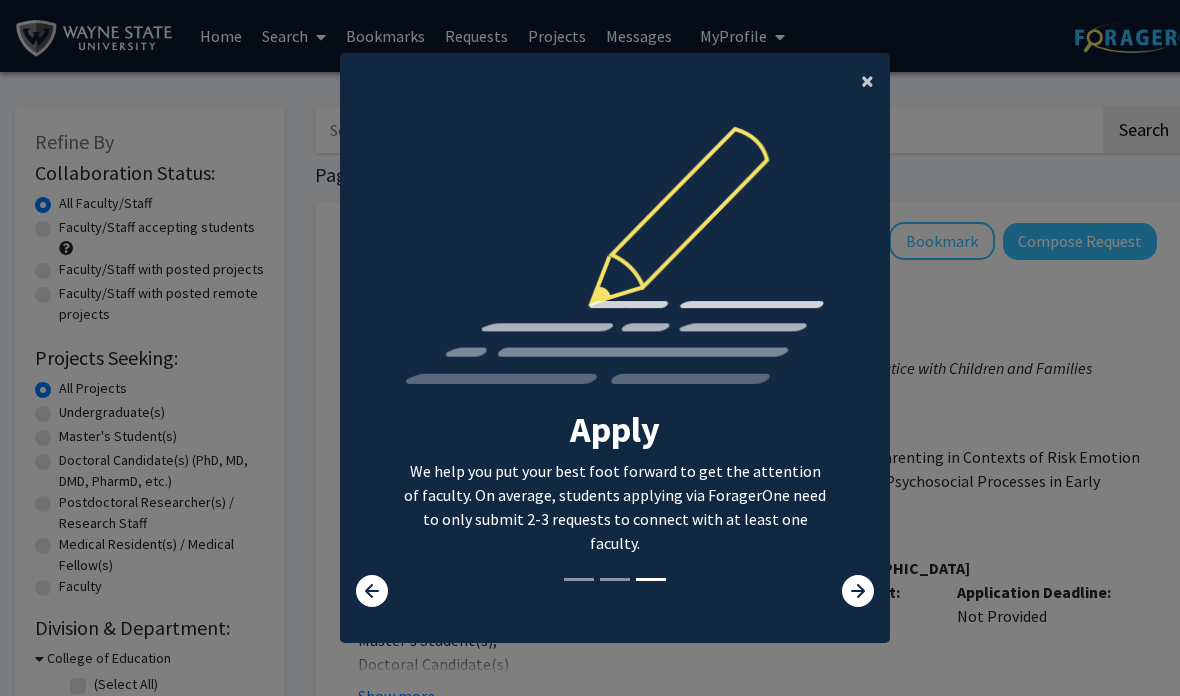 click on "×" 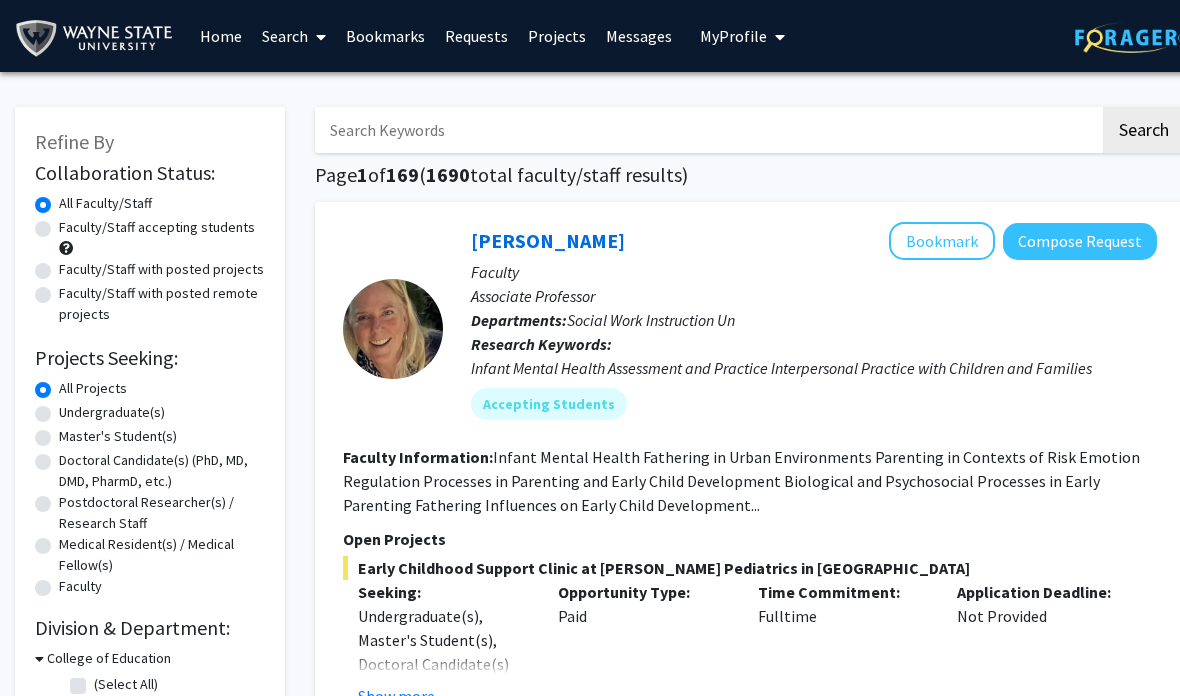 click at bounding box center (707, 130) 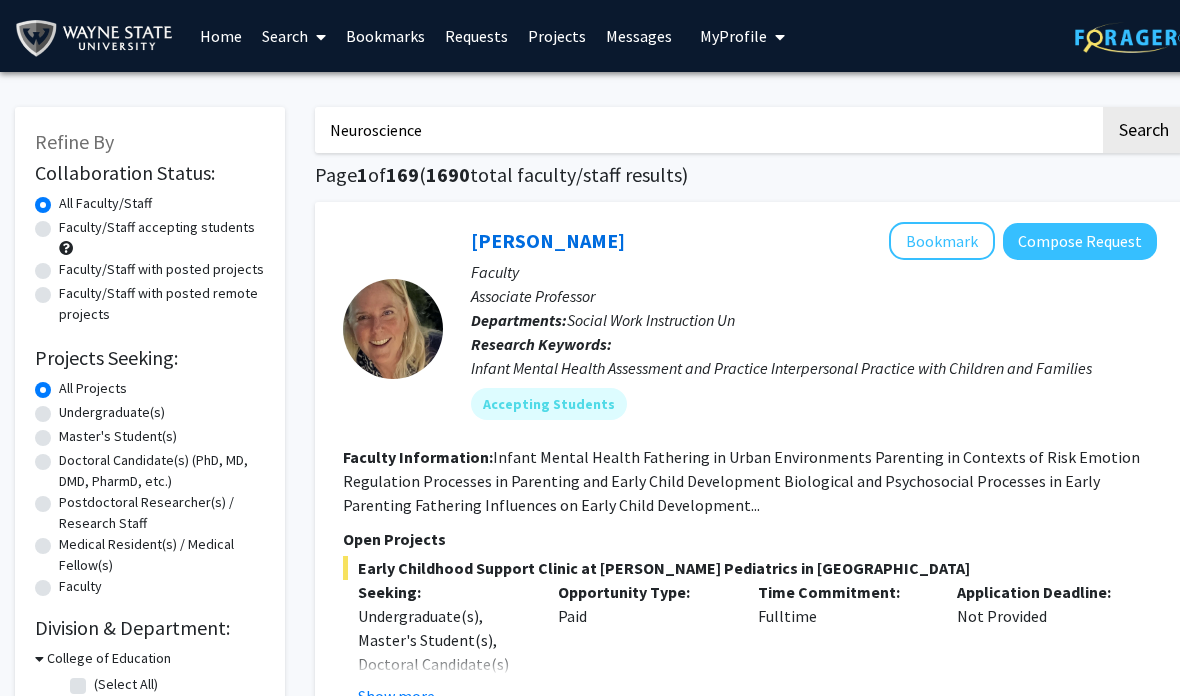 type on "Neuroscience" 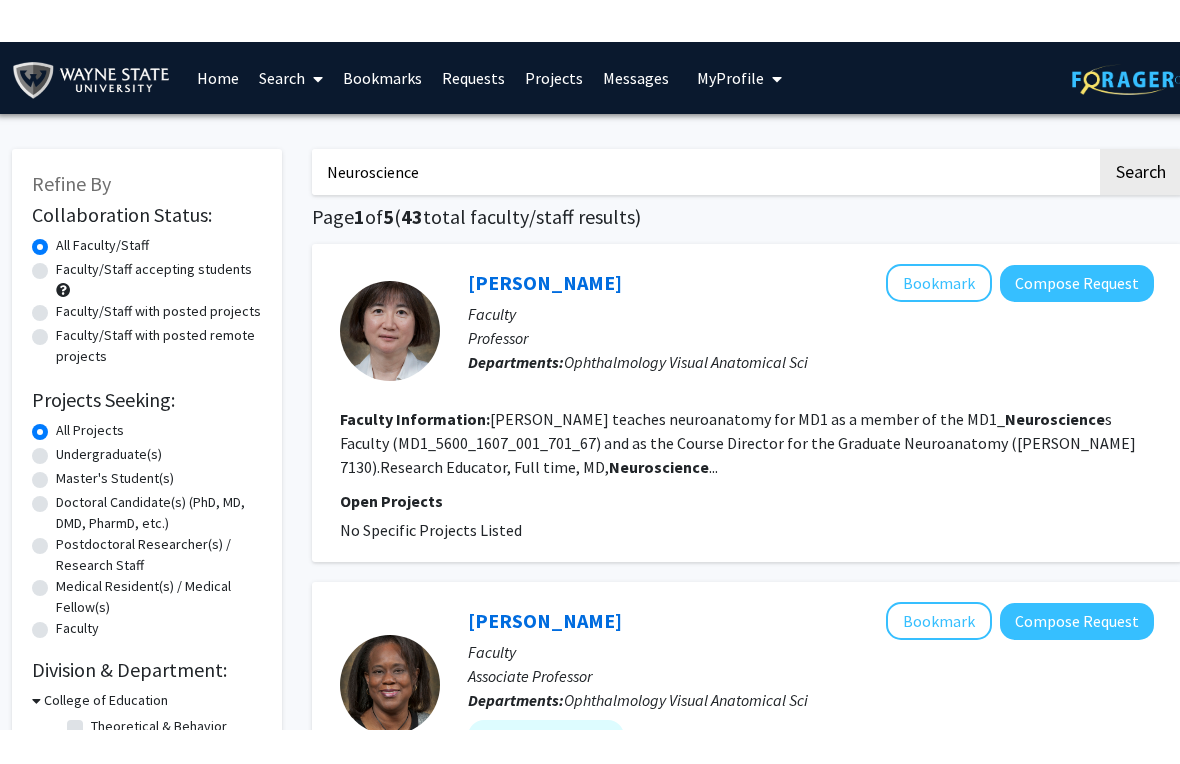 scroll, scrollTop: 0, scrollLeft: 0, axis: both 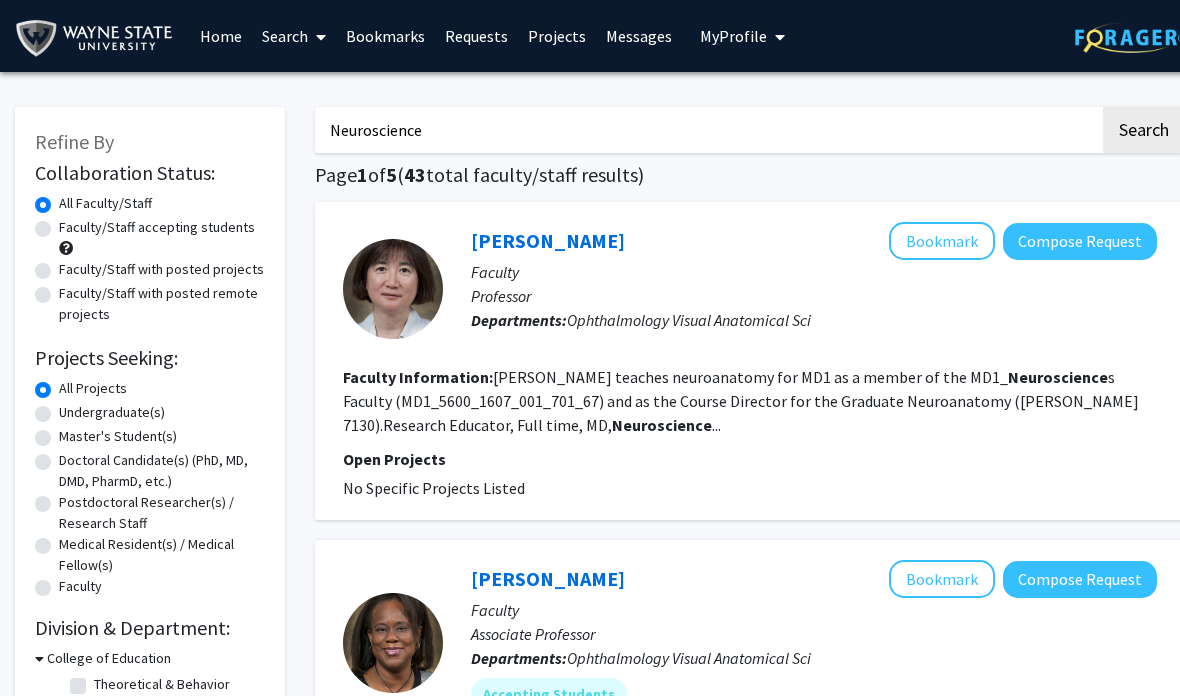 click on "Neuroscience" at bounding box center [707, 130] 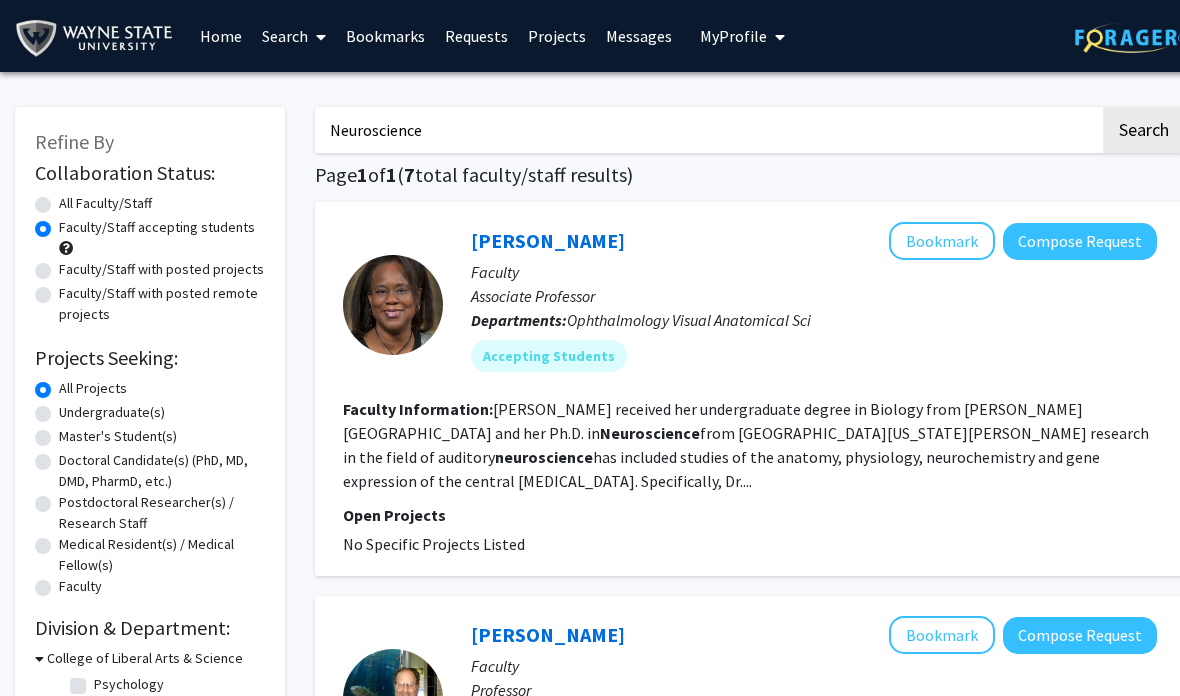 click on "Faculty/Staff with posted projects" 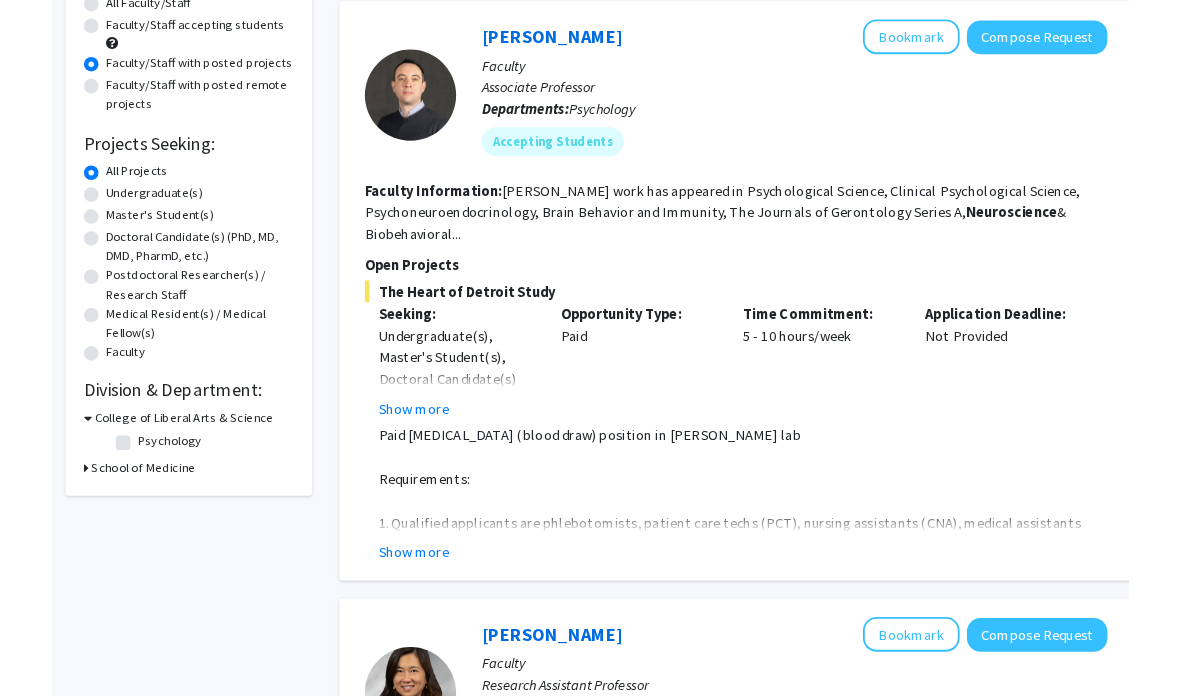scroll, scrollTop: 268, scrollLeft: 0, axis: vertical 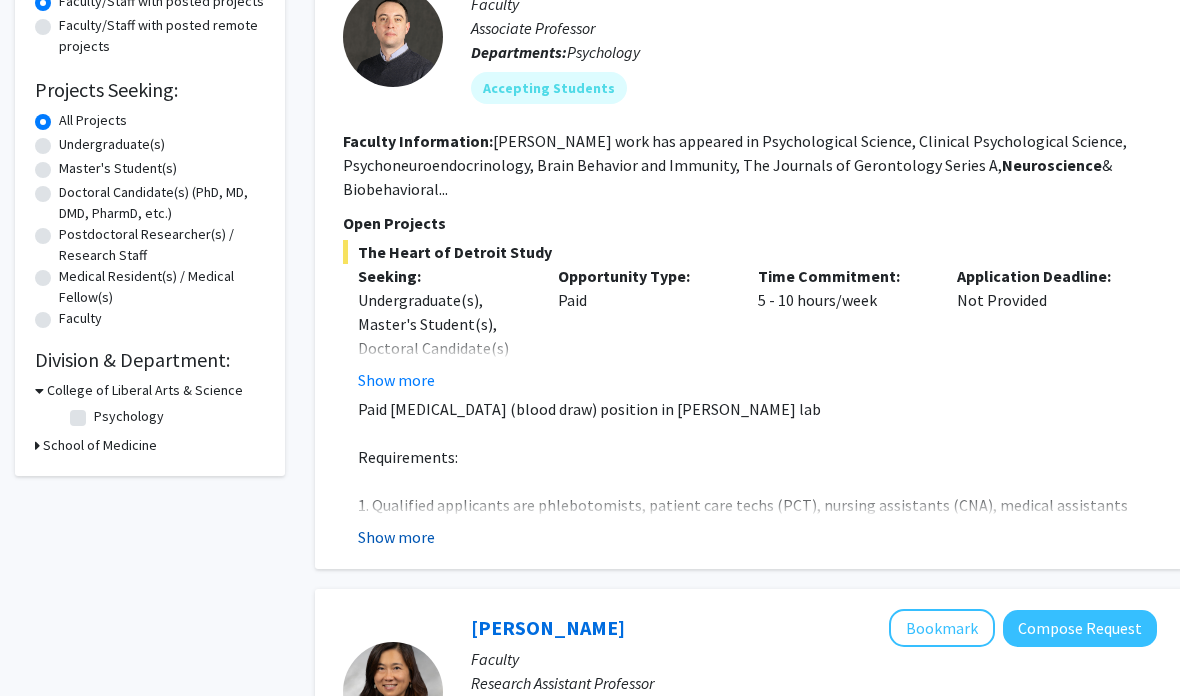 click on "Show more" 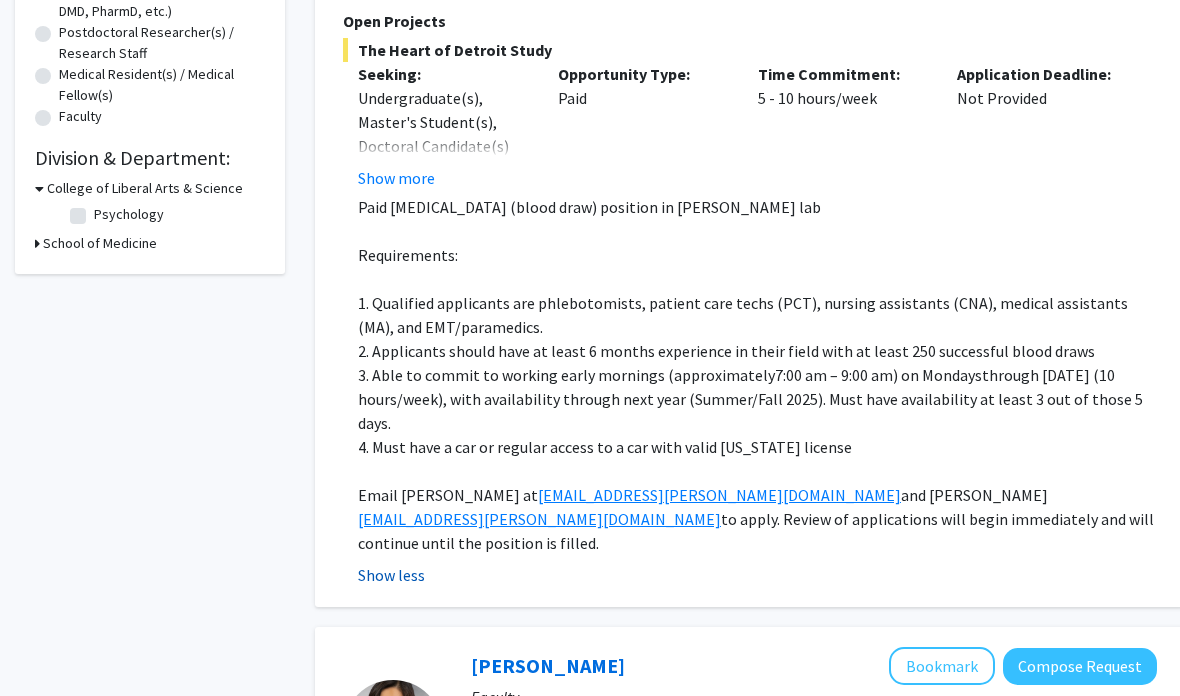 scroll, scrollTop: 469, scrollLeft: 0, axis: vertical 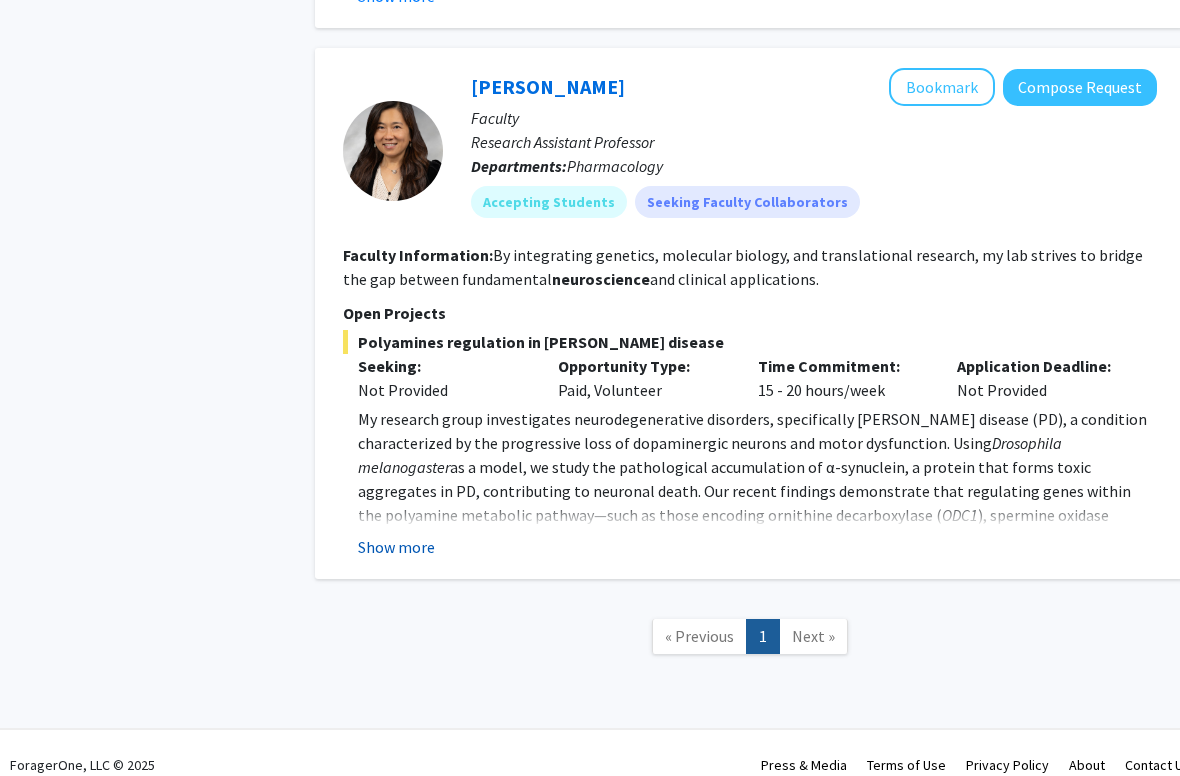 click on "Show more" 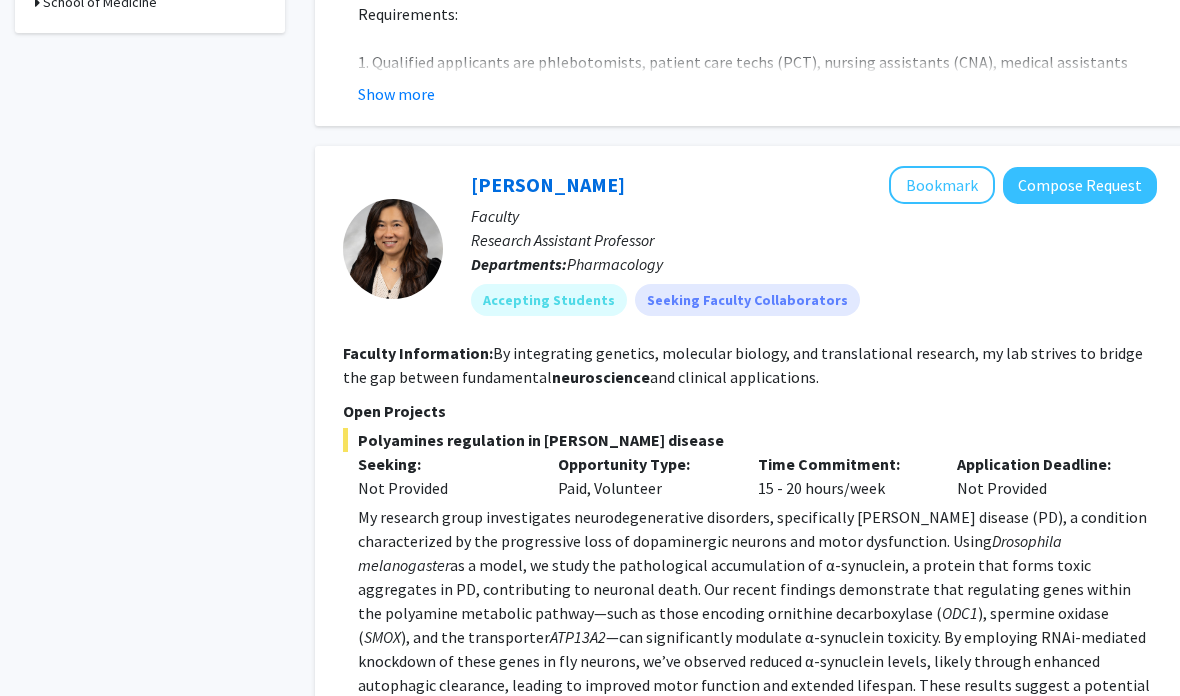 scroll, scrollTop: 709, scrollLeft: 0, axis: vertical 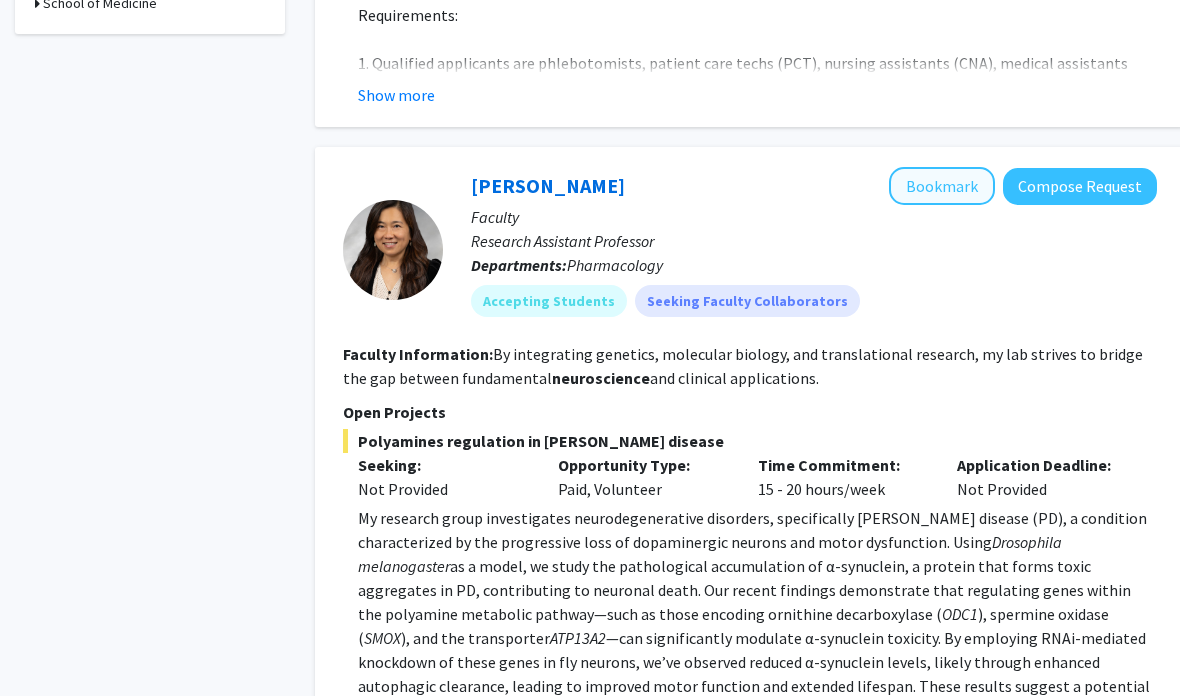 click on "Bookmark" 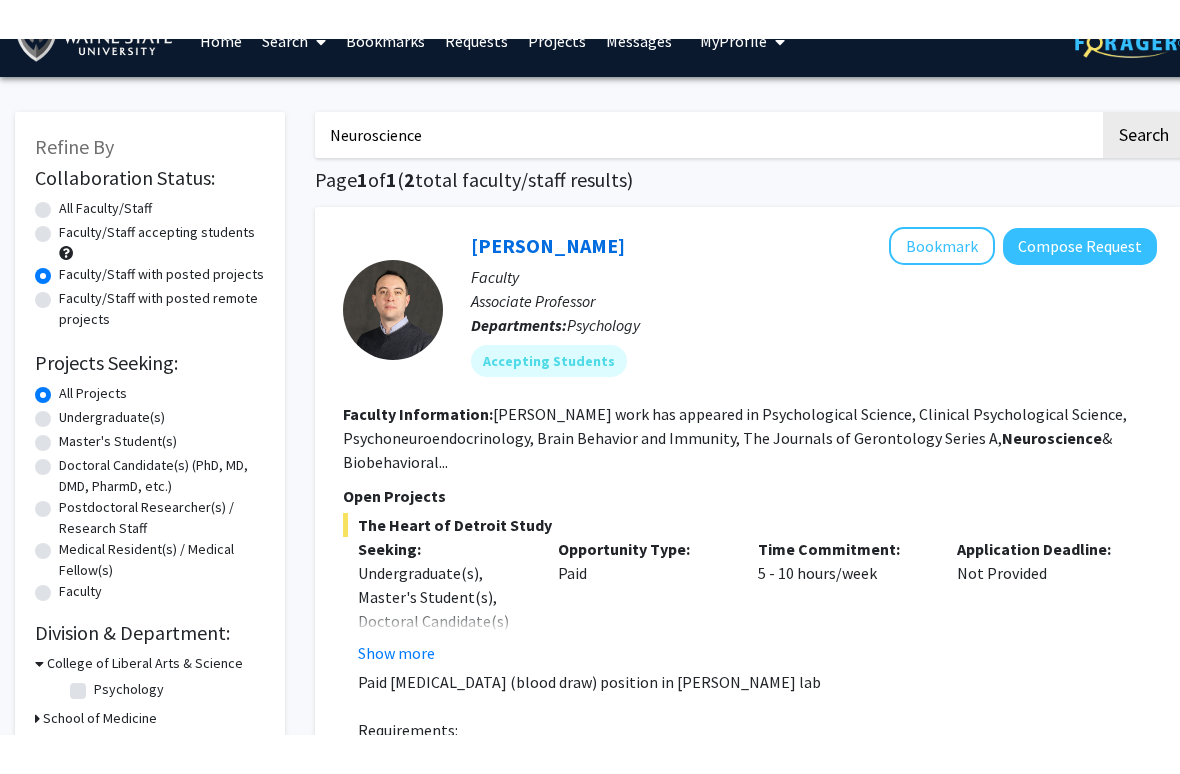 scroll, scrollTop: 0, scrollLeft: 0, axis: both 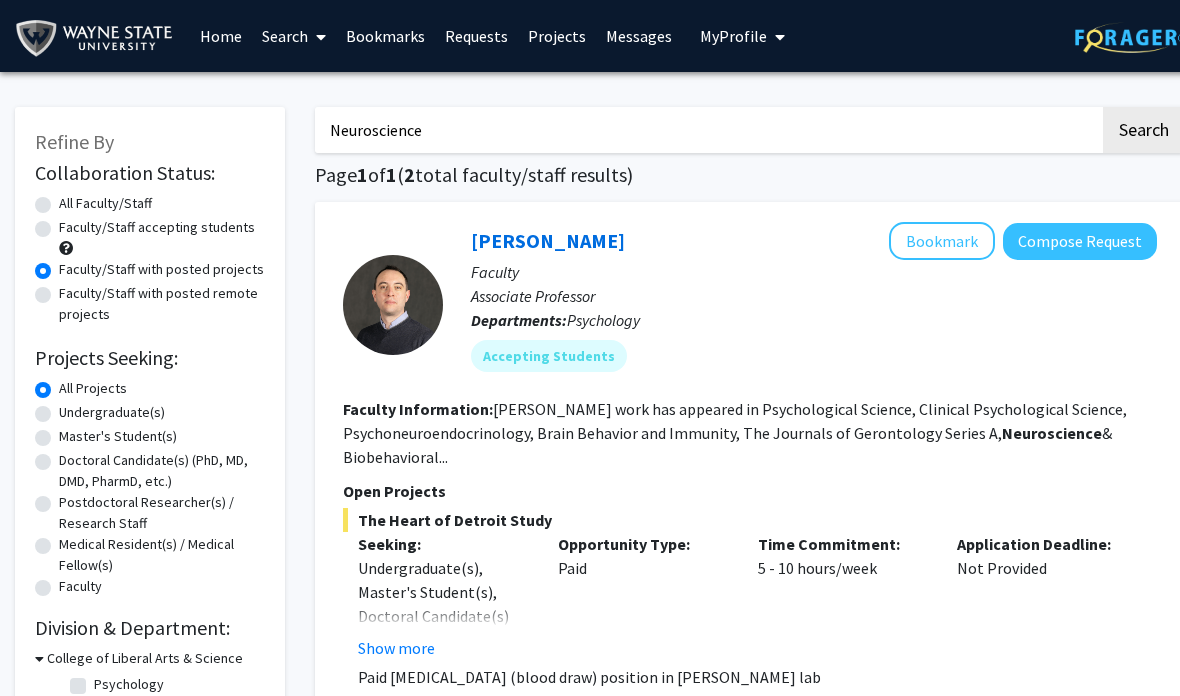 click on "Faculty/Staff with posted remote projects" 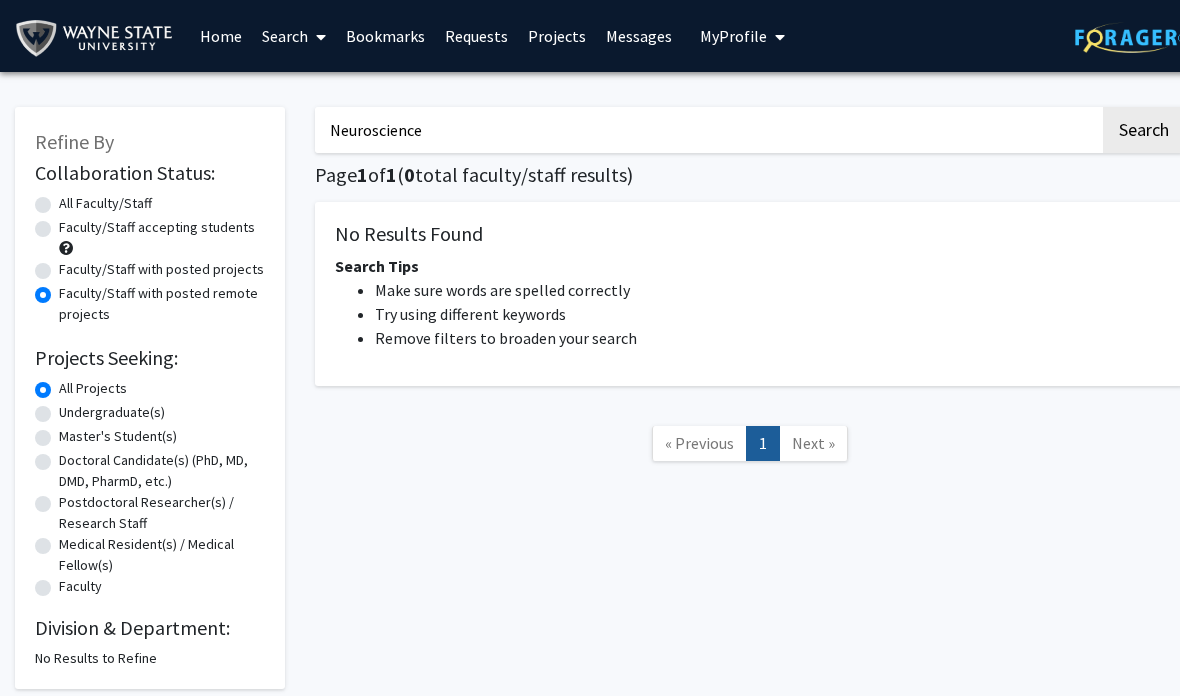 click on "Faculty/Staff accepting students" 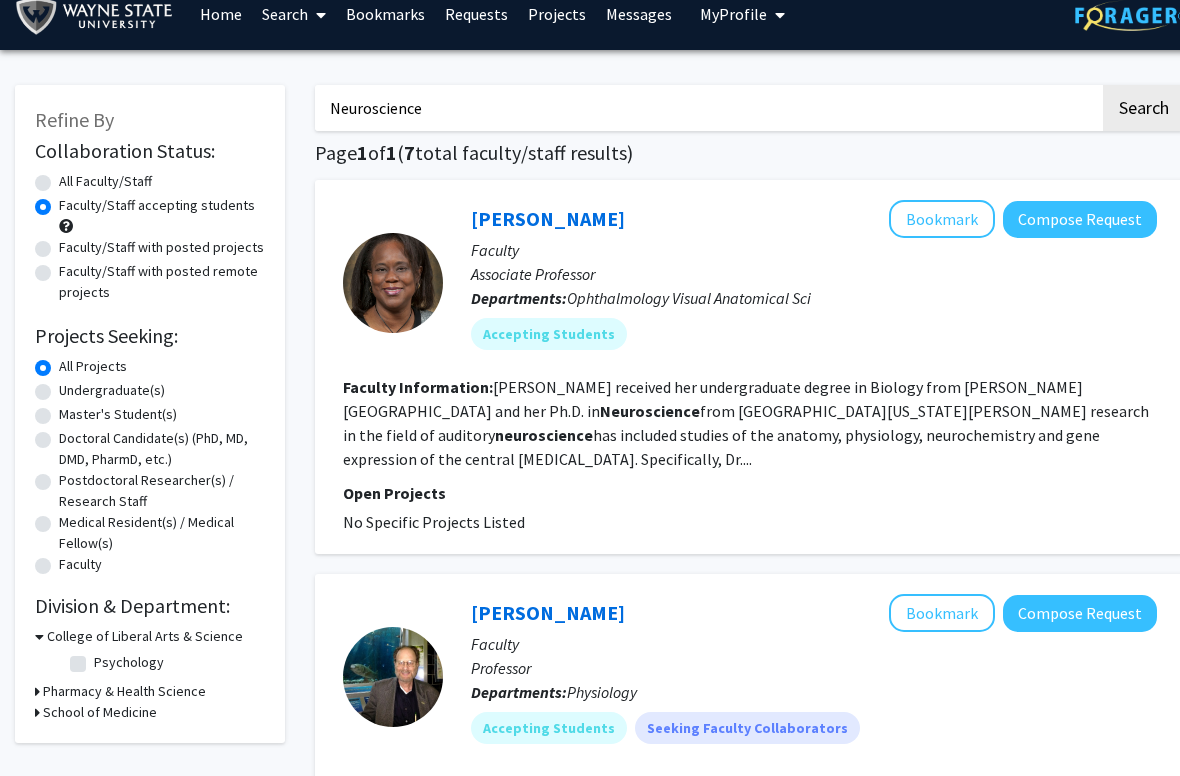 scroll, scrollTop: 30, scrollLeft: 0, axis: vertical 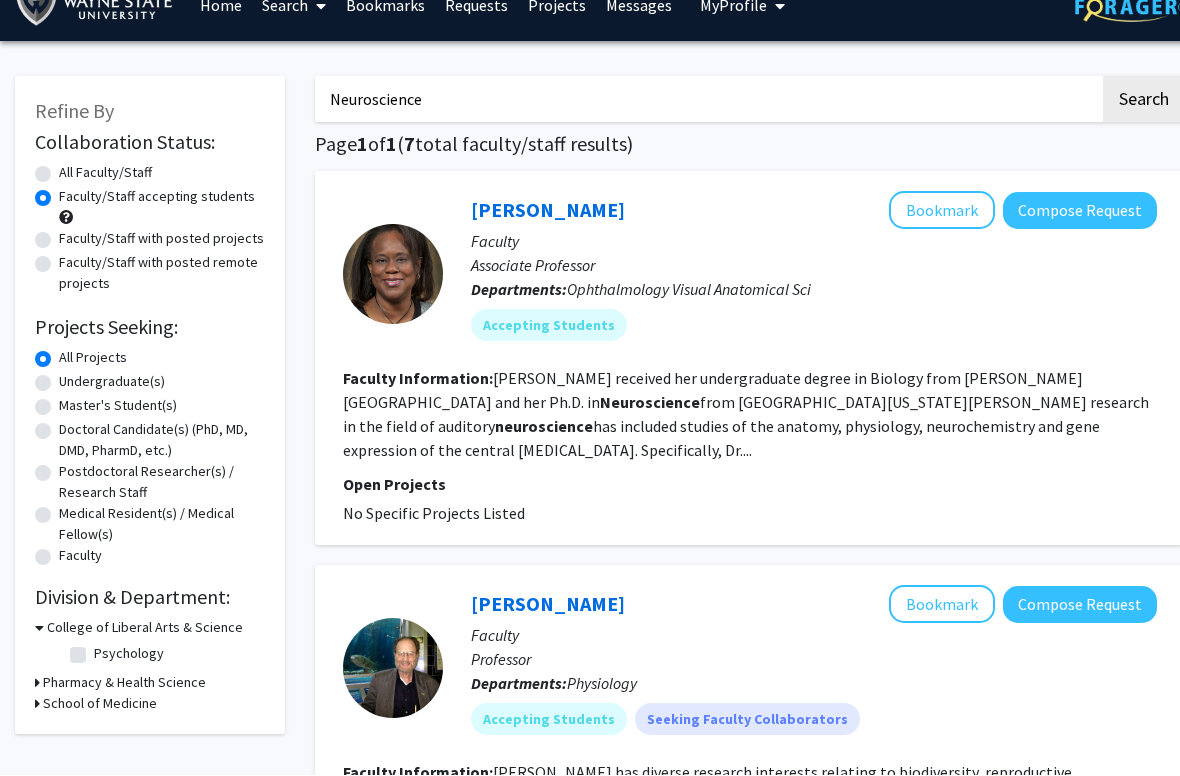 click on "Undergraduate(s)" 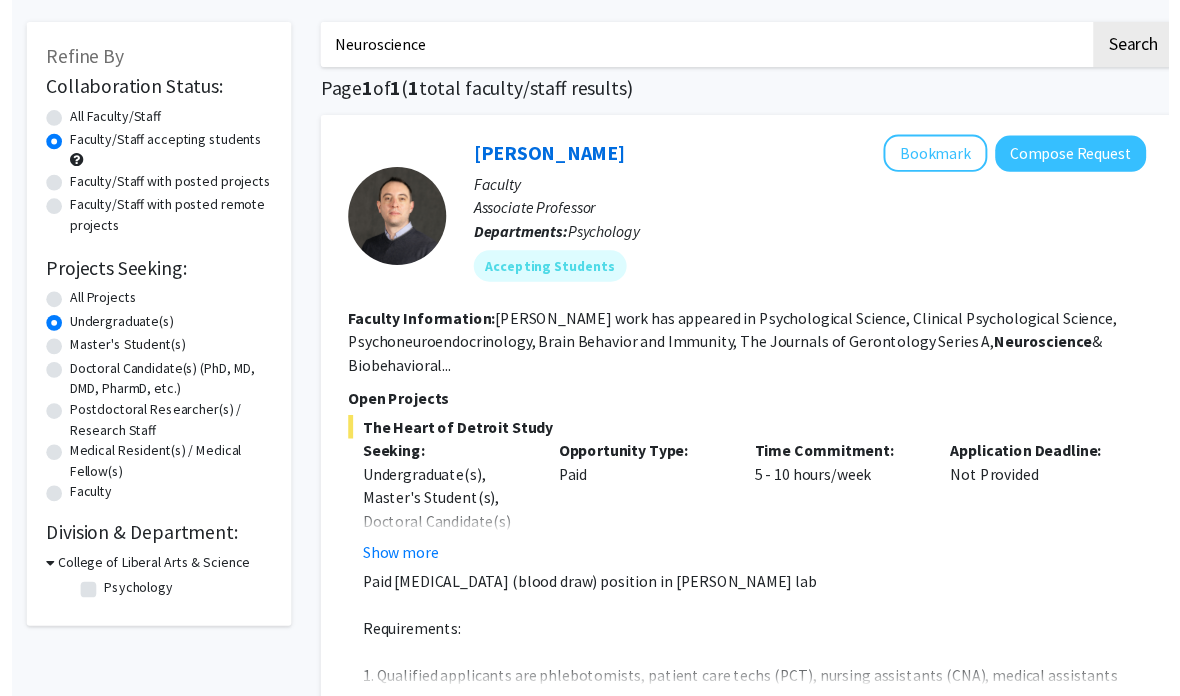 scroll, scrollTop: 0, scrollLeft: 0, axis: both 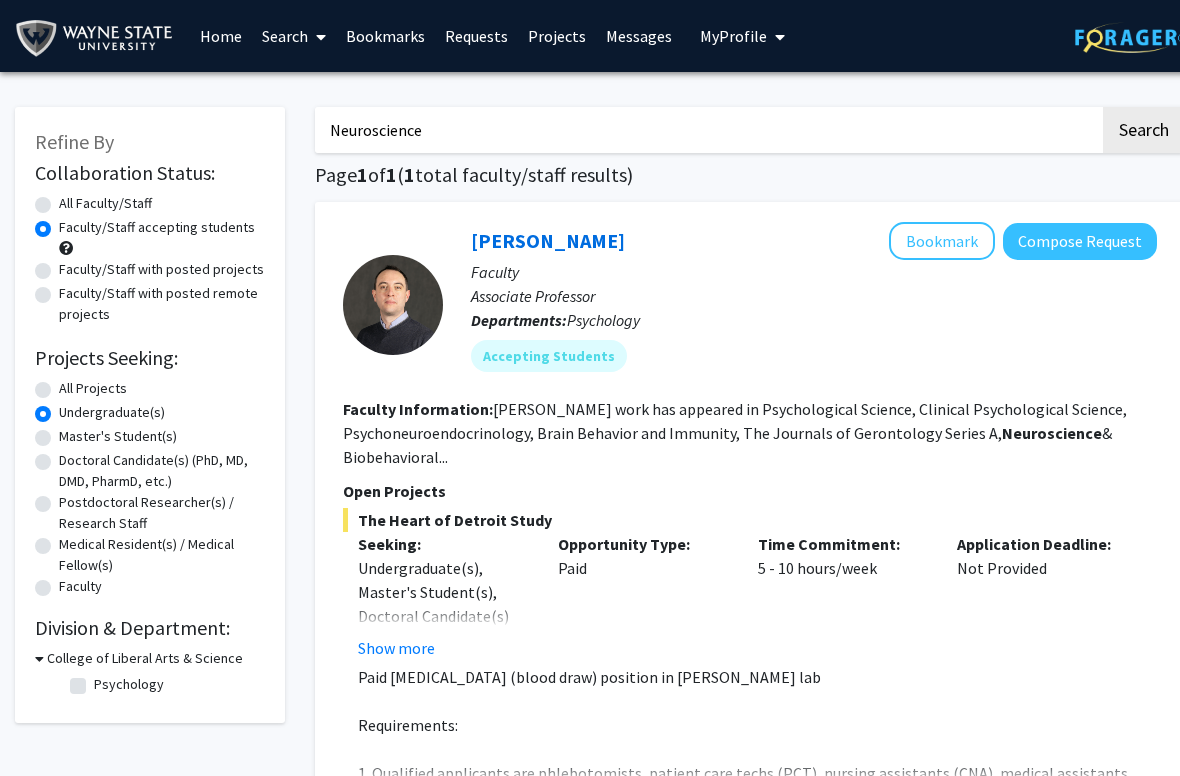click on "All Projects" 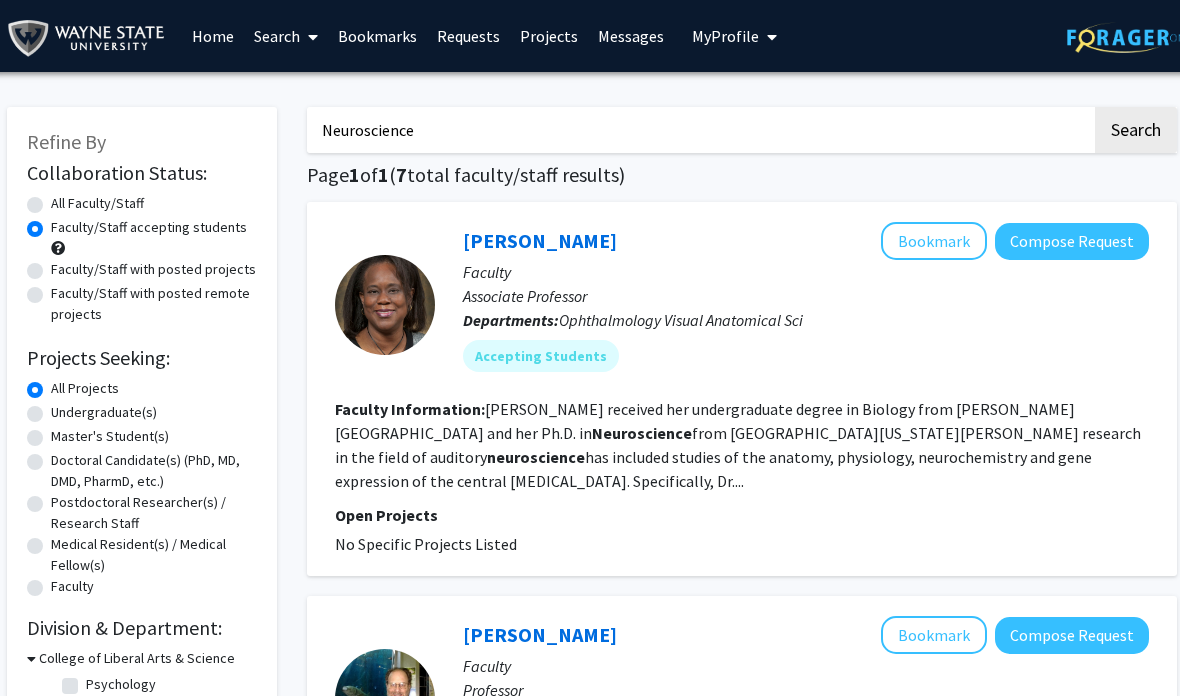 scroll, scrollTop: 0, scrollLeft: 4, axis: horizontal 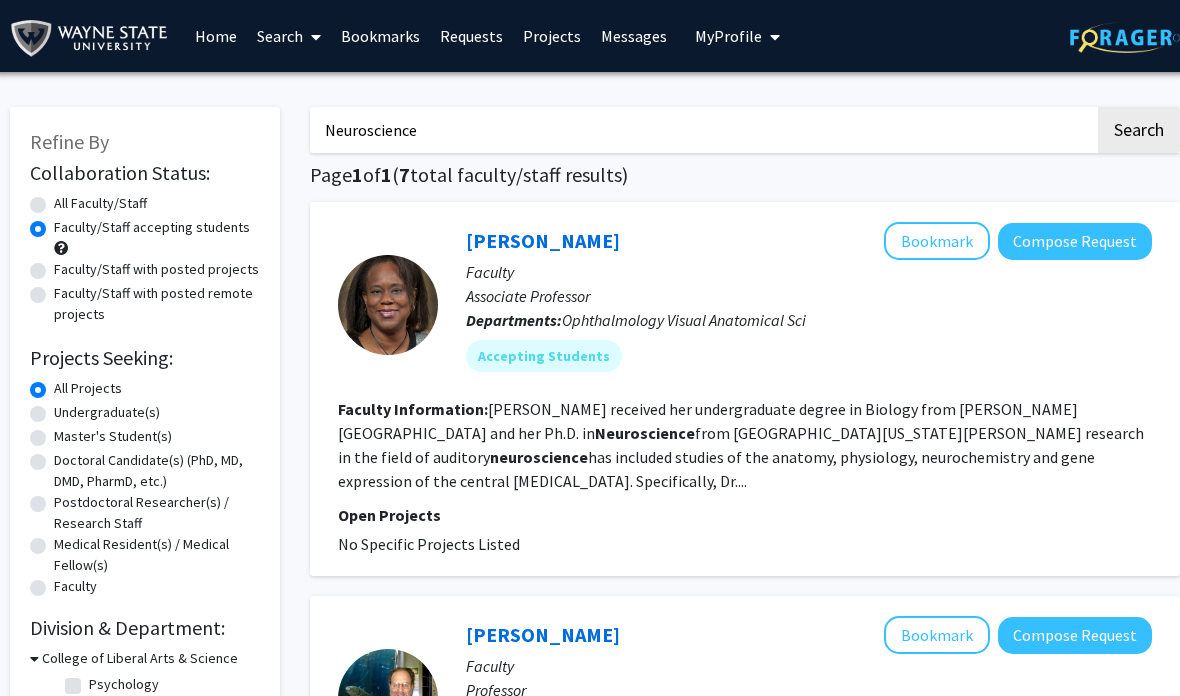 click on "Neuroscience" at bounding box center [703, 130] 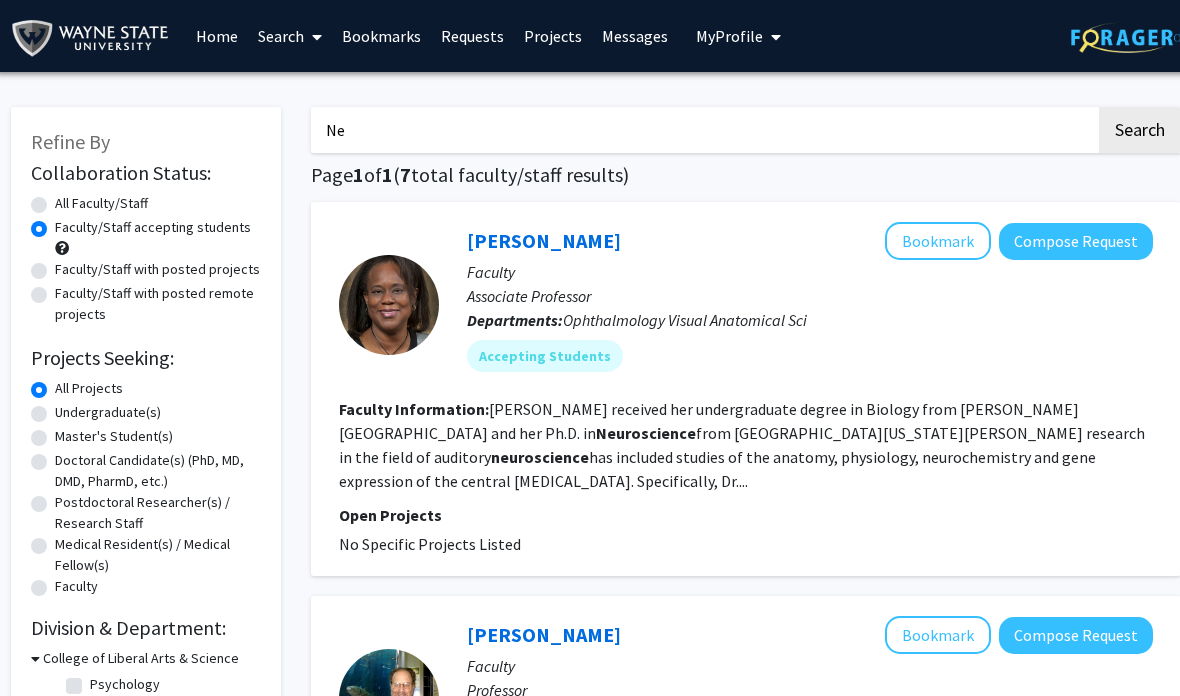 type on "N" 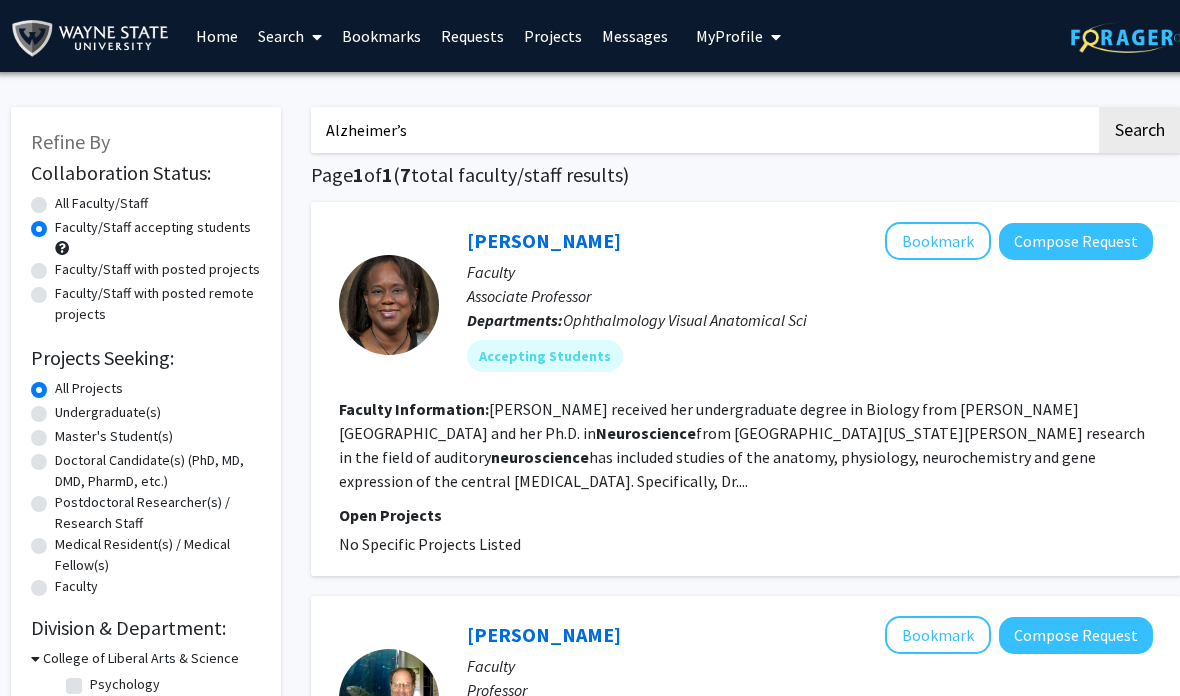 type on "Alzheimer’s" 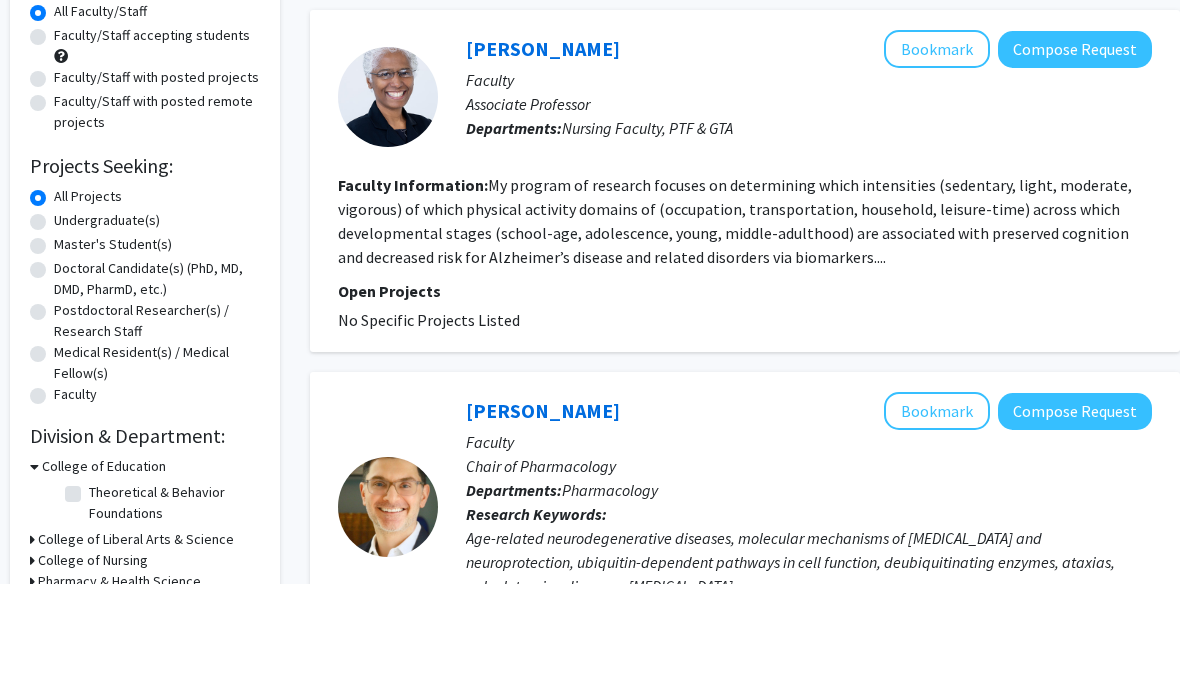 scroll, scrollTop: 80, scrollLeft: 8, axis: both 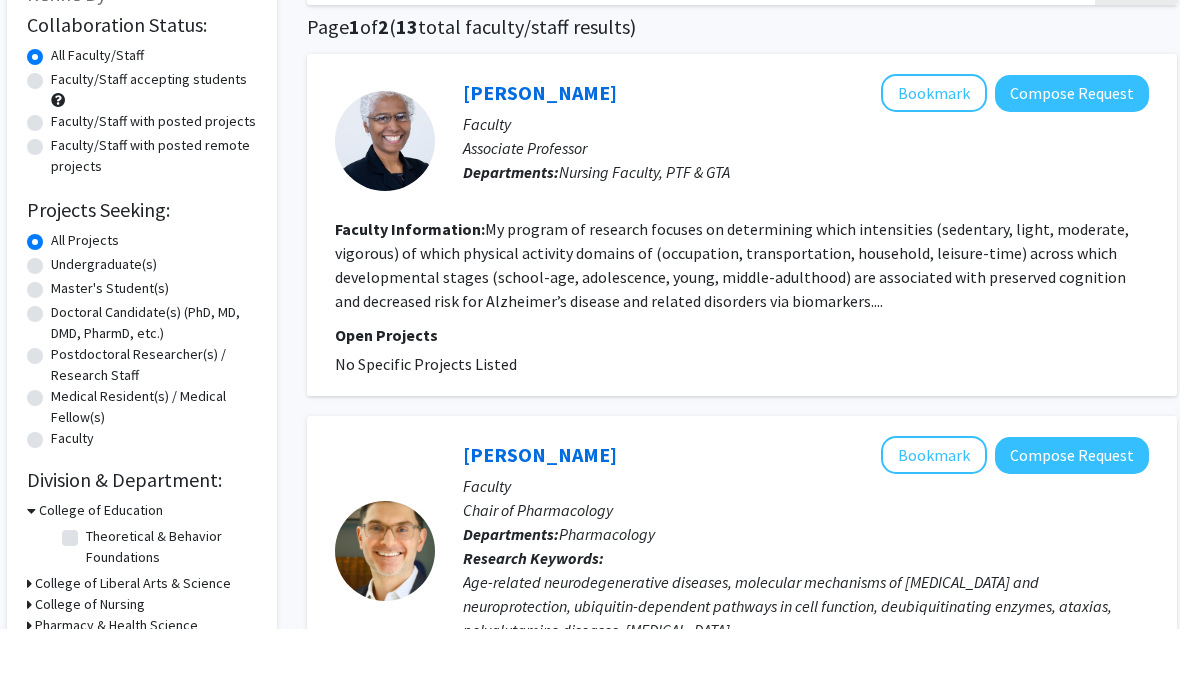 click on "My program of research focuses on determining which intensities (sedentary, light, moderate, vigorous) of which physical activity domains of (occupation, transportation, household, leisure-time) across which developmental stages (school-age, adolescence, young, middle-adulthood) are associated with preserved cognition and decreased risk for Alzheimer’s disease and related disorders via biomarkers...." 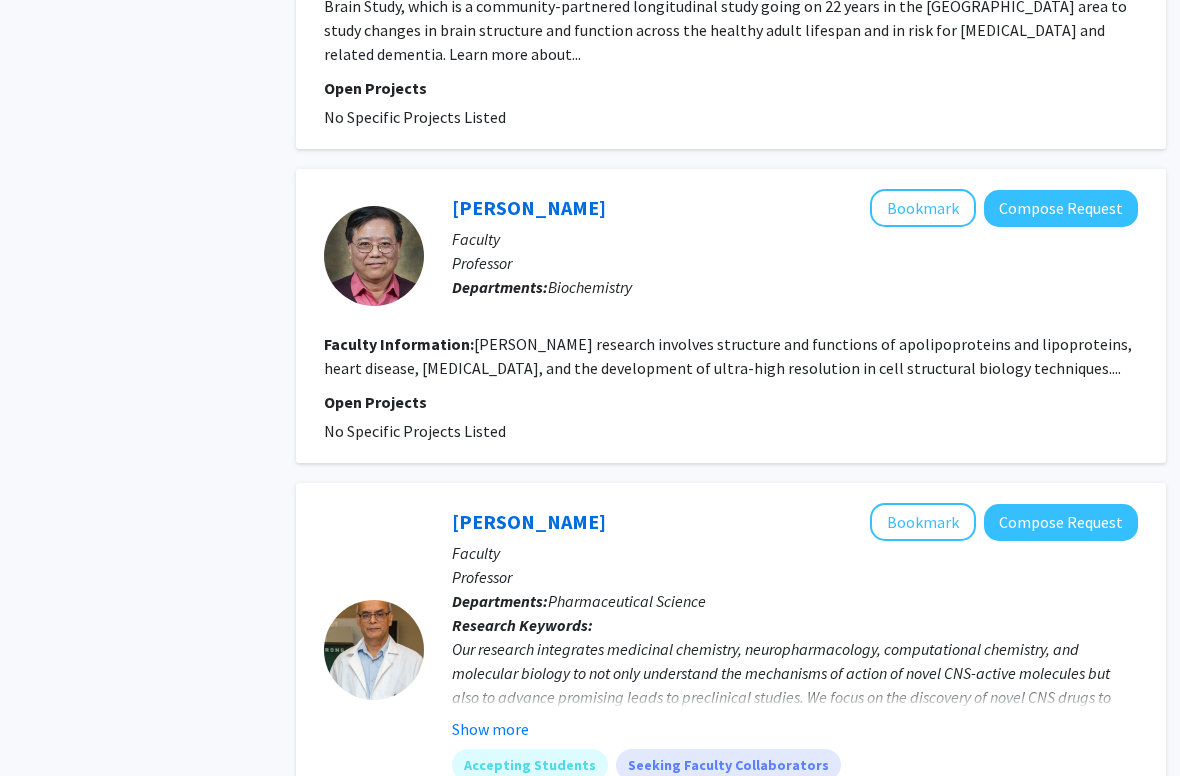 scroll, scrollTop: 1288, scrollLeft: 19, axis: both 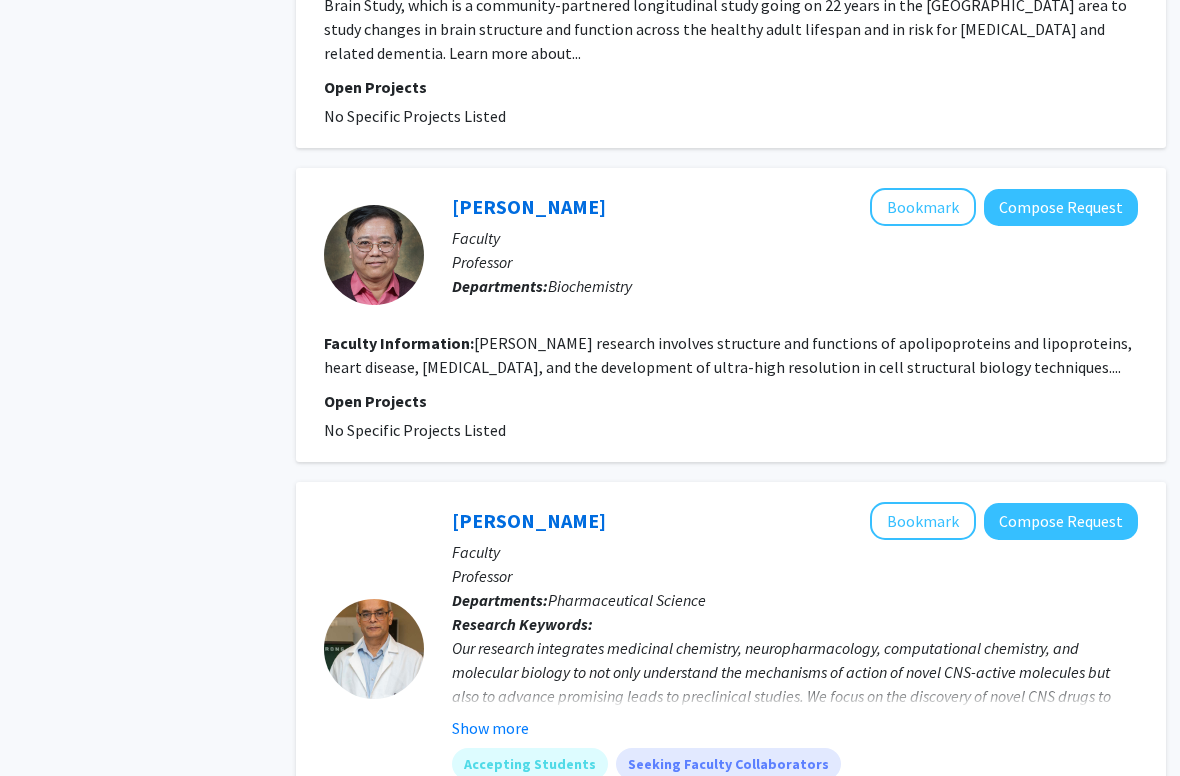 click on "Skip navigation  Home  Search  Bookmarks  Requests  Projects Messages  My   Profile  [PERSON_NAME] View Profile Account Settings Log Out Complete your profile ×  To continue, you need to make sure you've filled out your name, major, and year on your profile so it can be shared with faculty members.  Trust us, we’re here to save you time!  Continue exploring the site   Go to profile  Refine By Collaboration Status: Collaboration Status  All Faculty/Staff    Collaboration Status  Faculty/Staff accepting students    Collaboration Status  Faculty/Staff with posted projects    Collaboration Status  Faculty/Staff with posted remote projects    Projects Seeking: Projects Seeking Level  All Projects    Projects Seeking Level  Undergraduate(s)    Projects Seeking Level  Master's Student(s)    Projects Seeking Level  Doctoral Candidate(s) (PhD, MD, DMD, PharmD, etc.)    Projects Seeking Level  Postdoctoral Researcher(s) / Research Staff    Projects Seeking Level Projects Seeking Level 1 2" at bounding box center (571, -900) 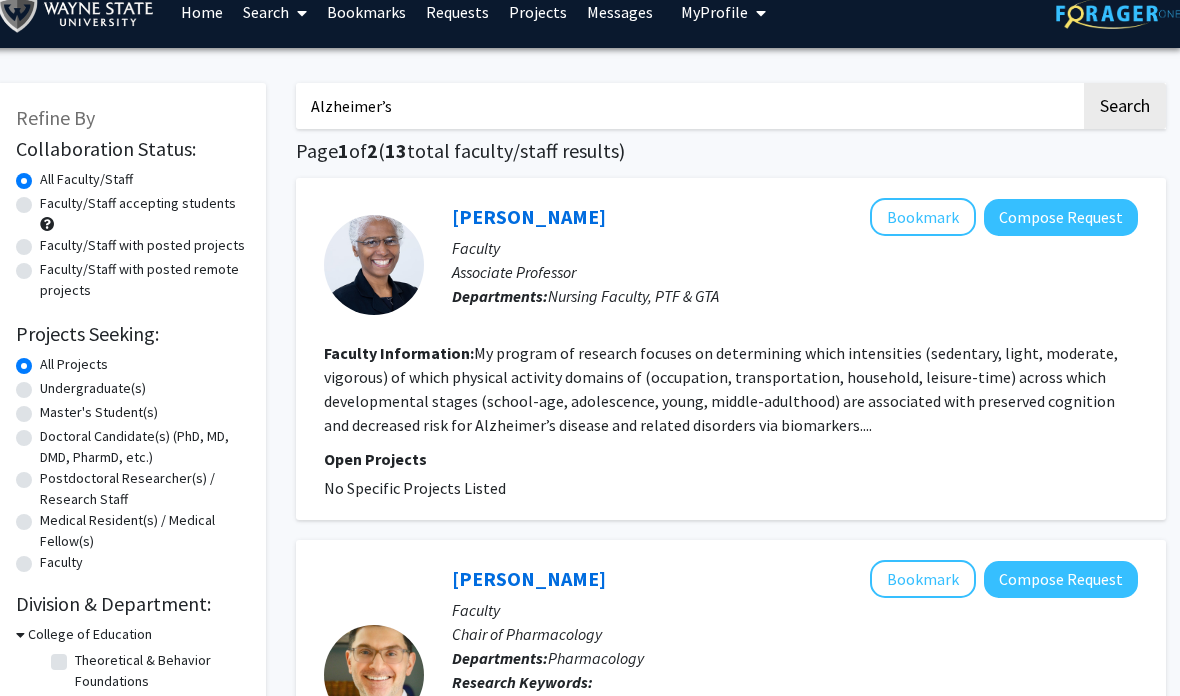 scroll, scrollTop: 0, scrollLeft: 18, axis: horizontal 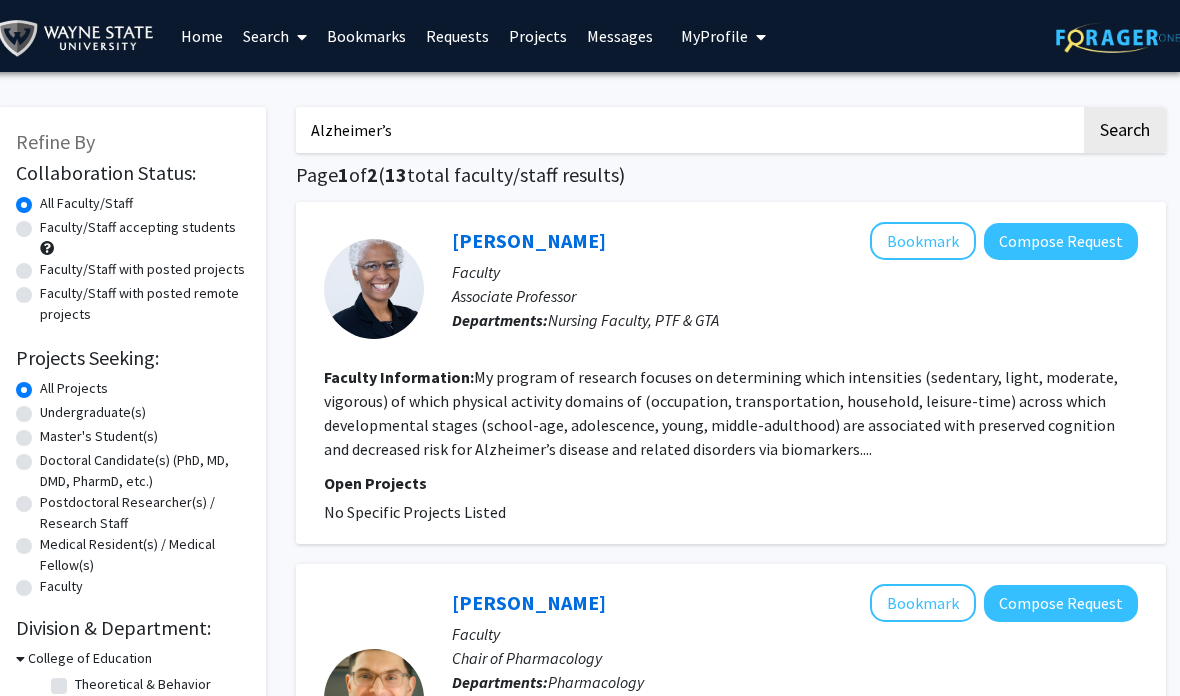 click on "Undergraduate(s)" 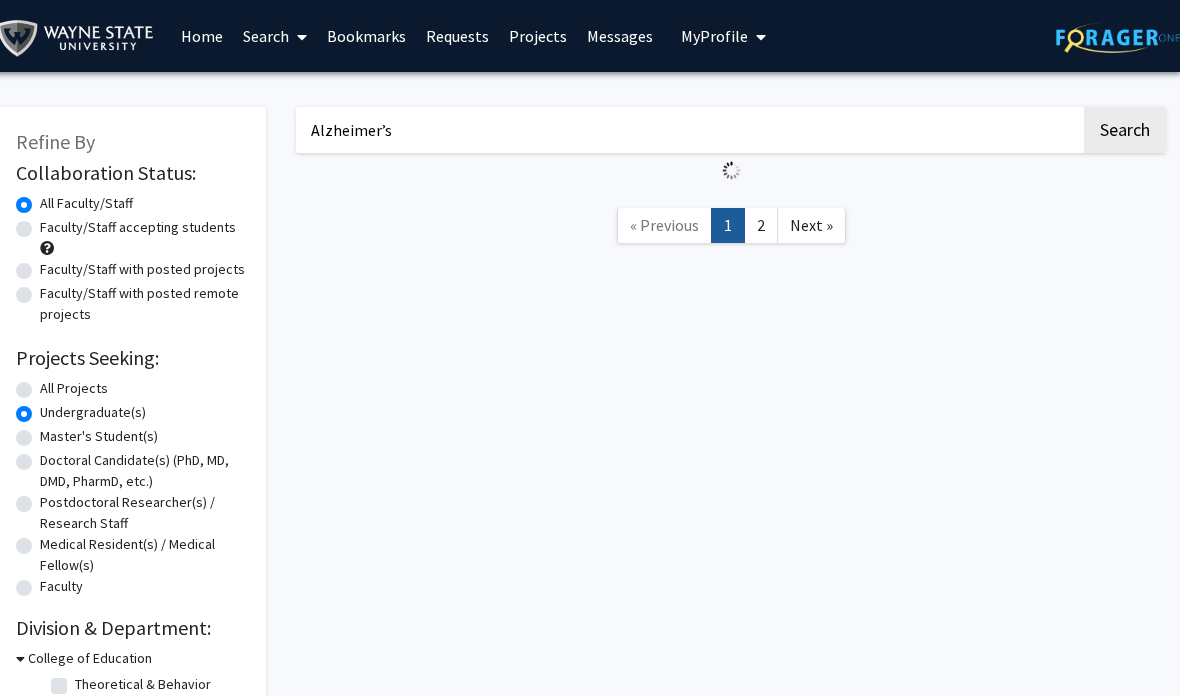 scroll, scrollTop: 0, scrollLeft: 19, axis: horizontal 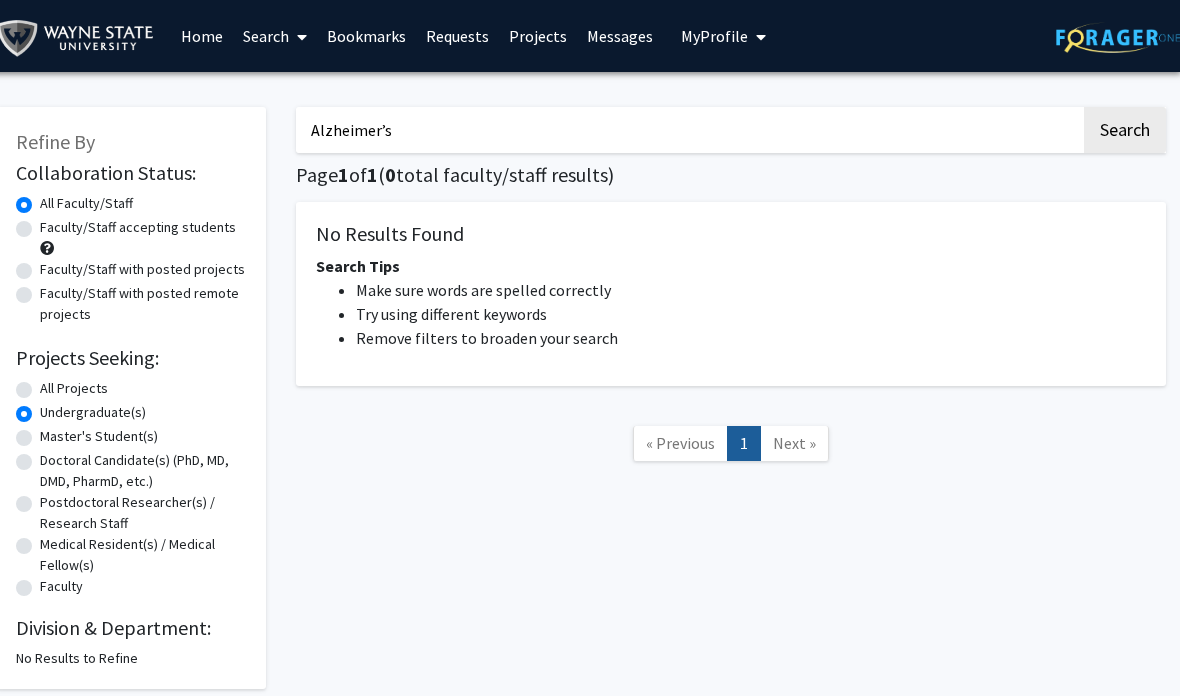 click on "All Projects" 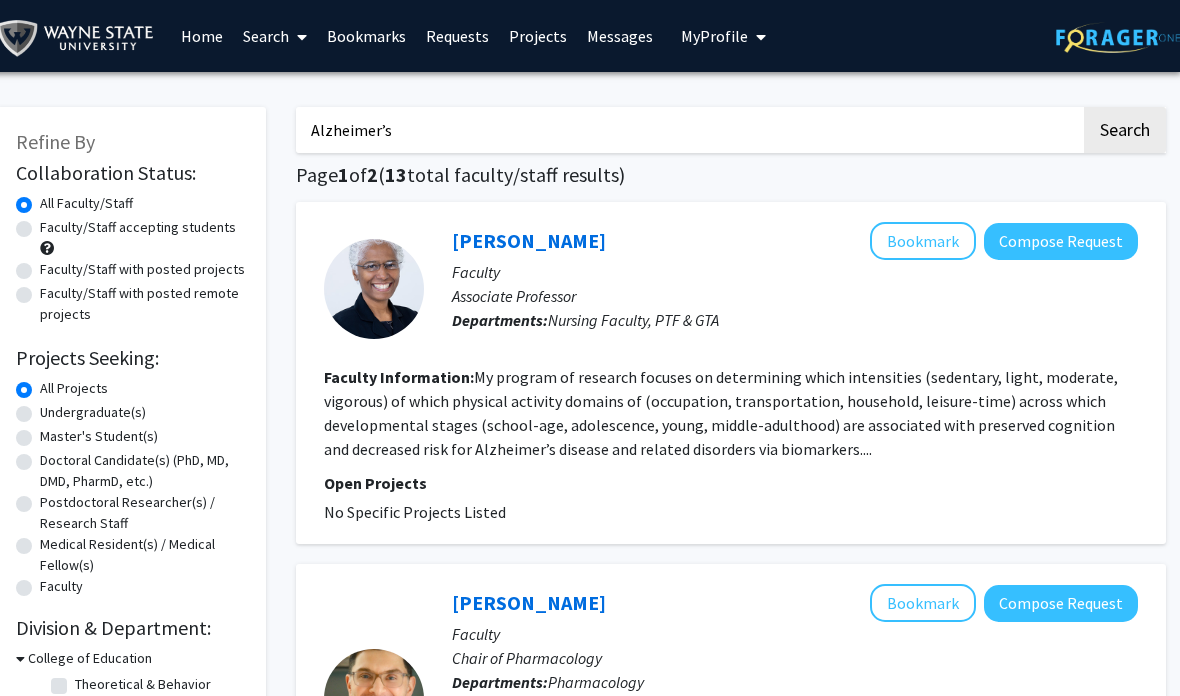 click on "Faculty/Staff accepting students" 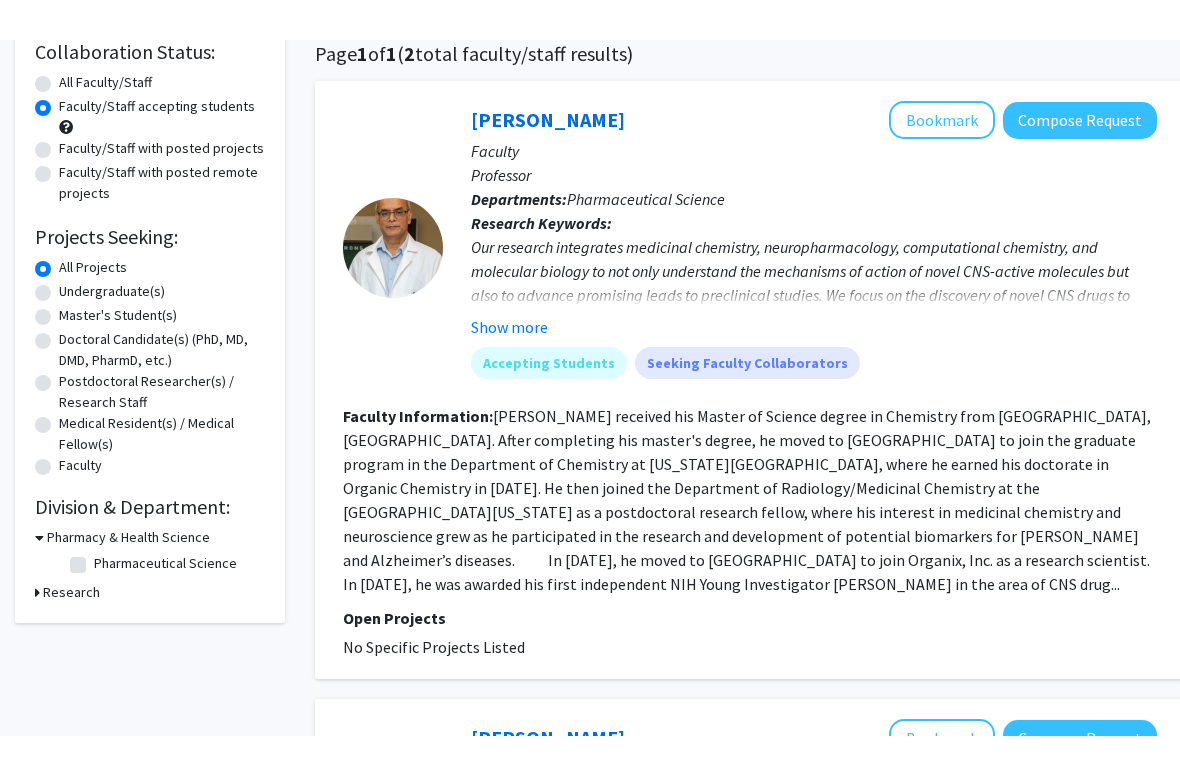 scroll, scrollTop: 0, scrollLeft: 0, axis: both 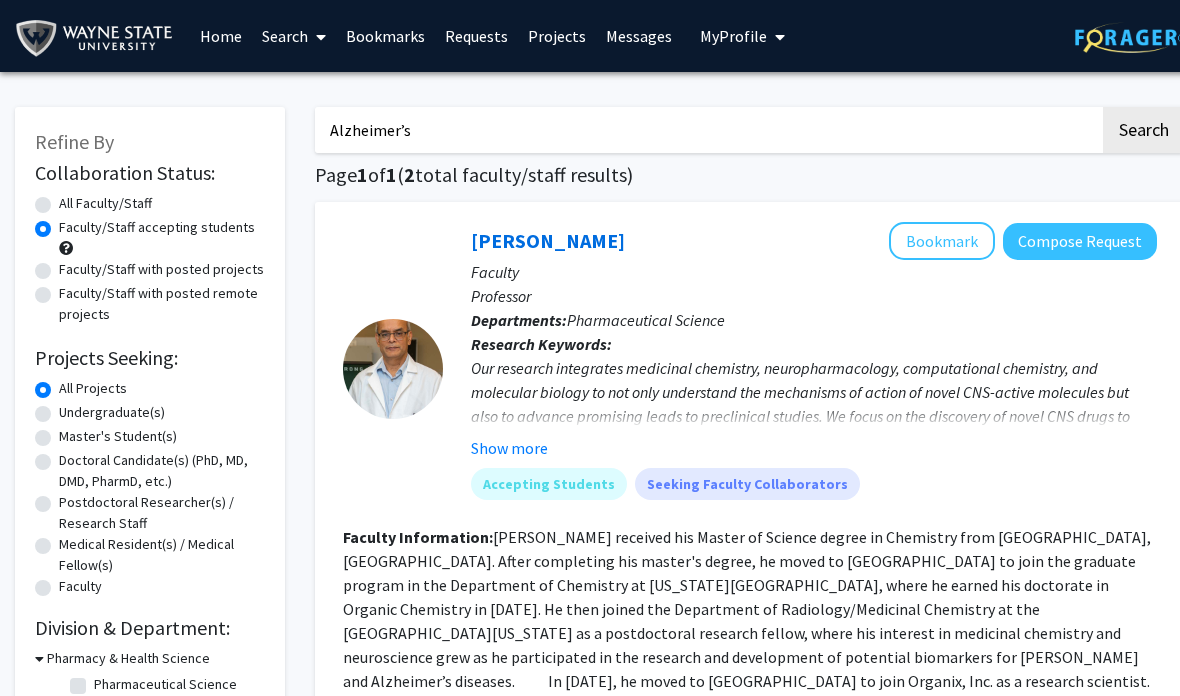 click on "Alzheimer’s" at bounding box center [707, 130] 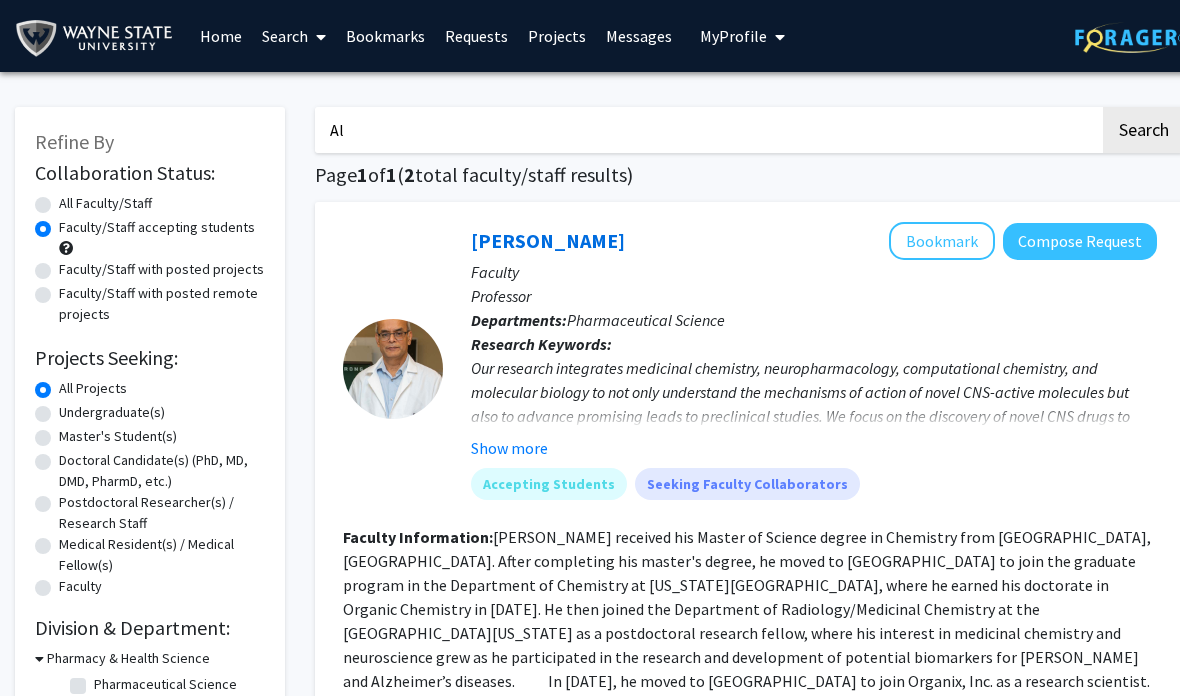 type on "A" 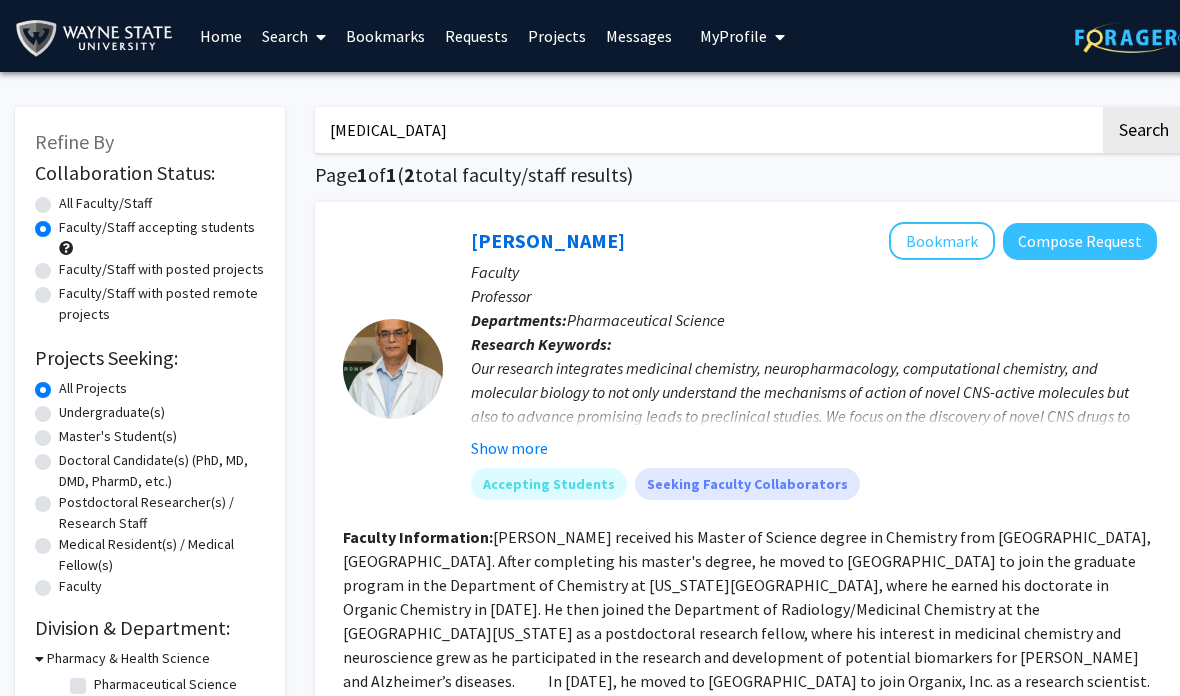 type on "[MEDICAL_DATA]" 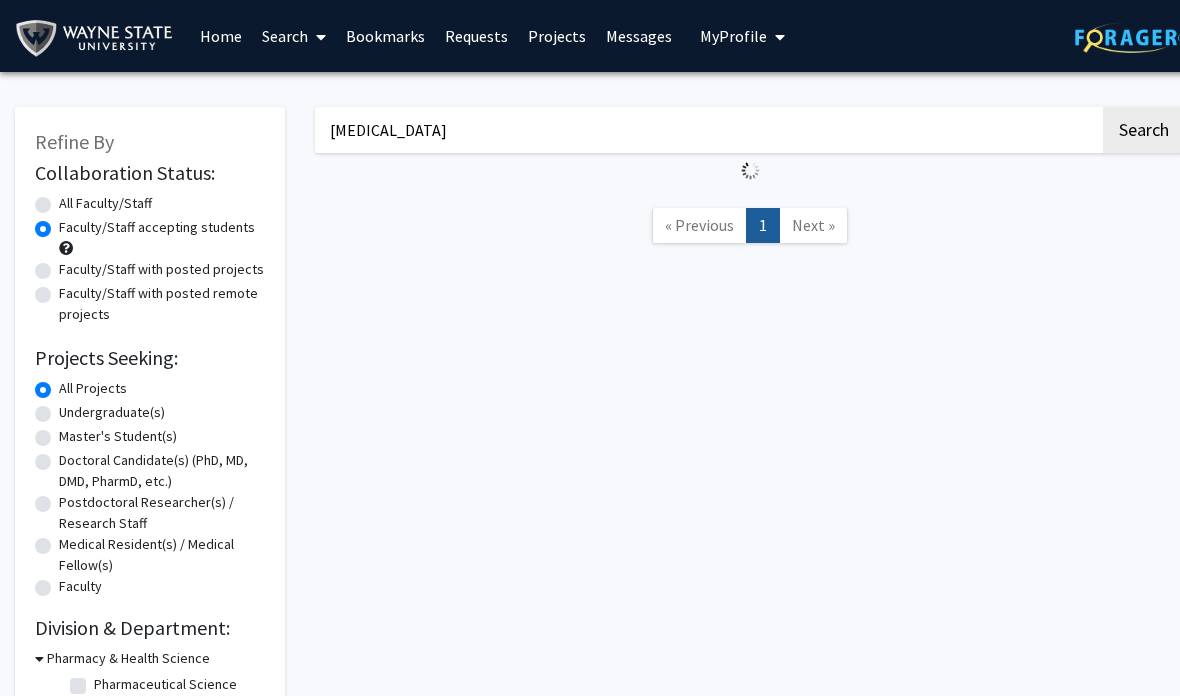 radio on "true" 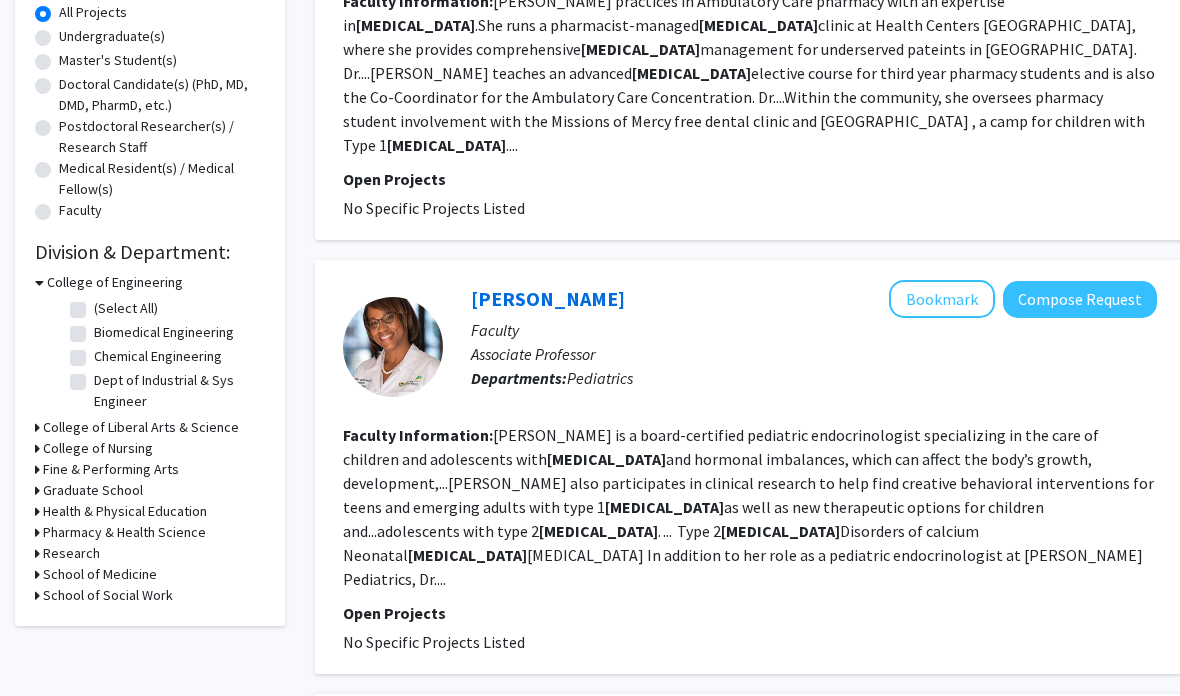 scroll, scrollTop: 0, scrollLeft: 0, axis: both 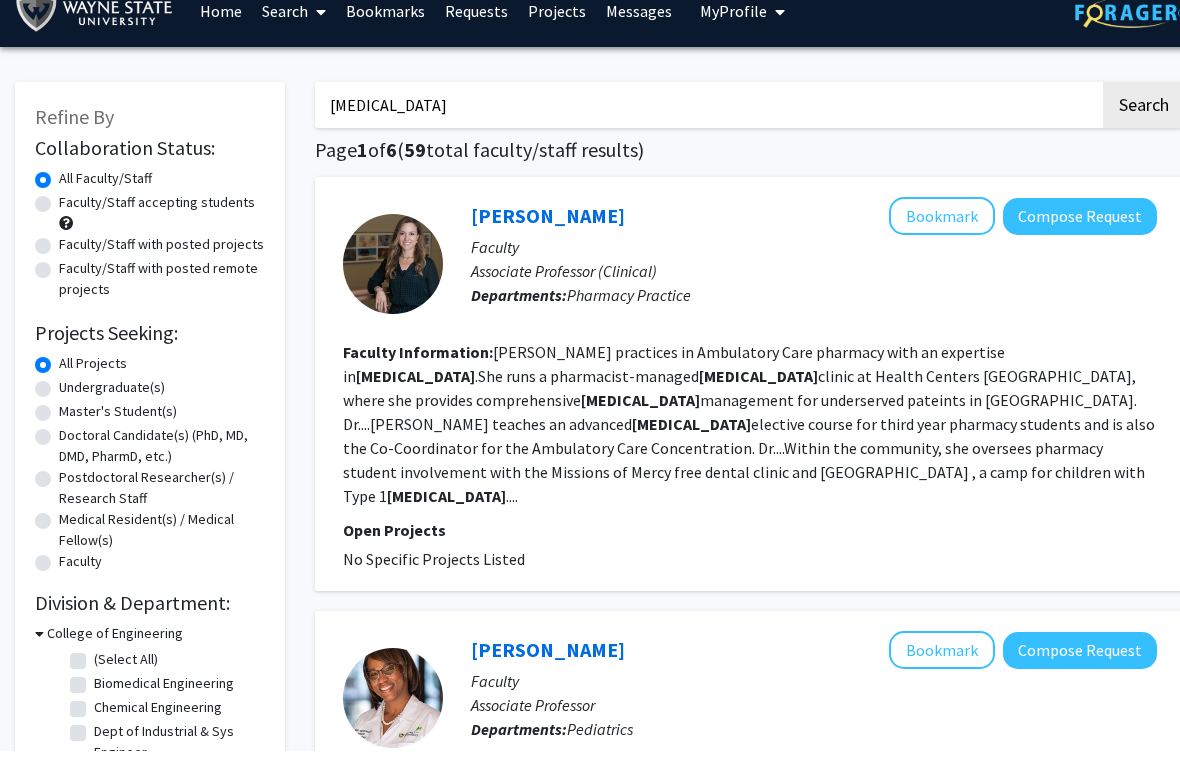 drag, startPoint x: 137, startPoint y: 387, endPoint x: 137, endPoint y: 307, distance: 80 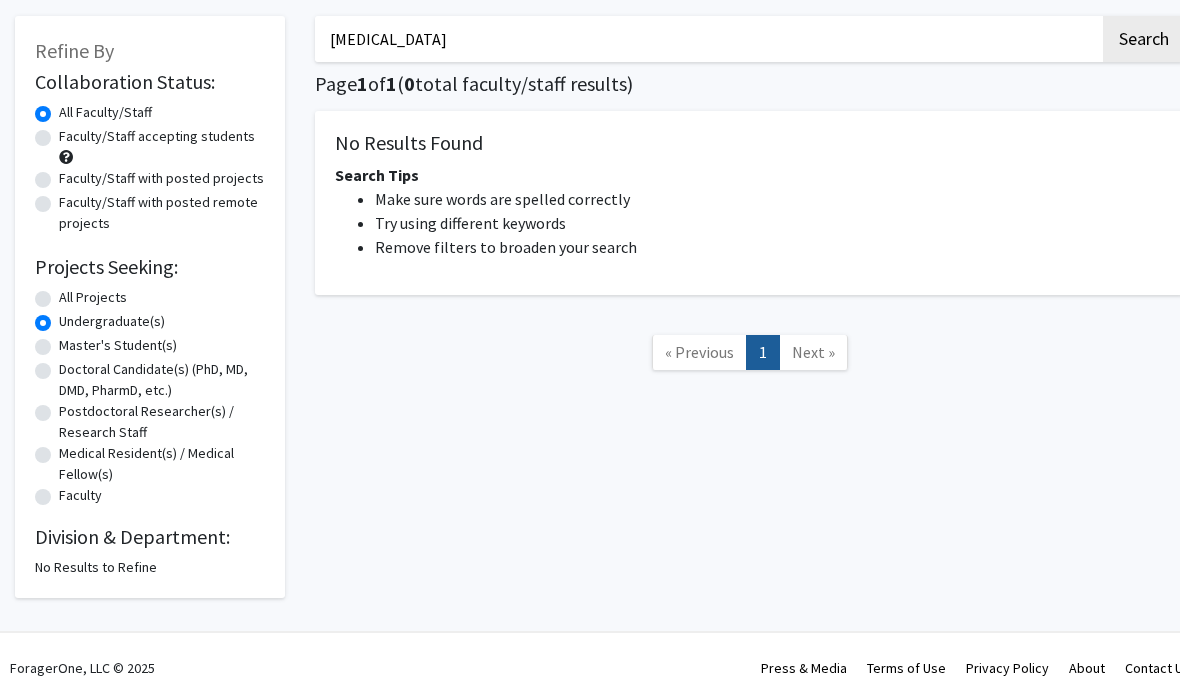 scroll, scrollTop: 94, scrollLeft: 0, axis: vertical 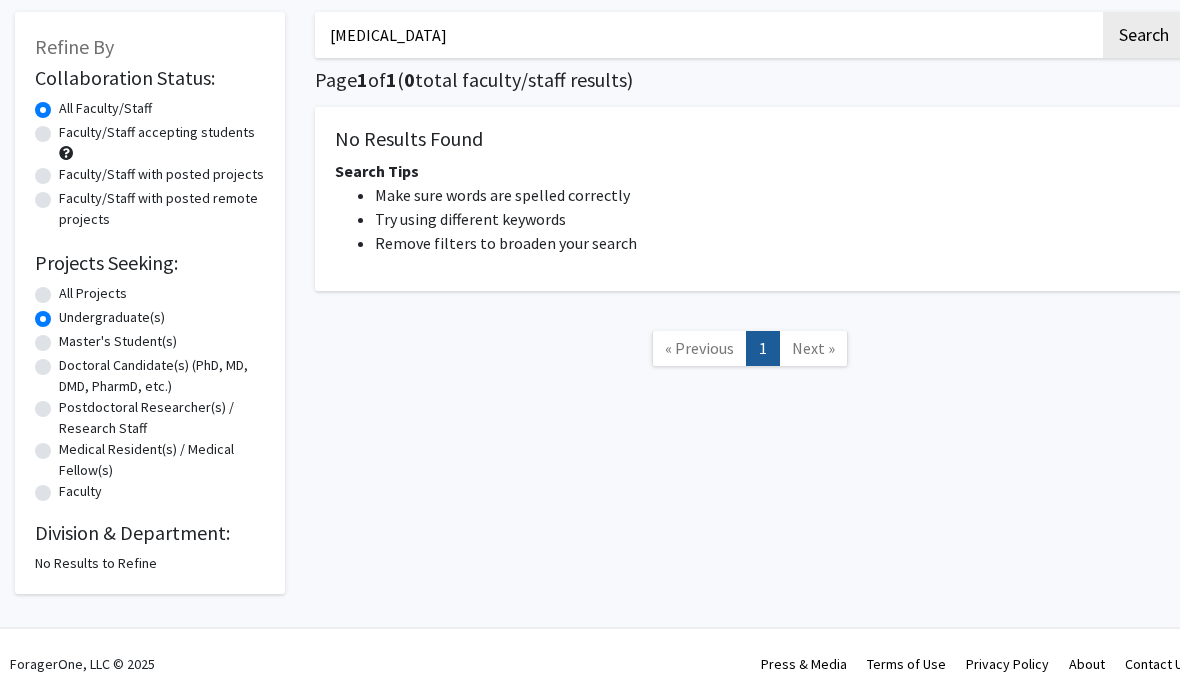 click on "All Projects" 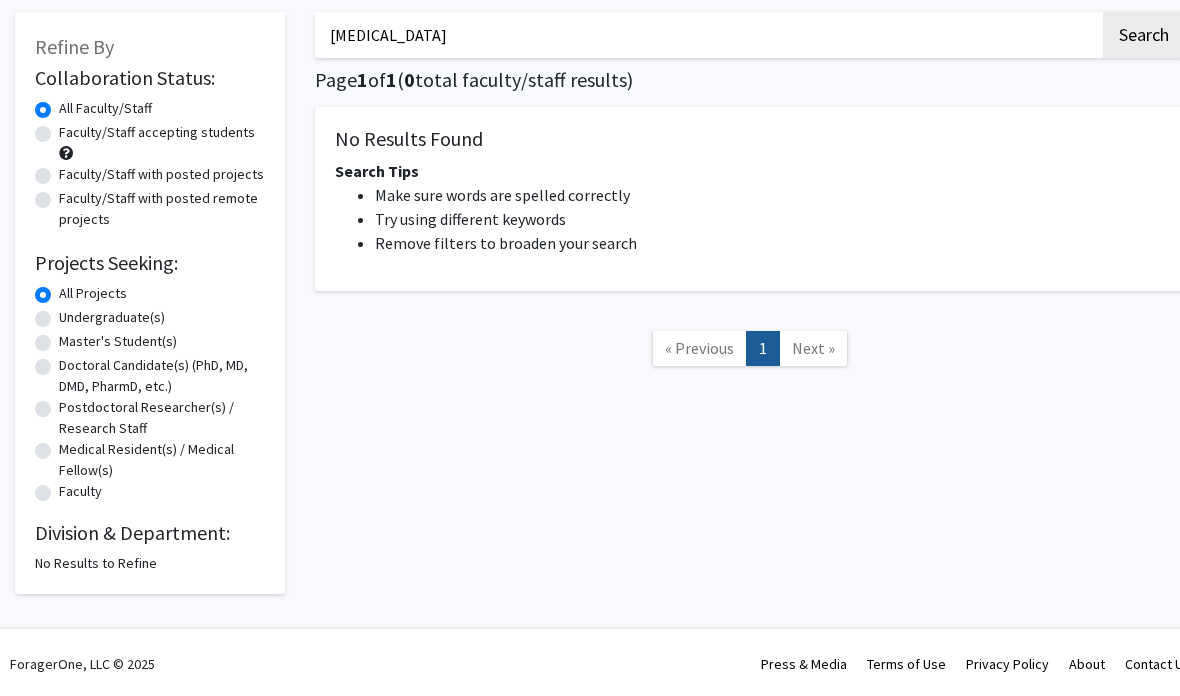 scroll, scrollTop: 0, scrollLeft: 0, axis: both 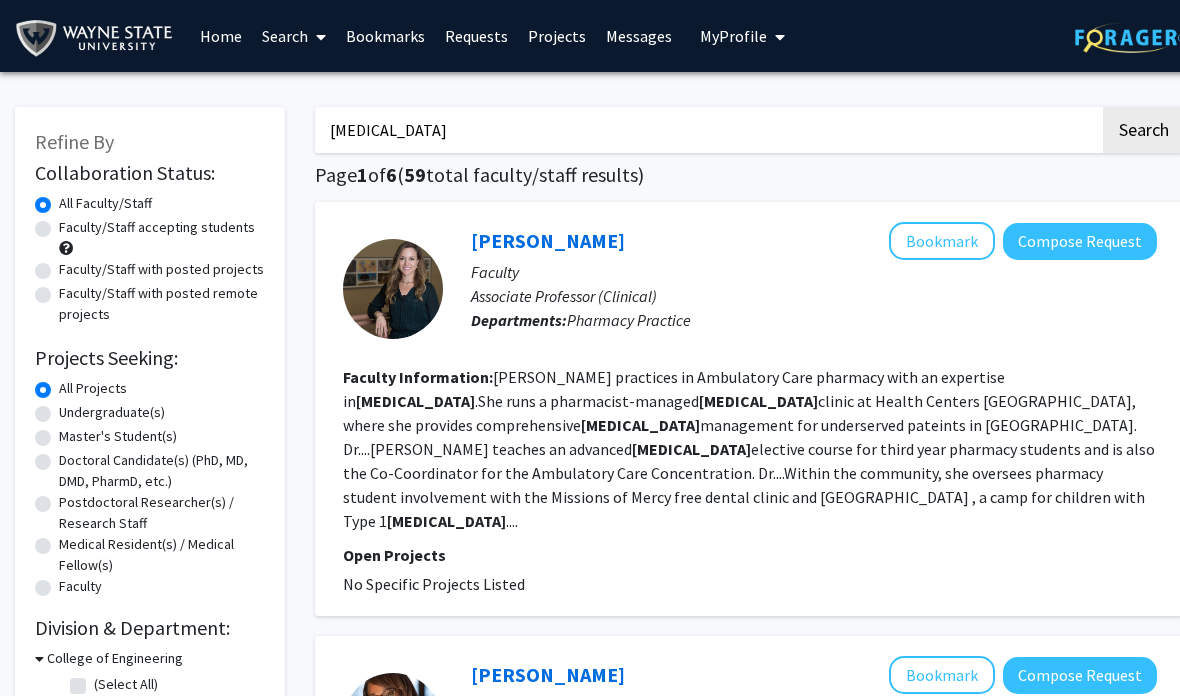 click on "Faculty/Staff accepting students" 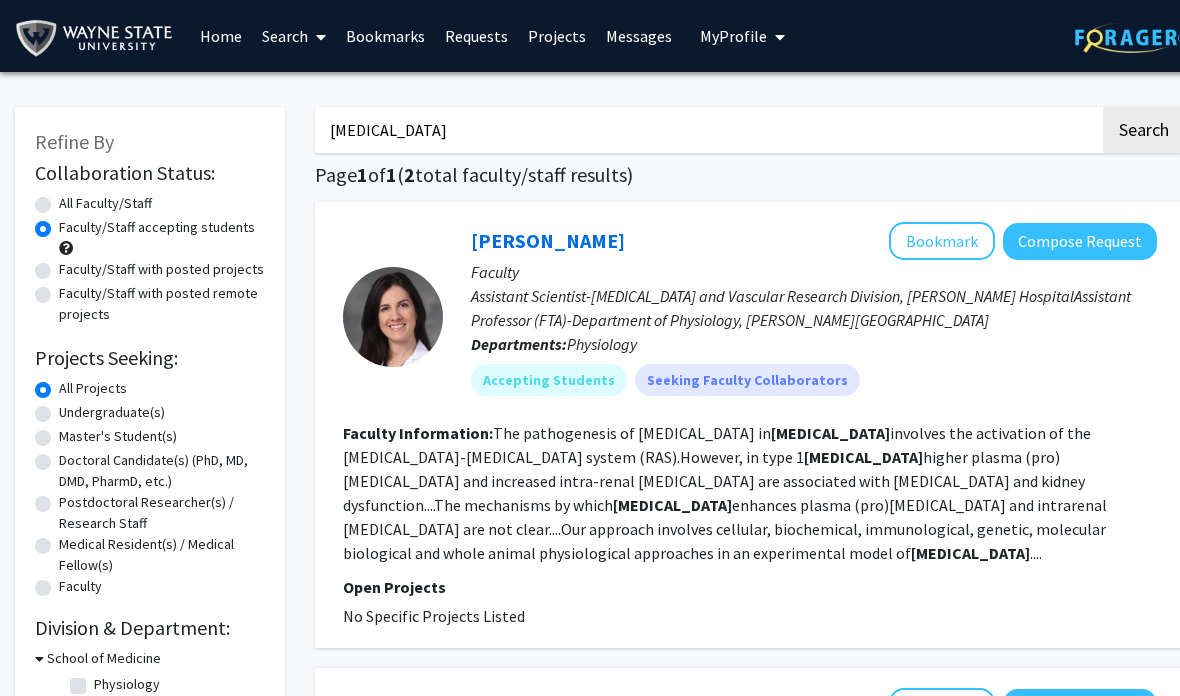 click on "Faculty/Staff with posted projects" 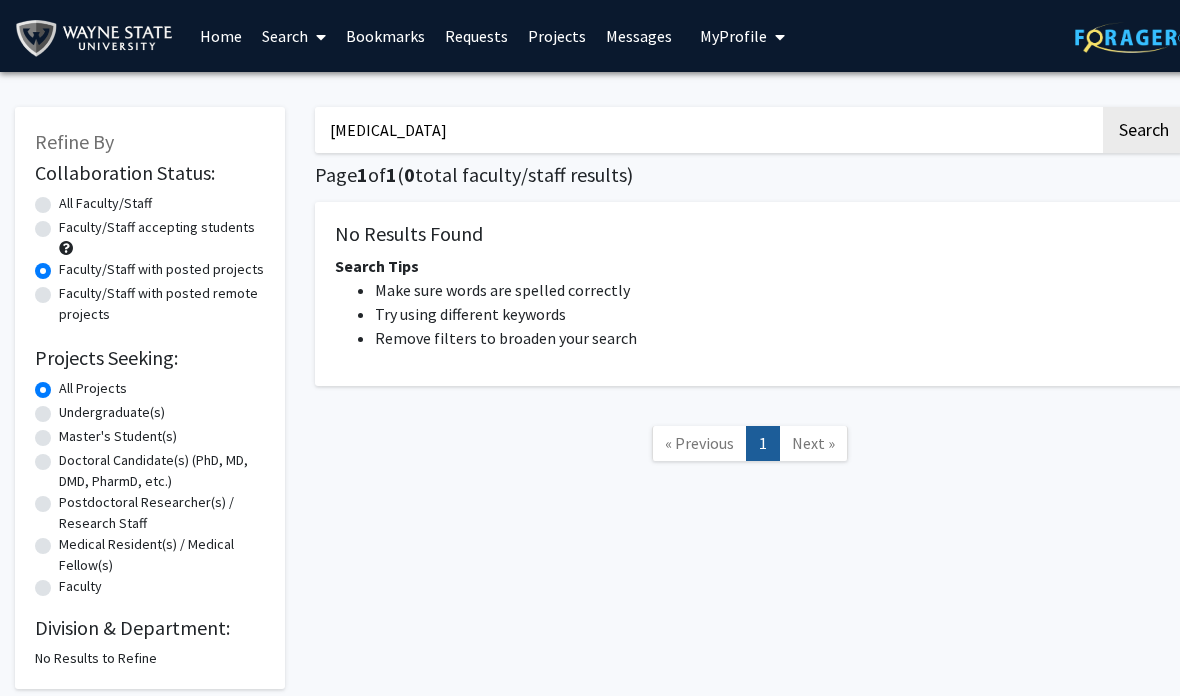 click on "All Faculty/Staff" 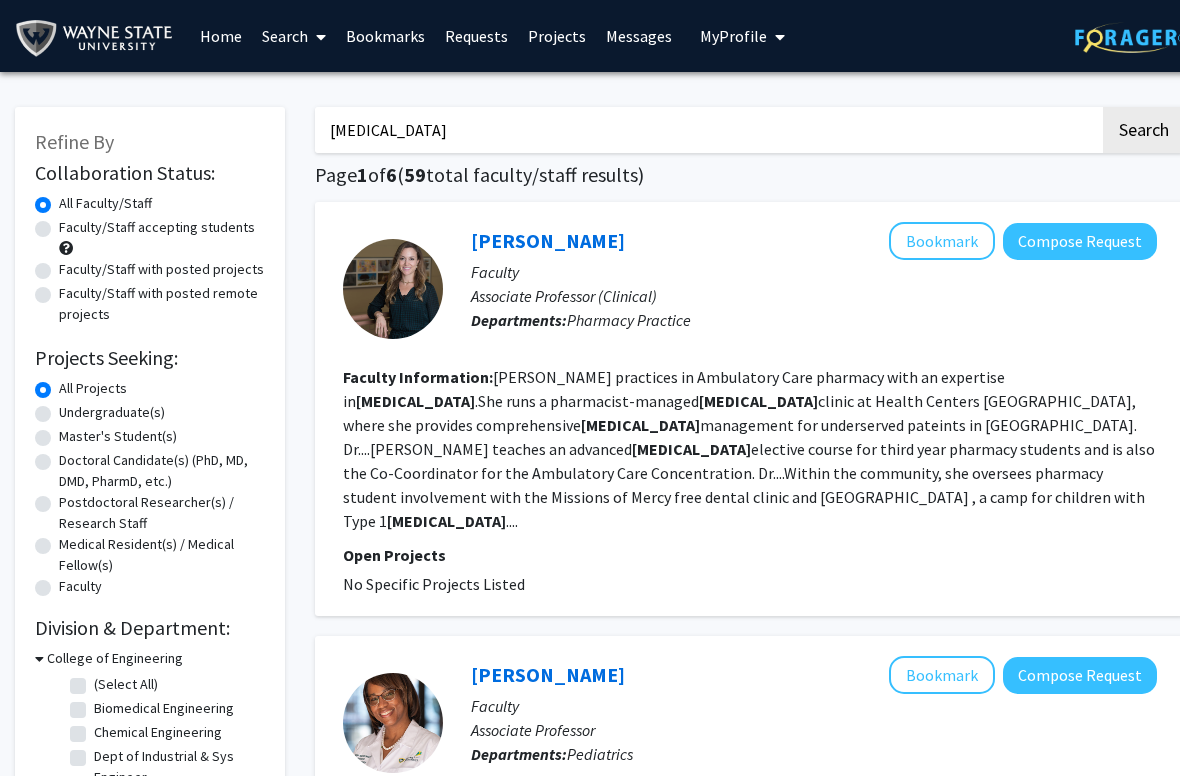drag, startPoint x: 228, startPoint y: 235, endPoint x: 228, endPoint y: 155, distance: 80 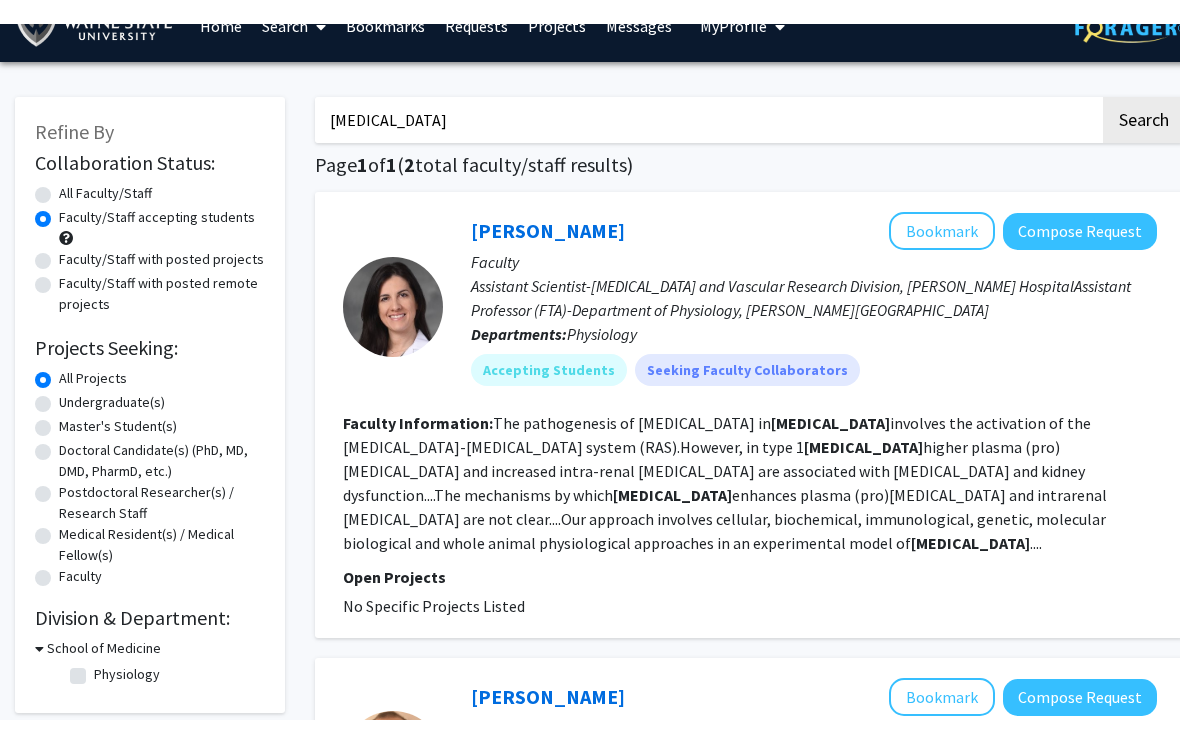 scroll, scrollTop: 0, scrollLeft: 0, axis: both 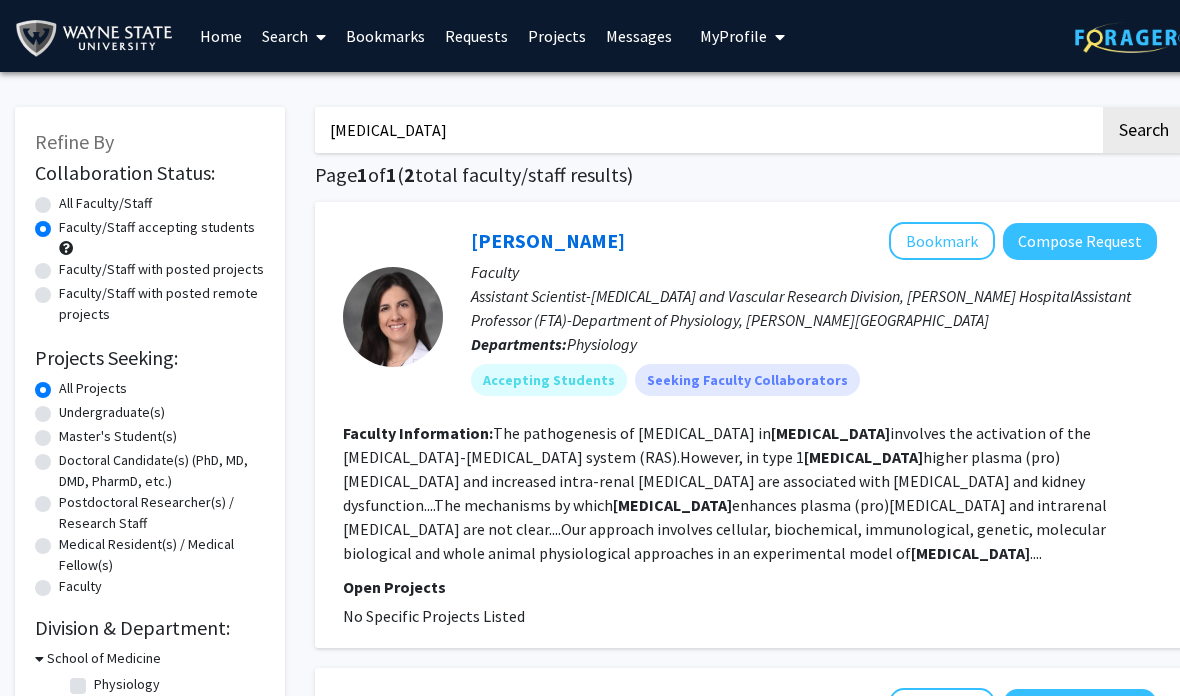click on "[MEDICAL_DATA]" at bounding box center [707, 130] 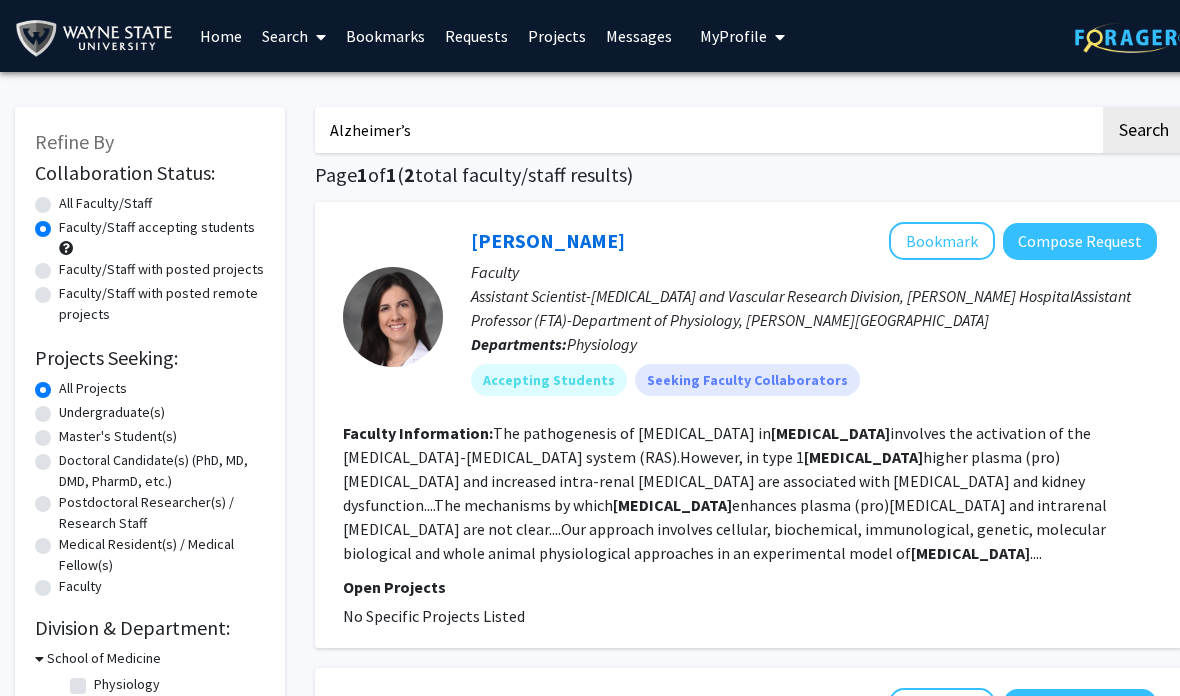 type on "Alzheimer’s" 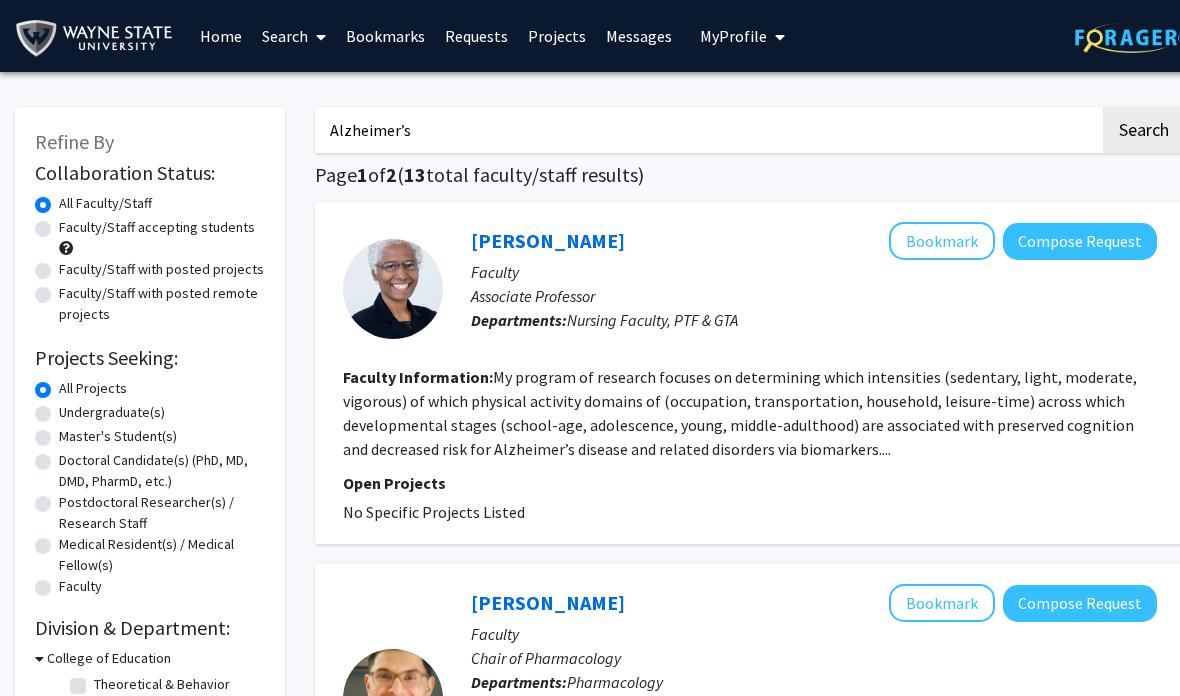 click on "Faculty/Staff accepting students" 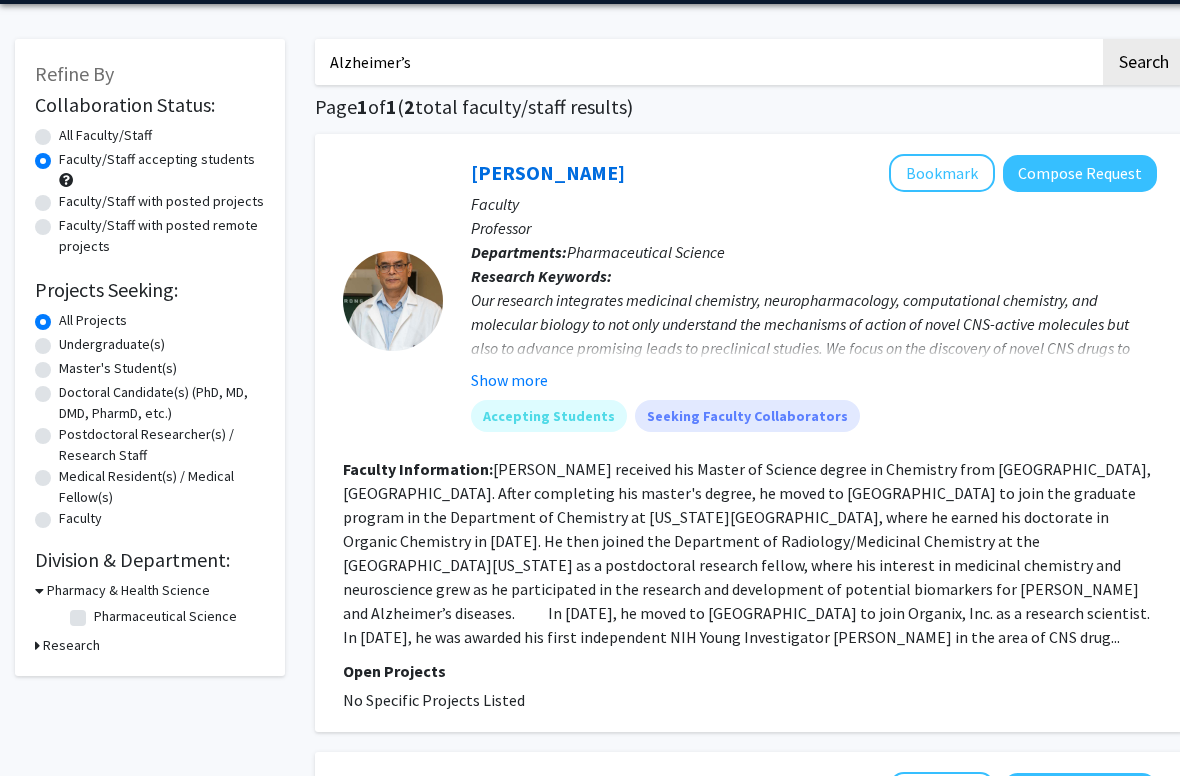 scroll, scrollTop: 69, scrollLeft: 0, axis: vertical 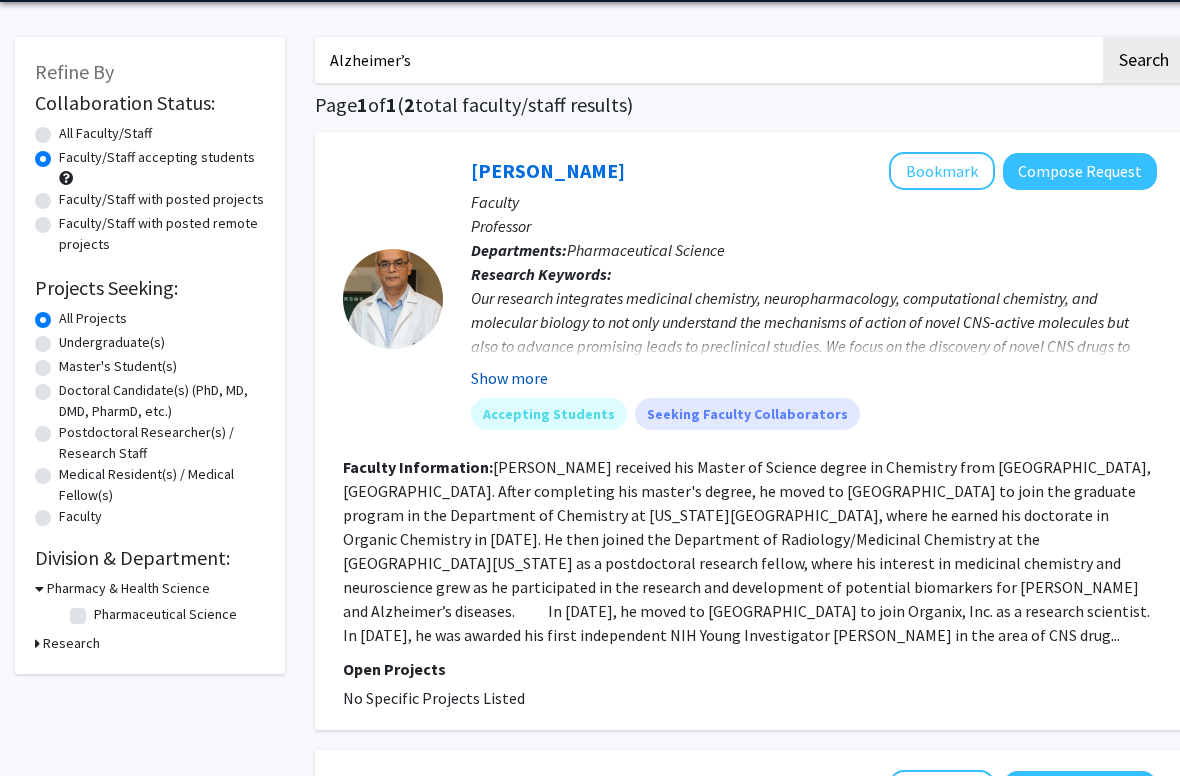 click on "Show more" 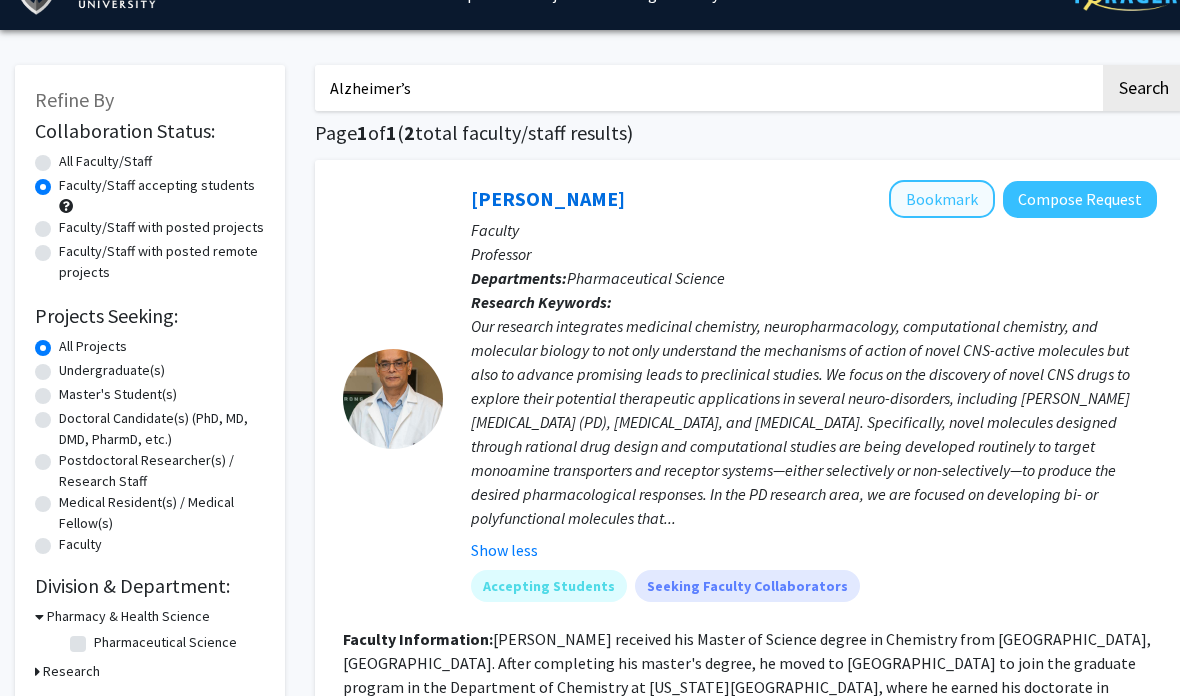 scroll, scrollTop: 7, scrollLeft: 0, axis: vertical 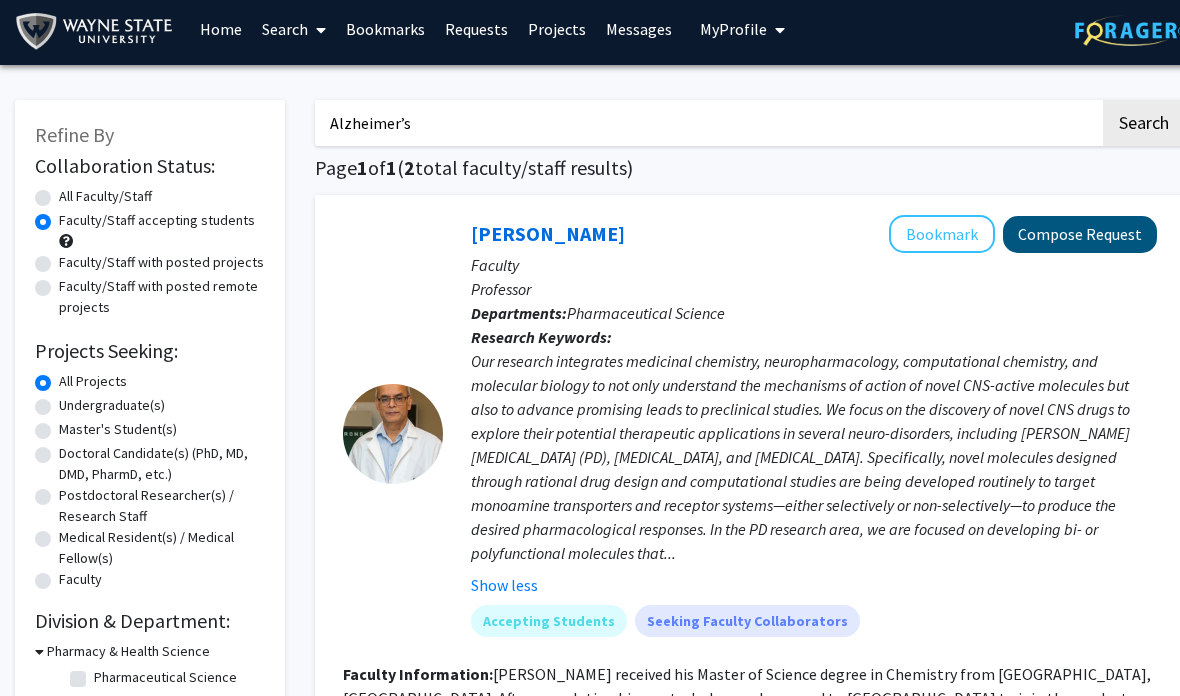 click on "Compose Request" 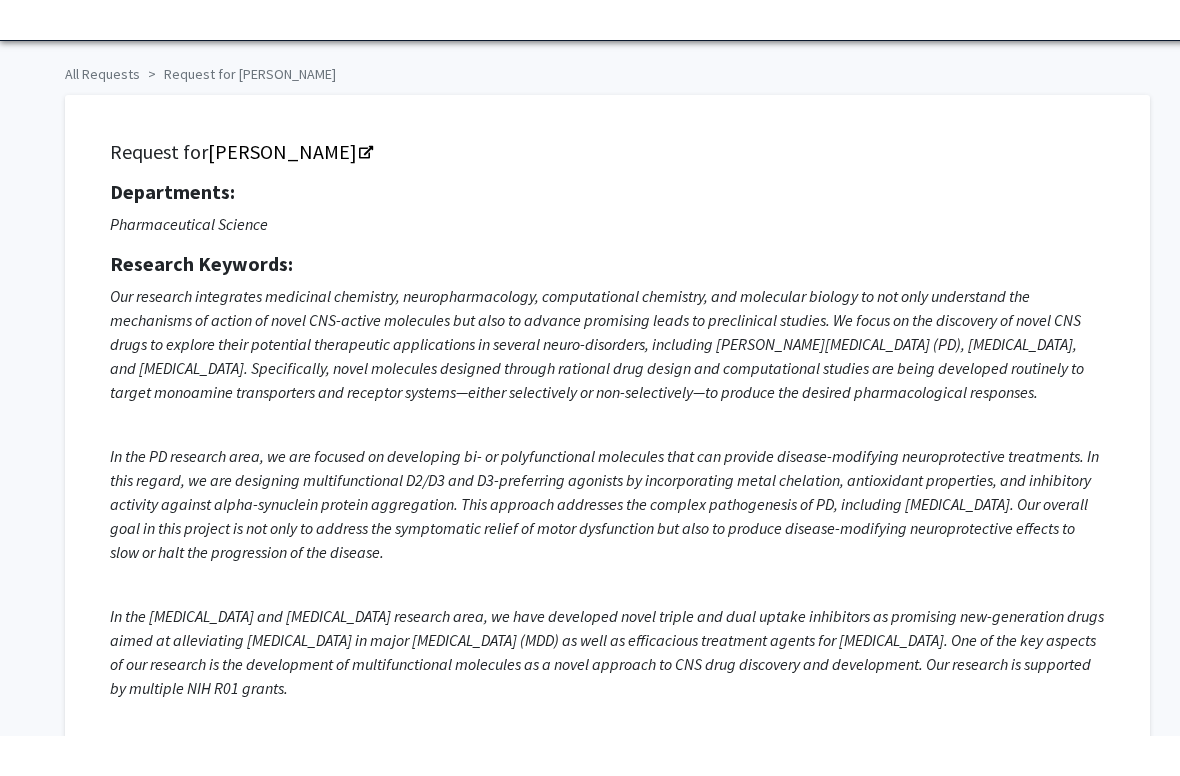 scroll, scrollTop: 0, scrollLeft: 0, axis: both 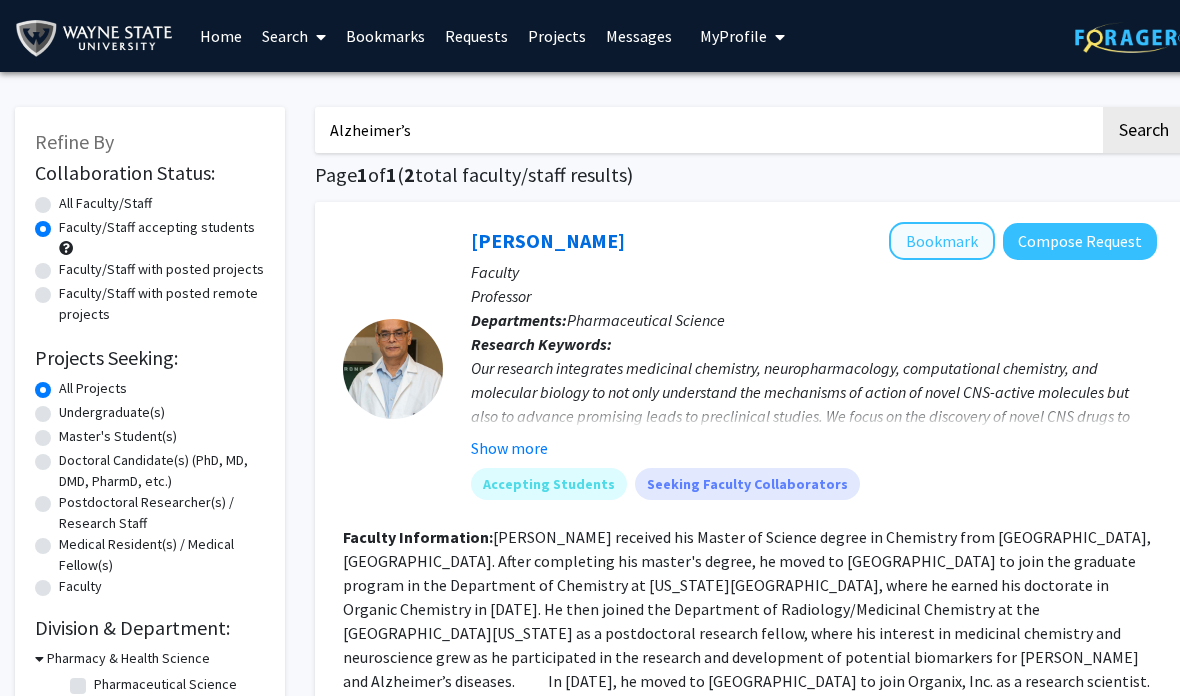 click on "Bookmark" 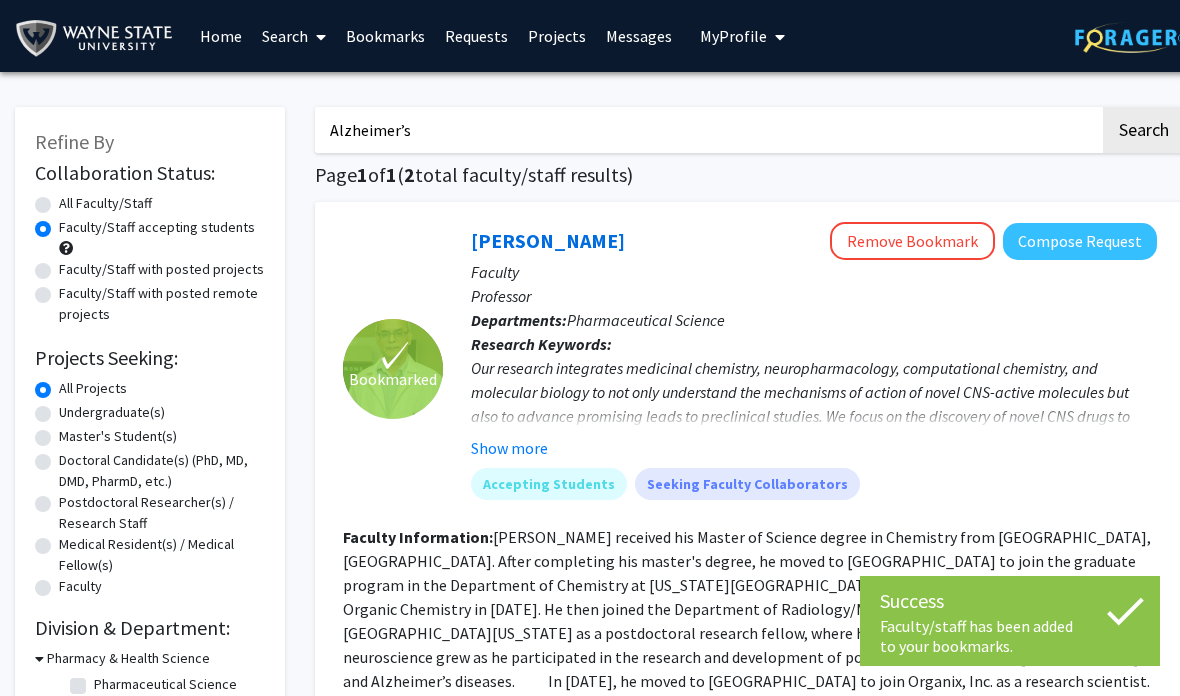 click on "Projects" at bounding box center (557, 36) 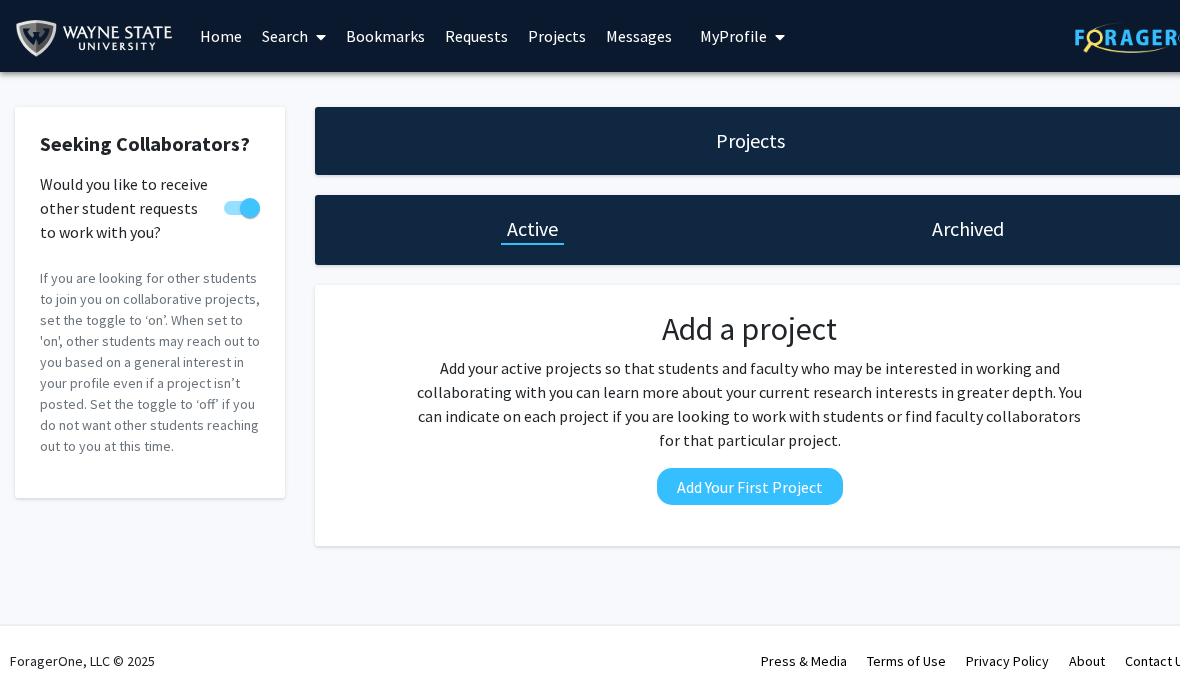 click on "Bookmarks" at bounding box center (385, 36) 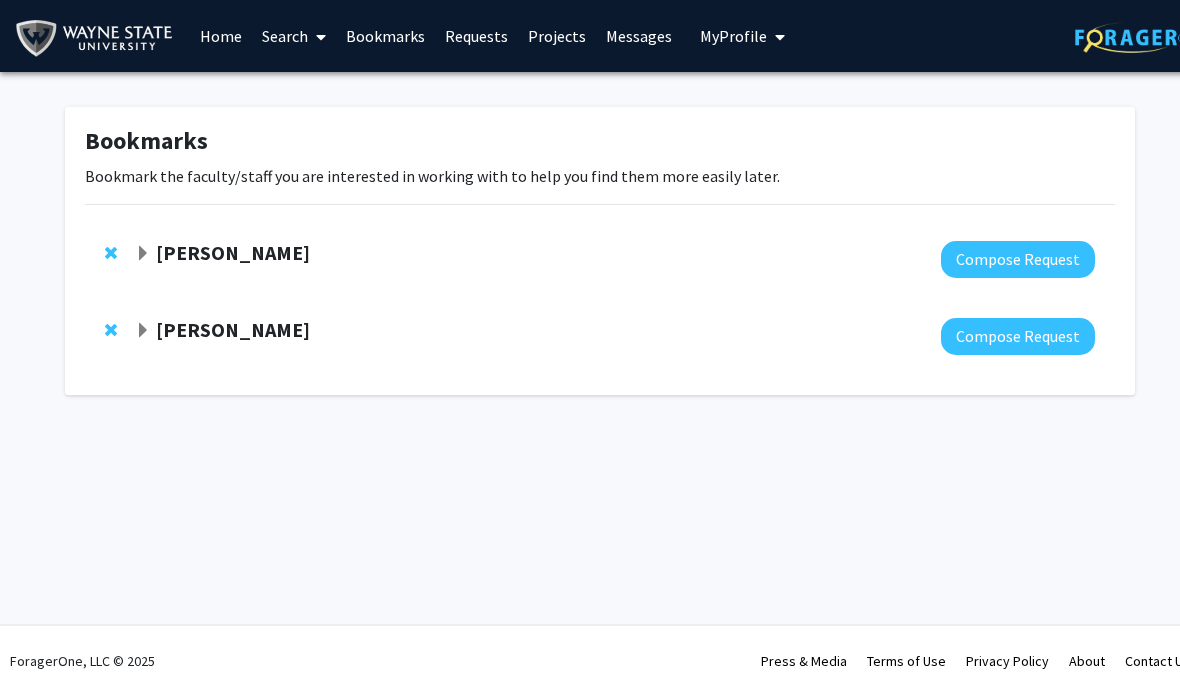 click on "Requests" at bounding box center [476, 36] 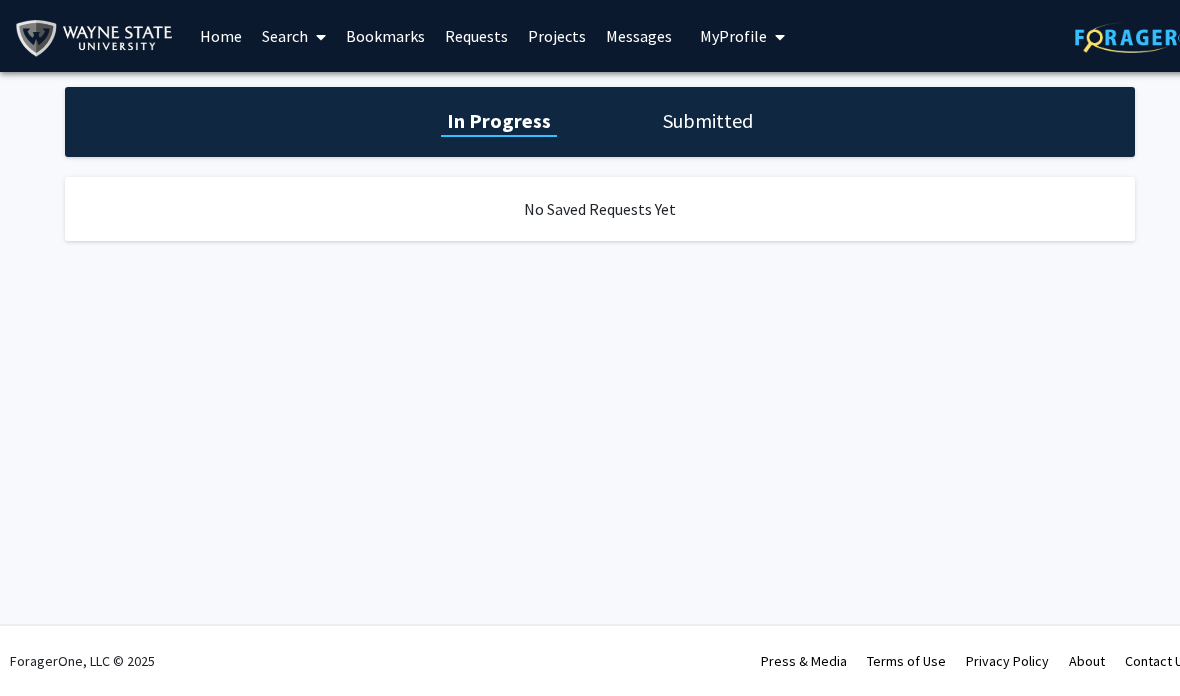 click on "Projects" at bounding box center (557, 36) 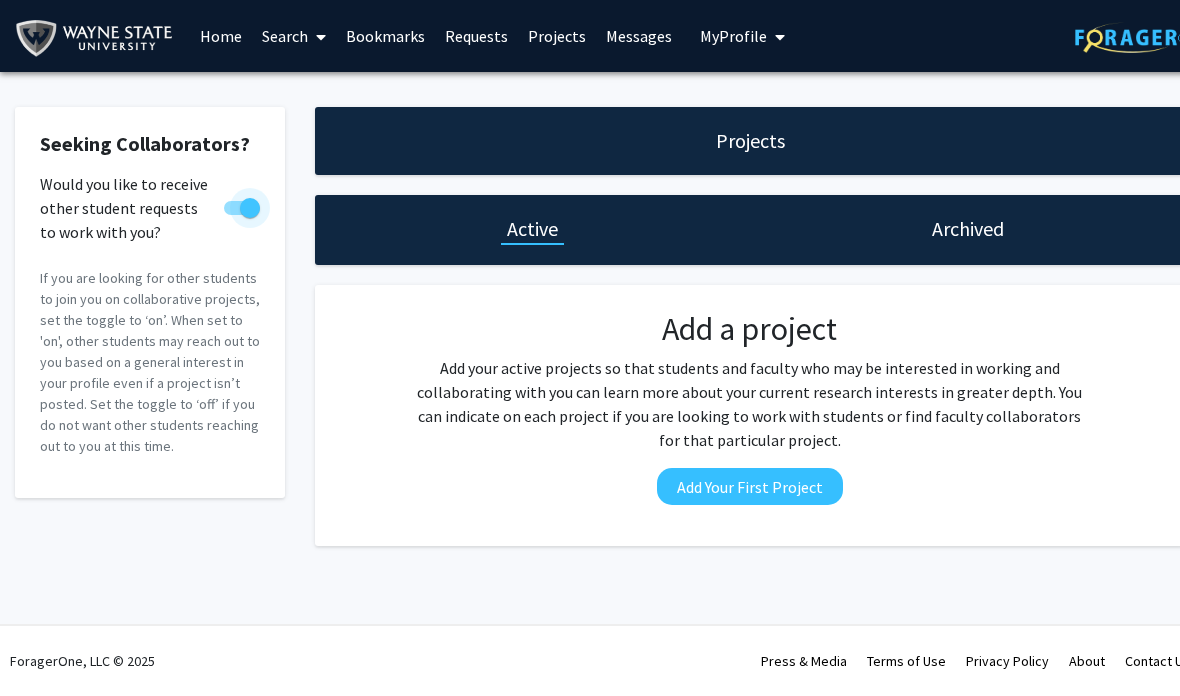click at bounding box center [250, 208] 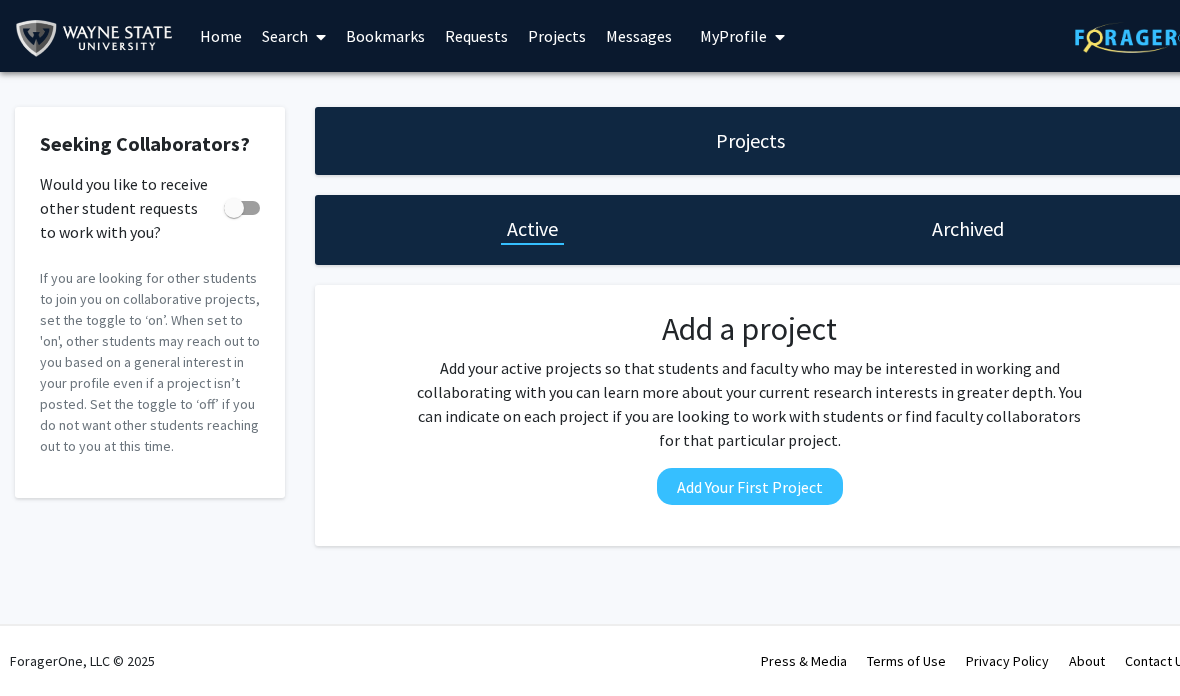 click on "Bookmarks" at bounding box center [385, 36] 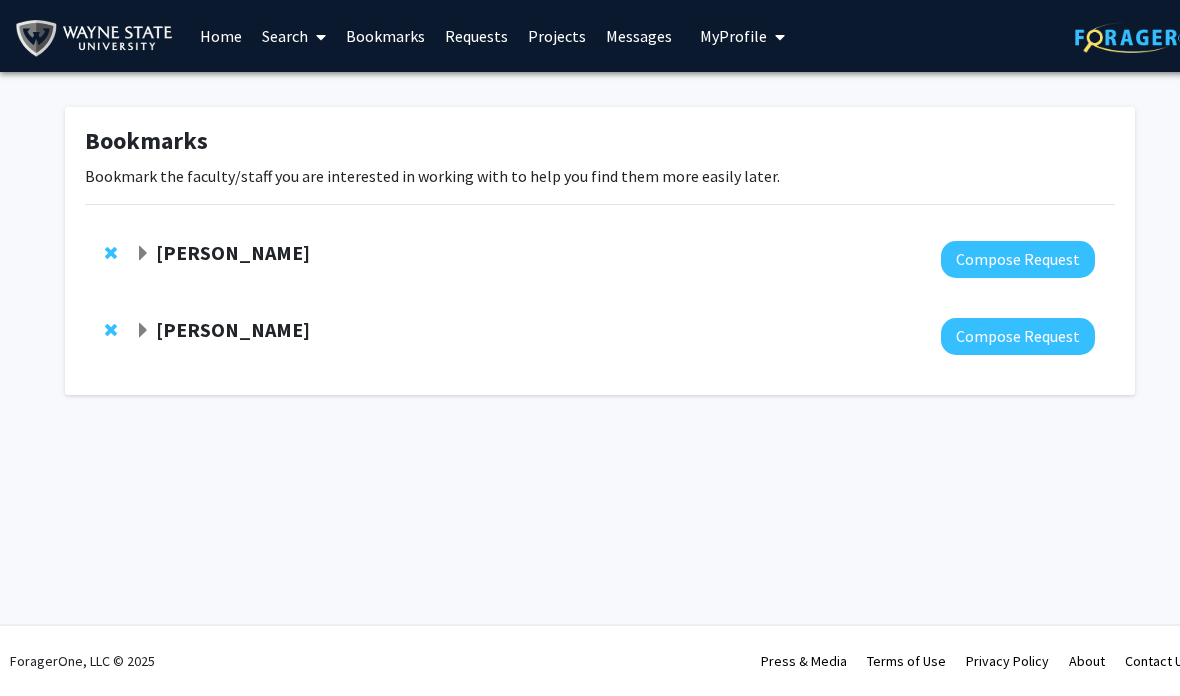 click on "Search" at bounding box center [294, 36] 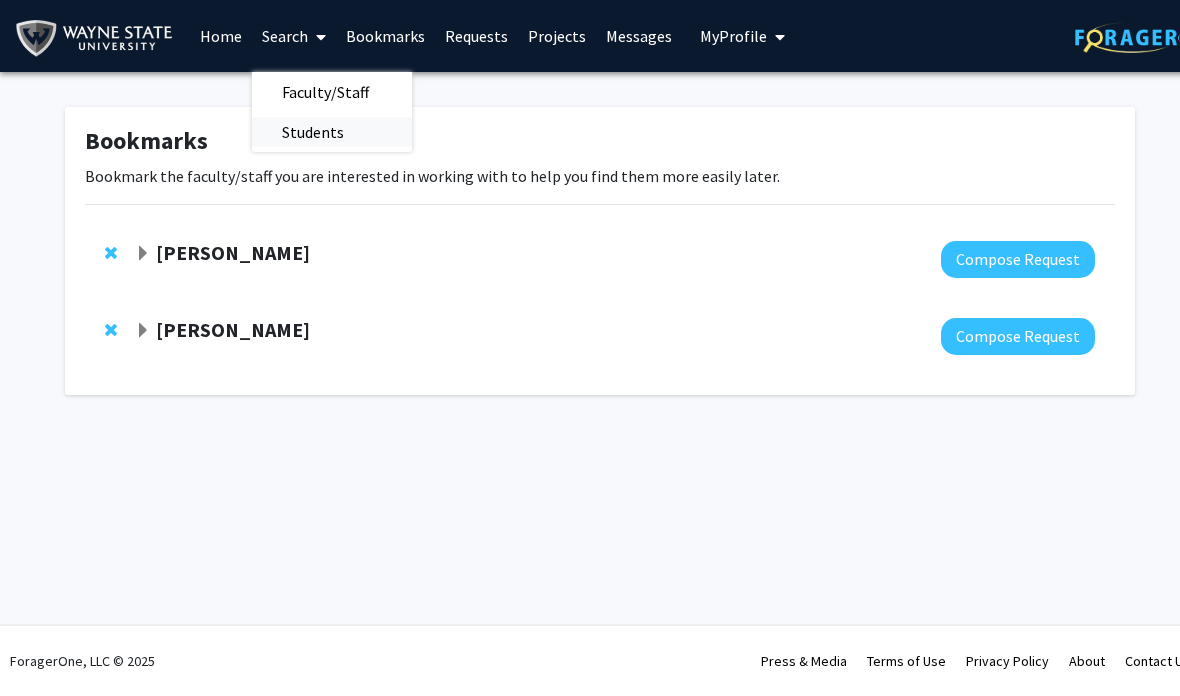 click on "Students" at bounding box center (313, 132) 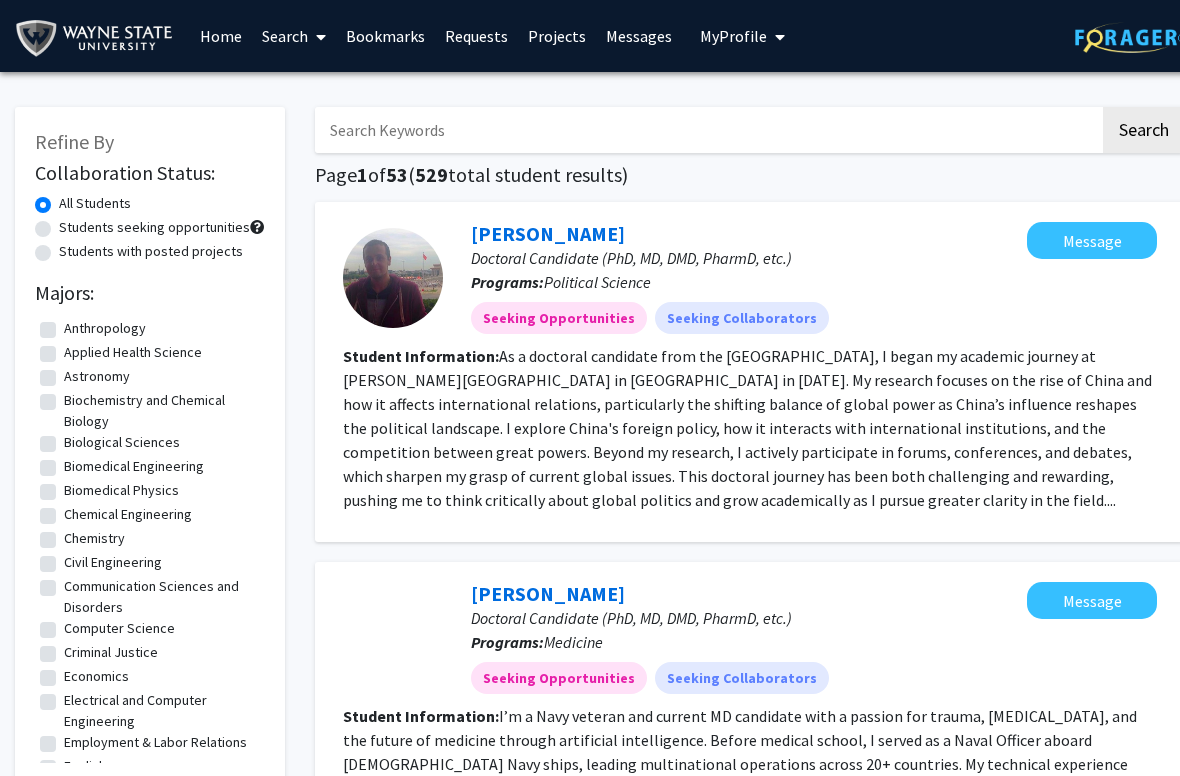 scroll, scrollTop: 0, scrollLeft: 0, axis: both 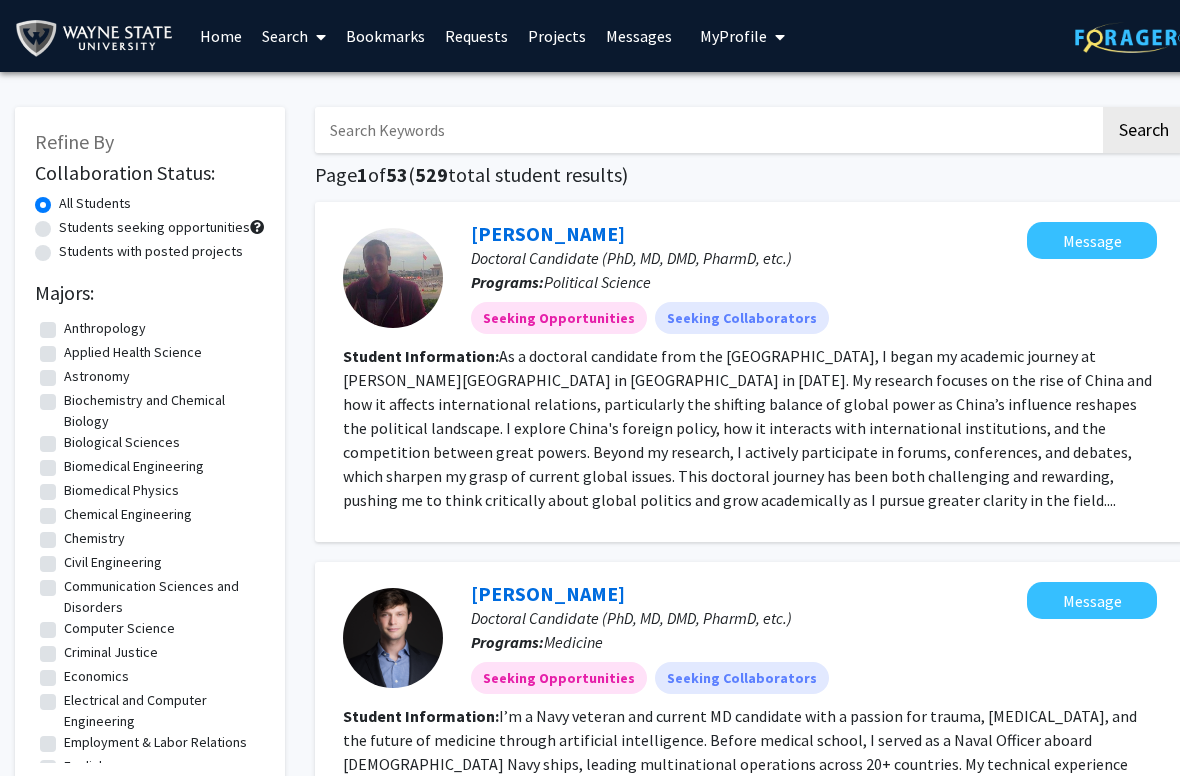 click on "Students seeking opportunities" 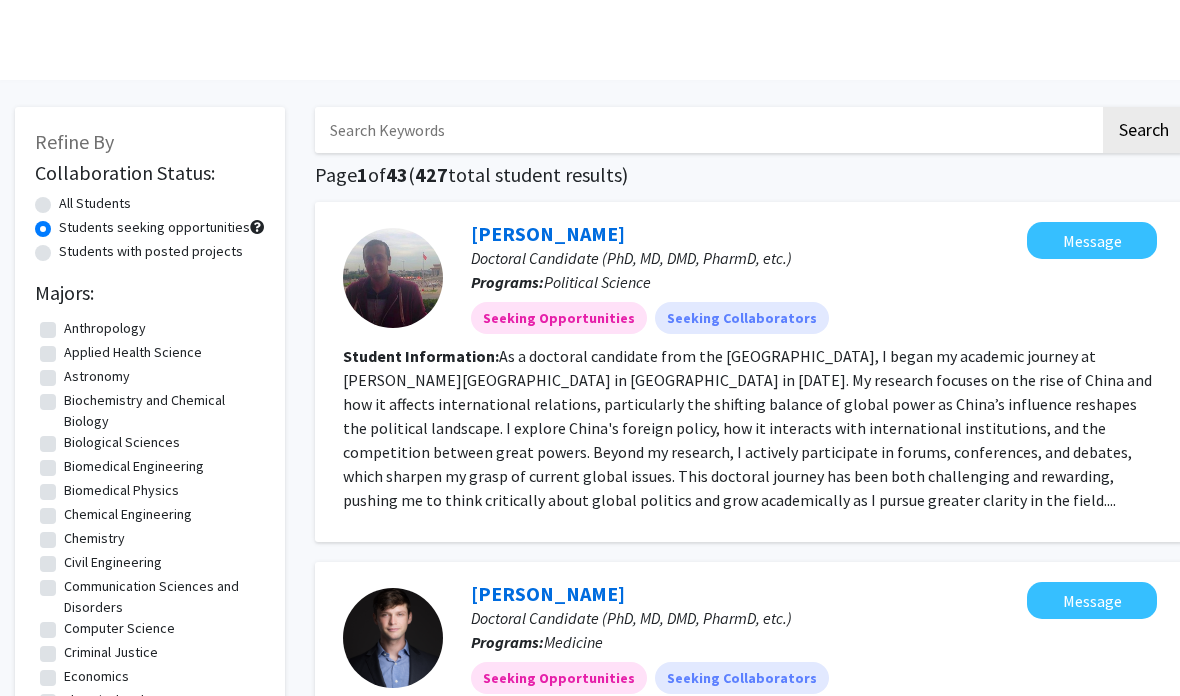 scroll, scrollTop: 0, scrollLeft: 0, axis: both 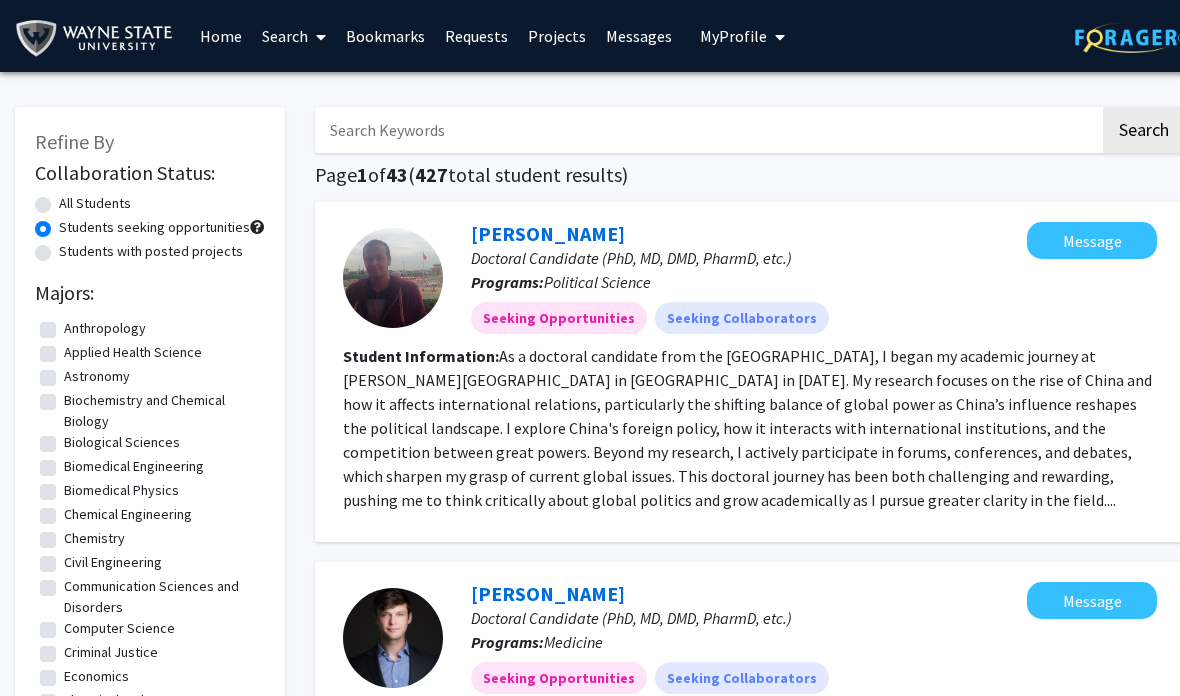 click on "Students with posted projects" 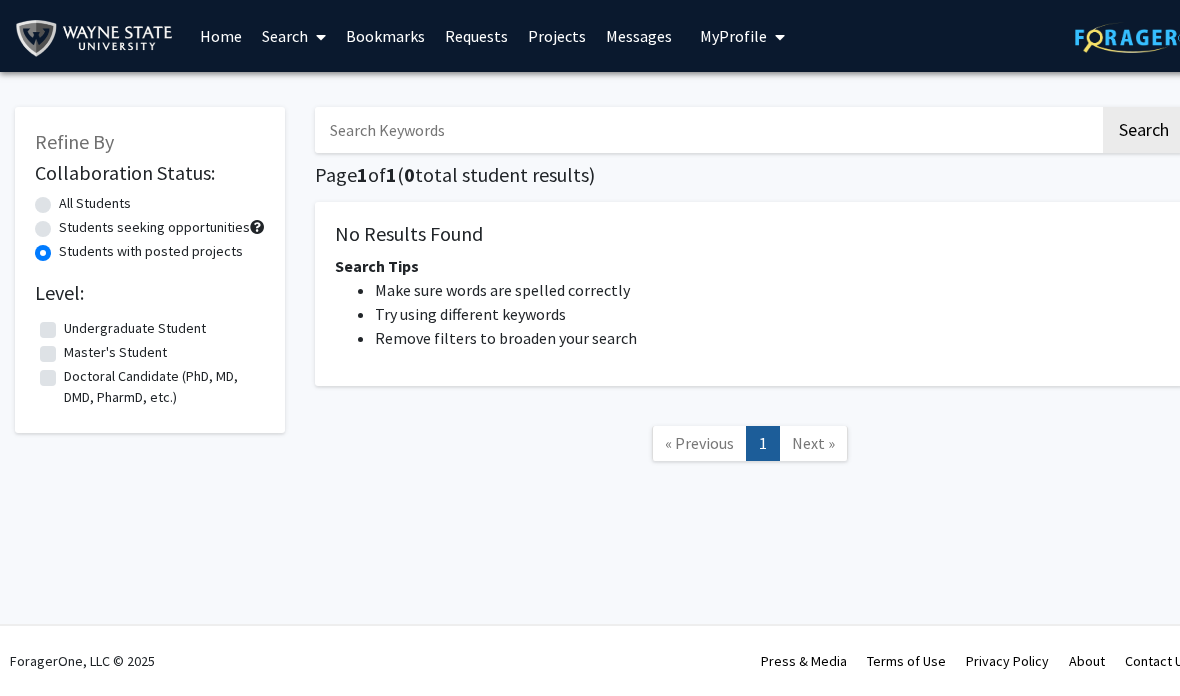 click on "All Students" 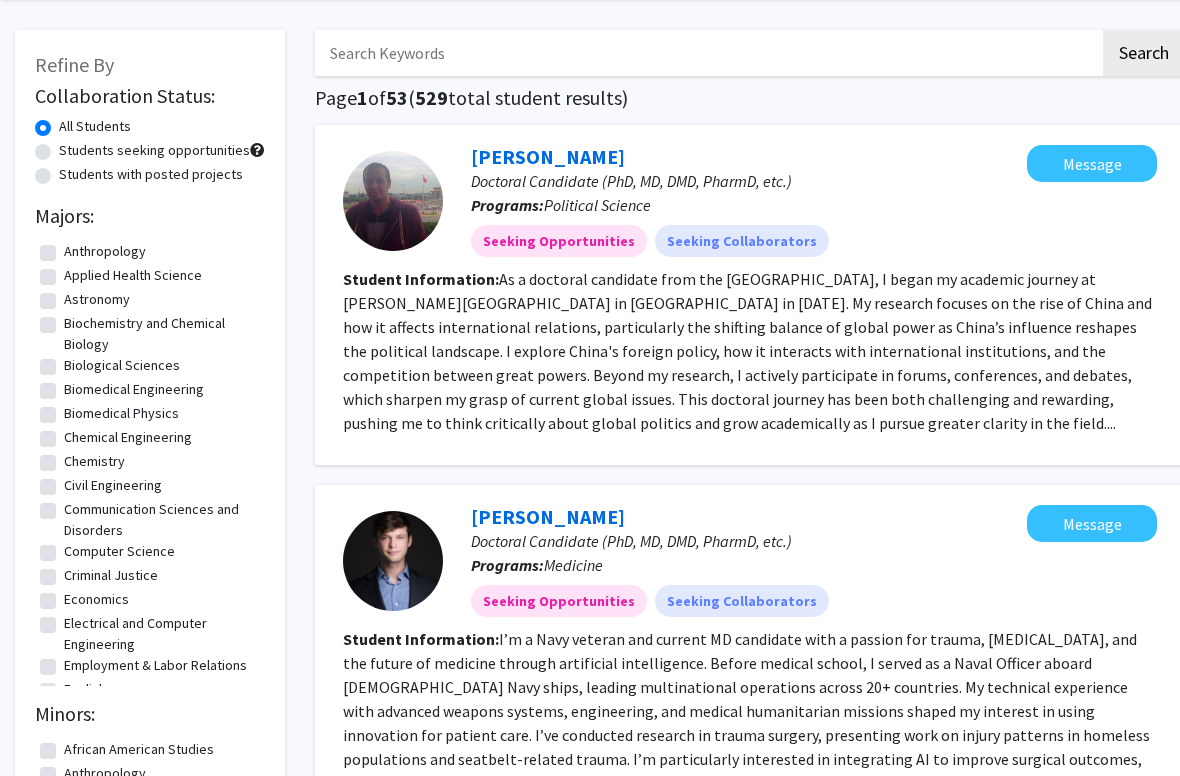 scroll, scrollTop: 79, scrollLeft: 0, axis: vertical 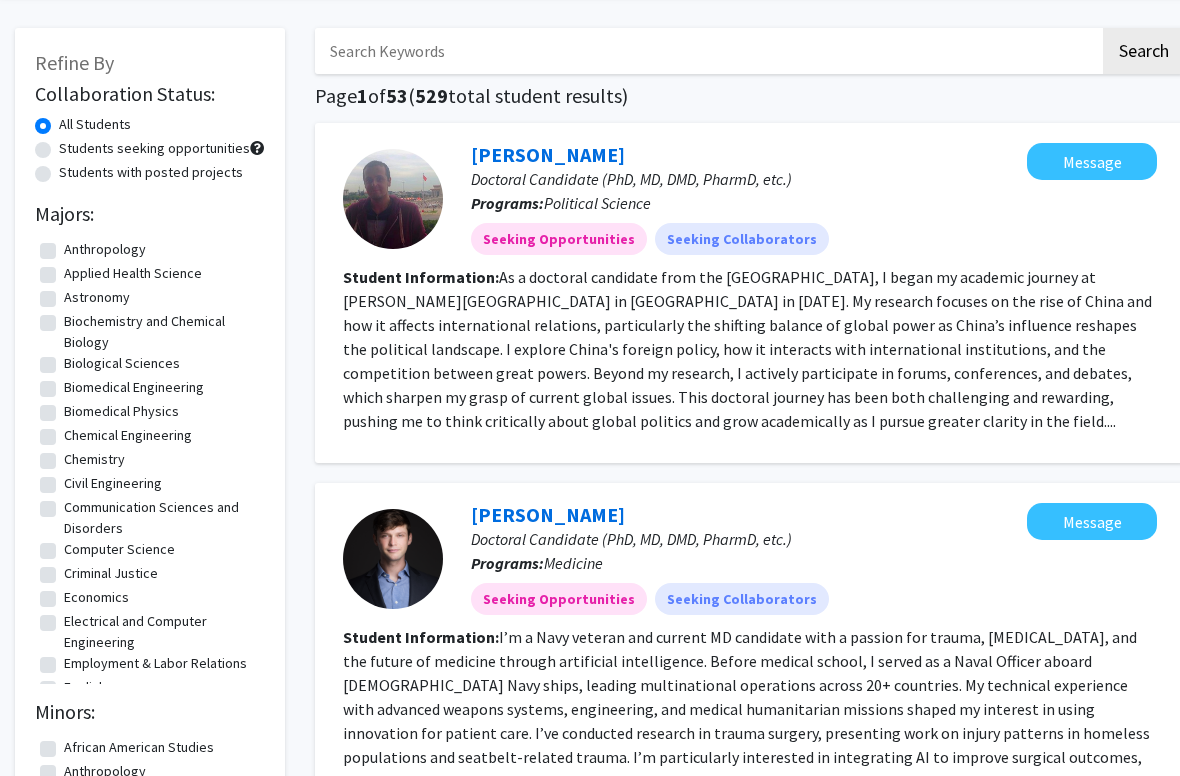 click on "Programs:  Political Science" 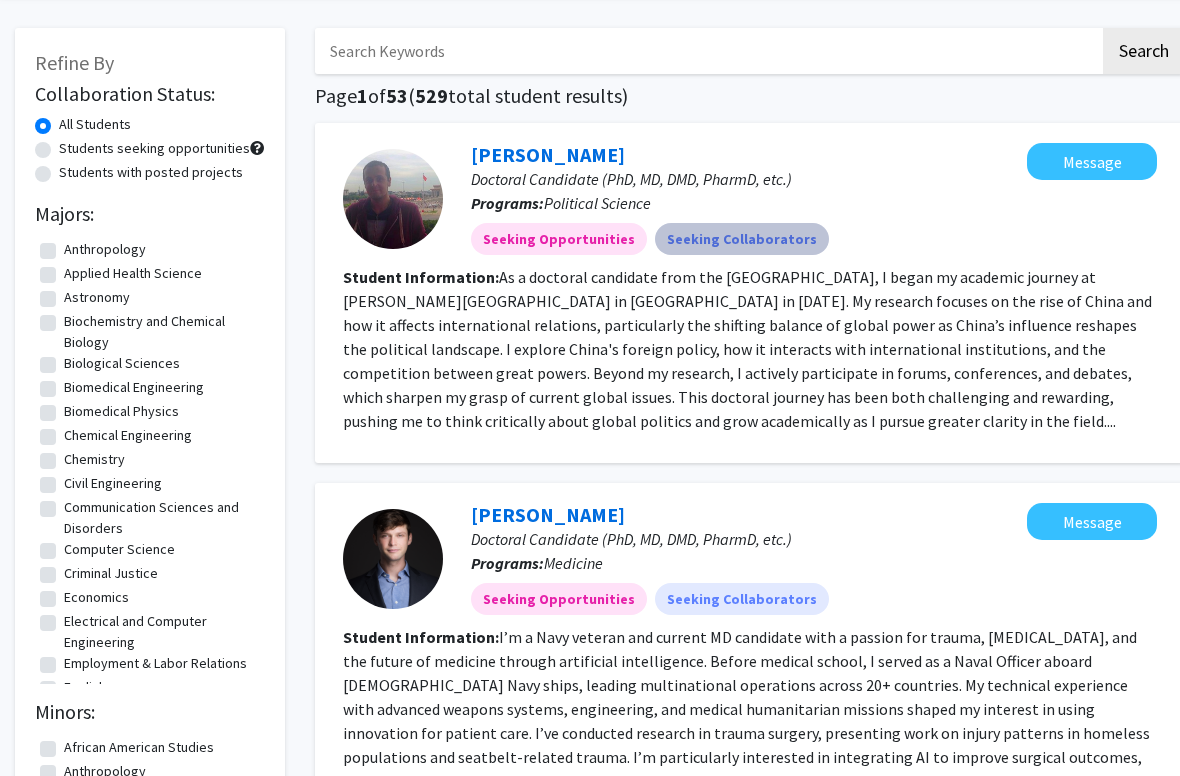 click on "Seeking Collaborators" at bounding box center [742, 239] 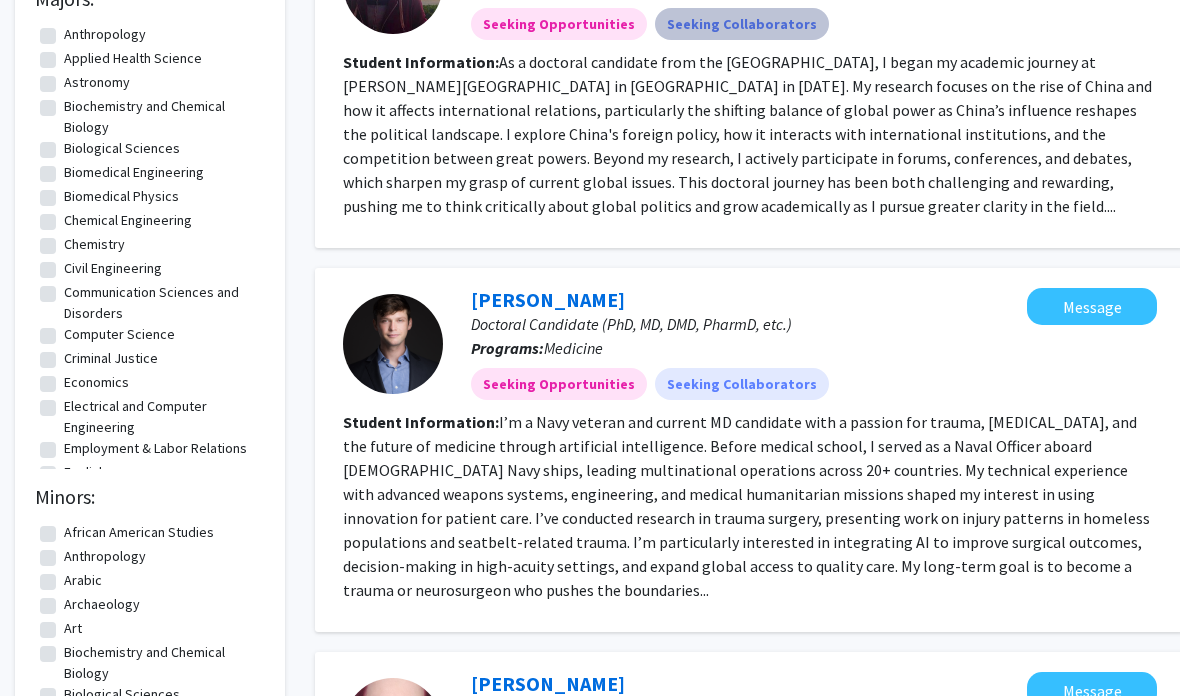 scroll, scrollTop: 0, scrollLeft: 0, axis: both 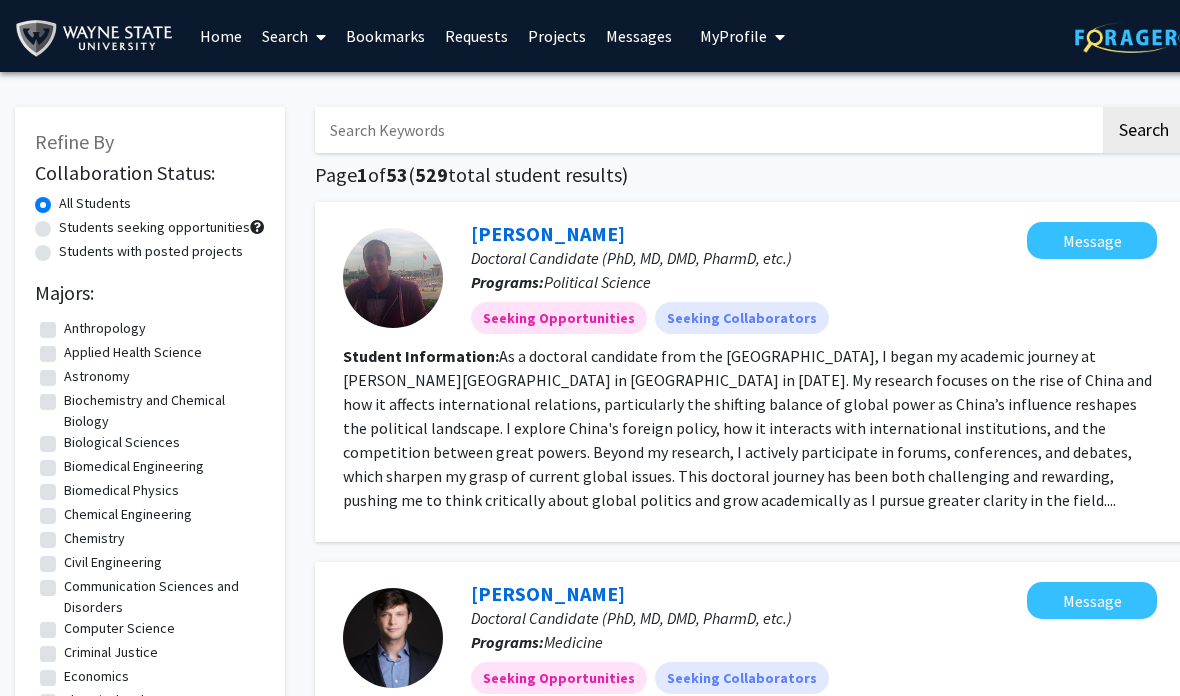 click at bounding box center [780, 37] 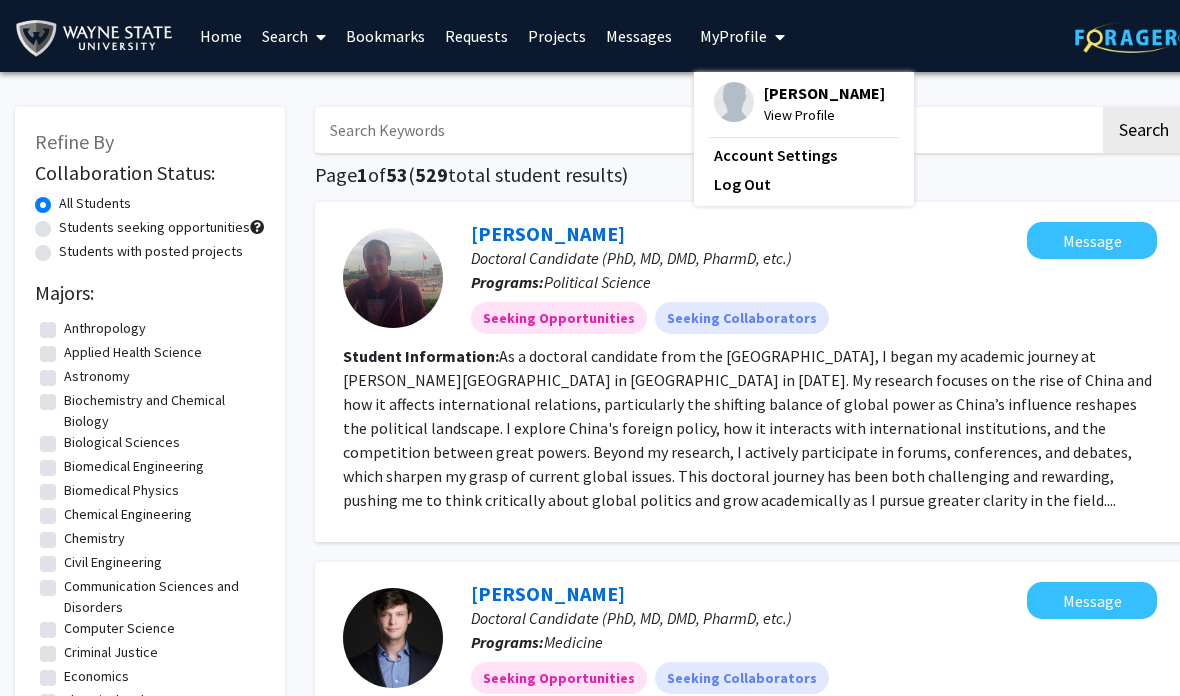click on "View Profile" at bounding box center [824, 115] 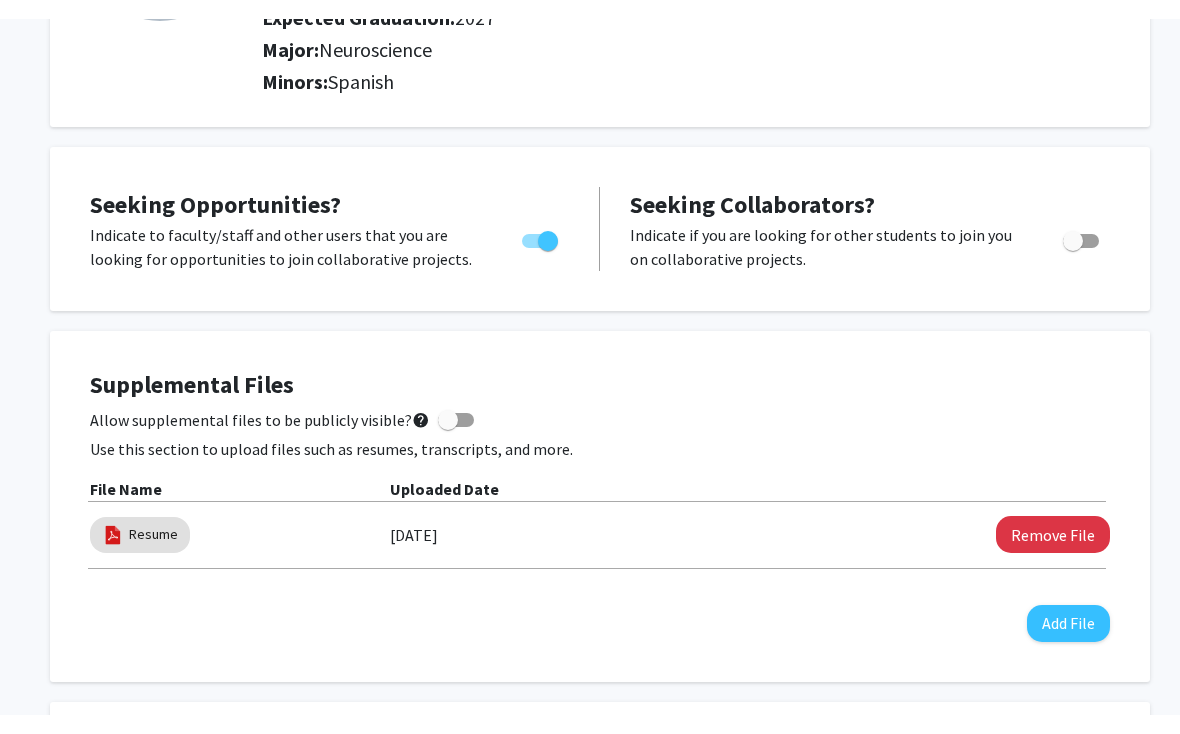 scroll, scrollTop: 0, scrollLeft: 0, axis: both 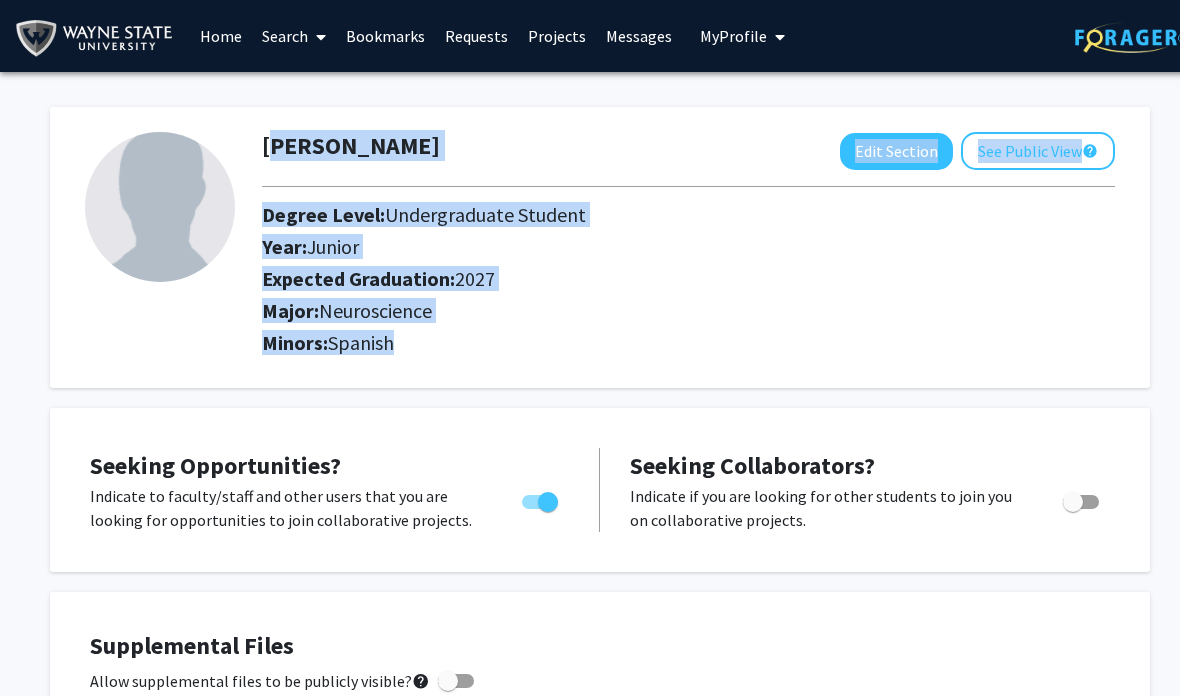 drag, startPoint x: 260, startPoint y: 136, endPoint x: 535, endPoint y: 375, distance: 364.34323 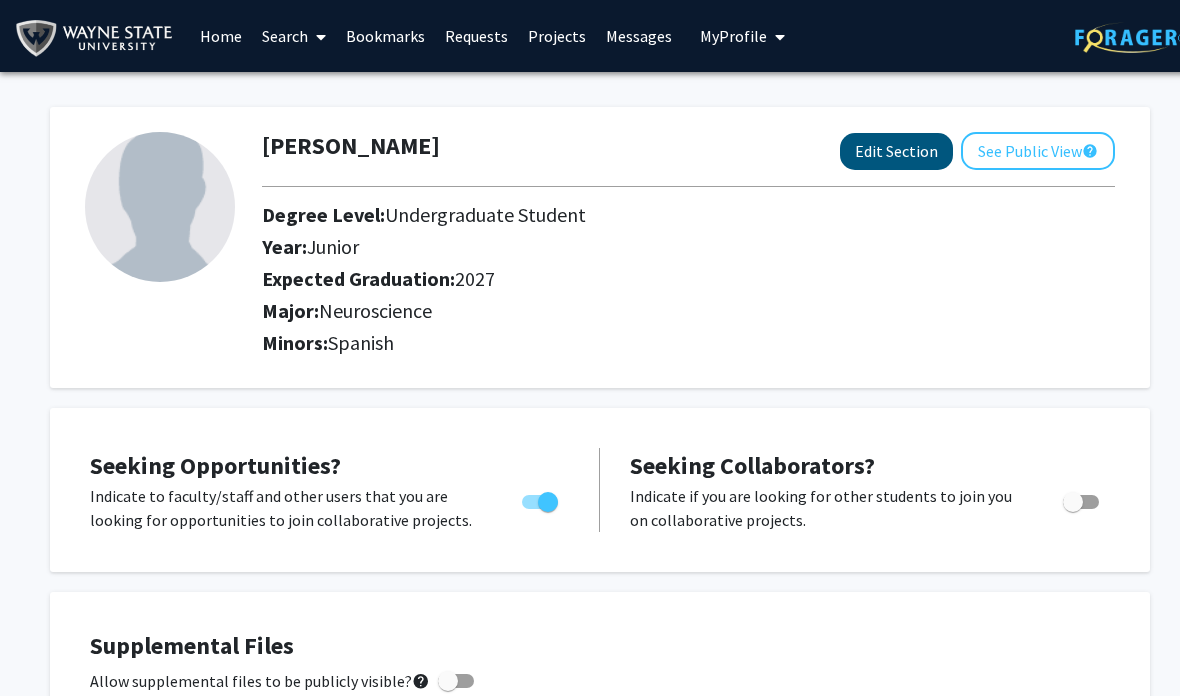 click on "Edit Section" 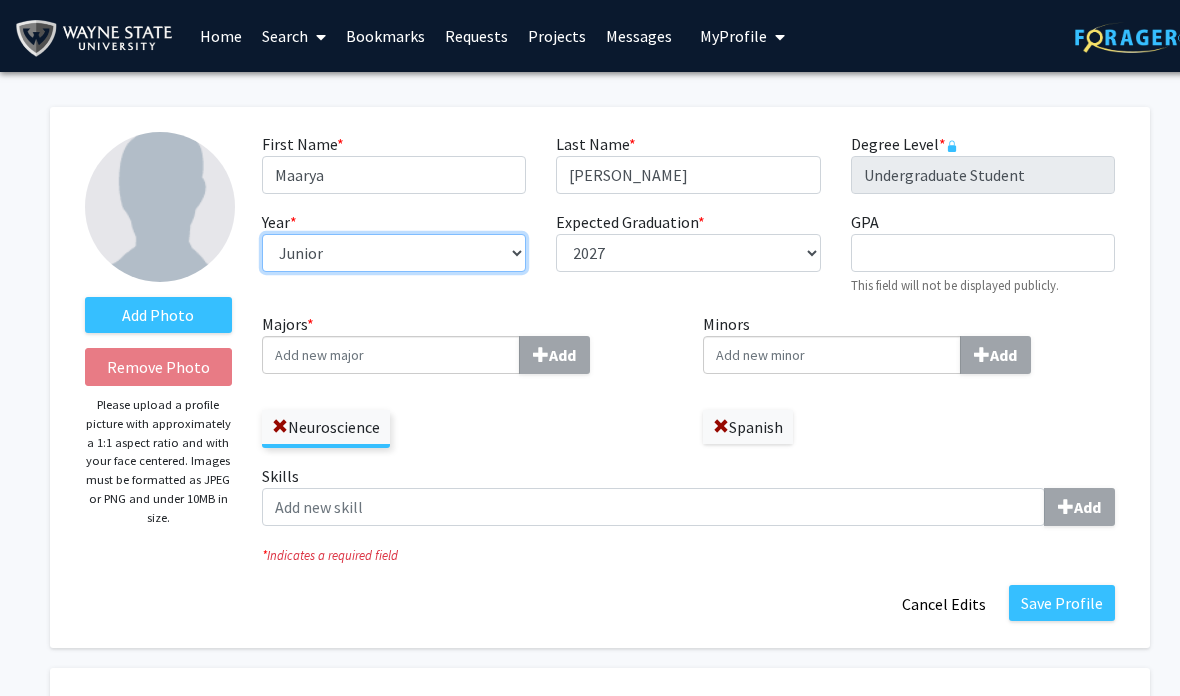 select on "sophomore" 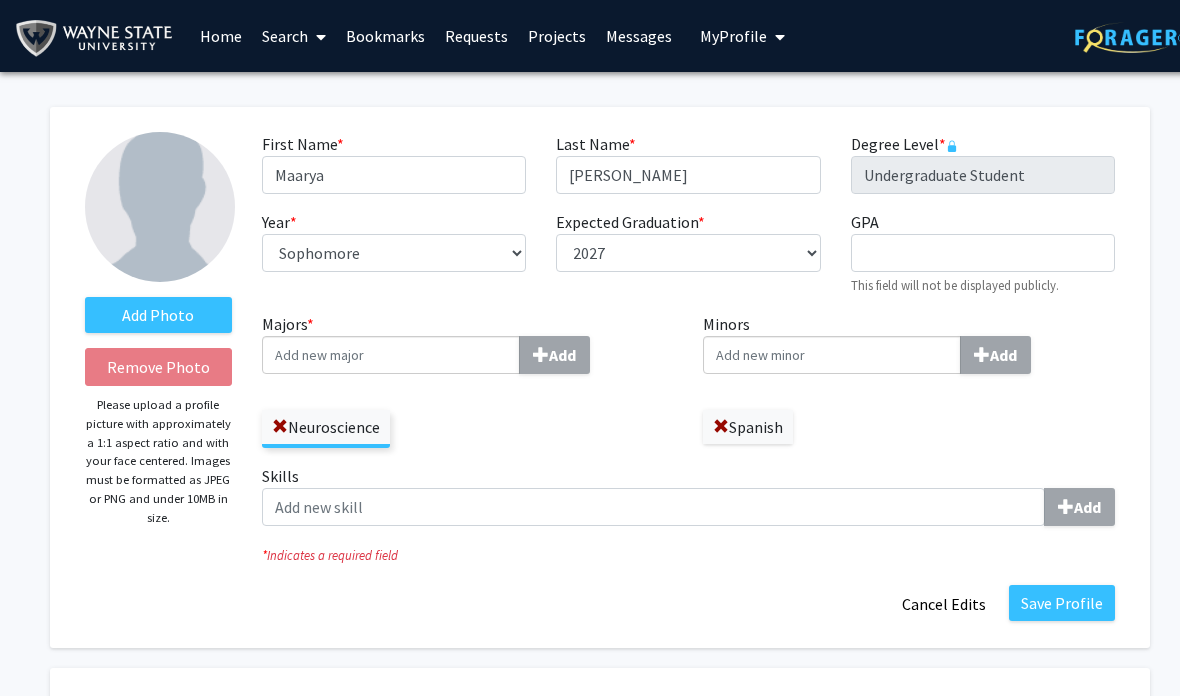 click on "Neuroscience" 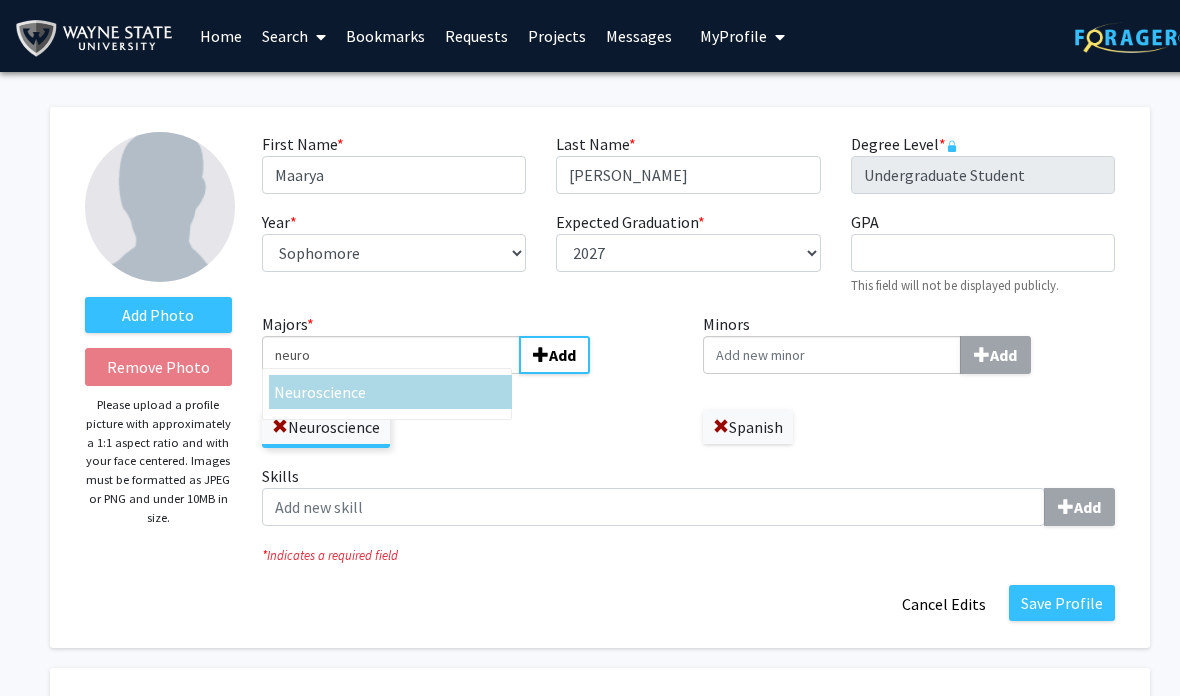 click on "Neuro science" at bounding box center [390, 392] 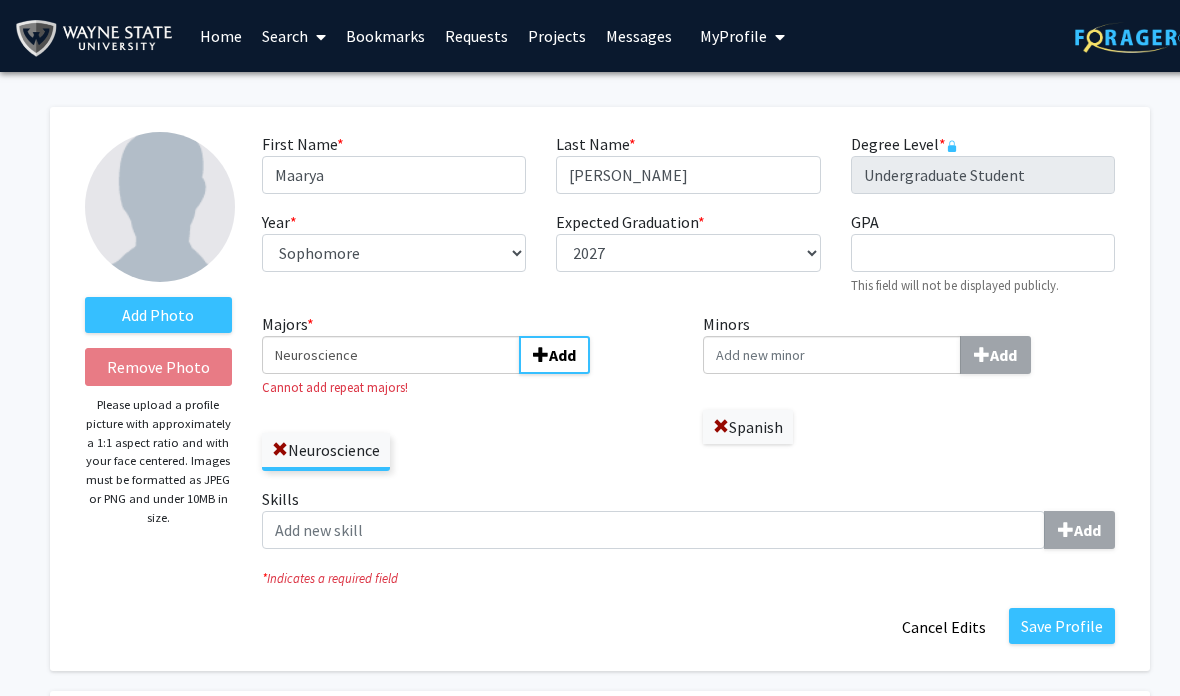 click on "Minors  Add" at bounding box center [832, 355] 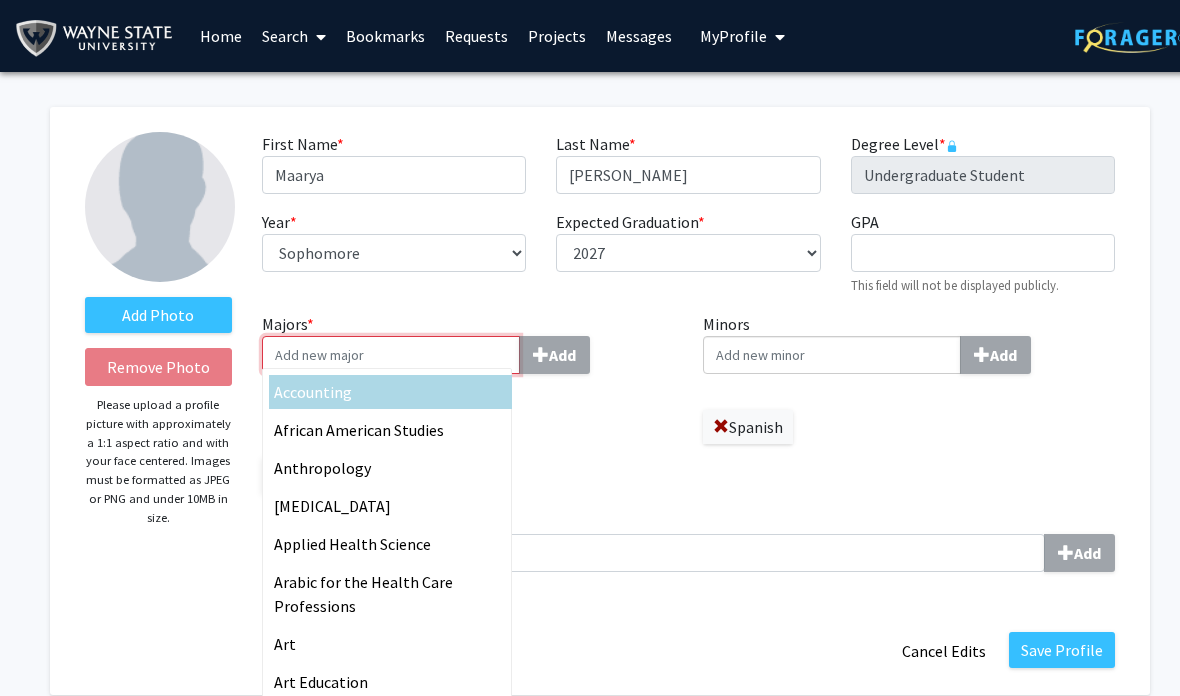 type 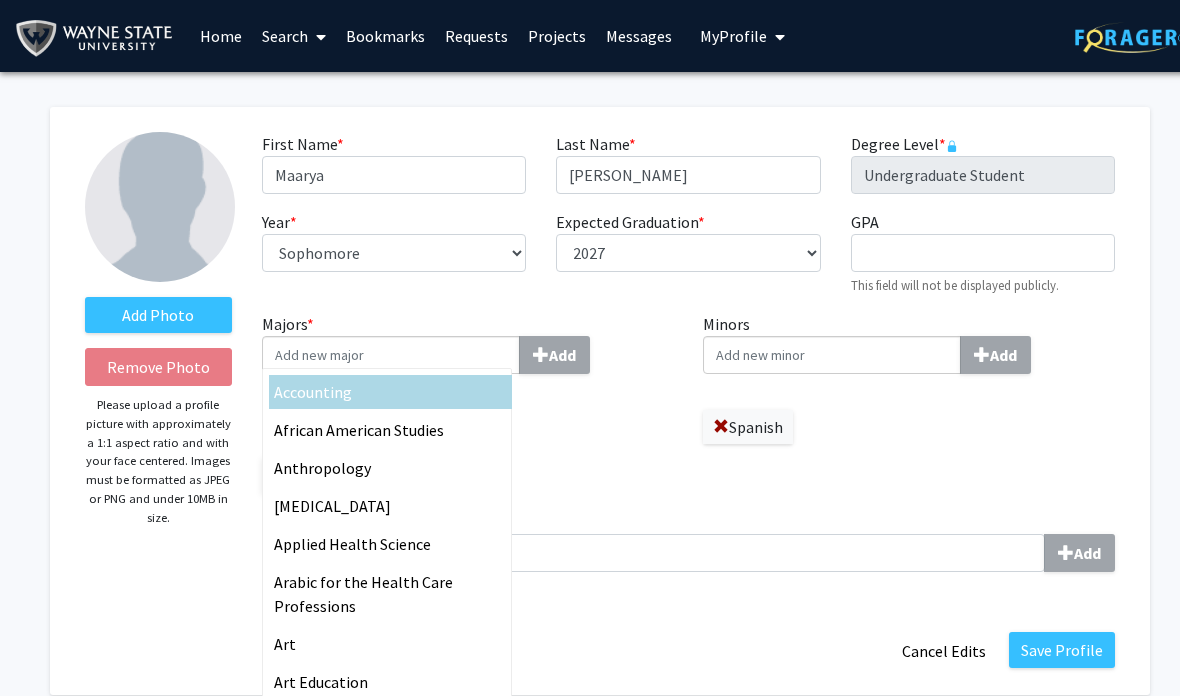 click on "Majors  * Accounting African American Studies Anthropology [MEDICAL_DATA] Applied Health Science  Arabic for the Health Care Professions Art Art Education Art History Astronomy Bilingual/Bicultural Education Biochemistry and Chemical Biology Biological Sciences Biomedical Engineering Biomedical Physics Cannabis Chemistry Chemical Engineering Chemistry Civil Engineering Communication Sciences and Disorders Communication Studies Community Health Computer Science Computer Technology Construction Management Conversational and Professional French Criminal Justice Dance Design Design and Merchandising Economics Electrical and Computer Engineering Electrical/Electronic Engineering Tech. Electromechanical Engineering Tech. Elementary/Early Childhood Education Employment & Labor Relations English English as a Second Language Entrepreneurship and Innovation Environmental Science Exercise and Sport Science Film Finance Gender, Sexuality and Women's Studies General Engineering Geology Global Studies History" 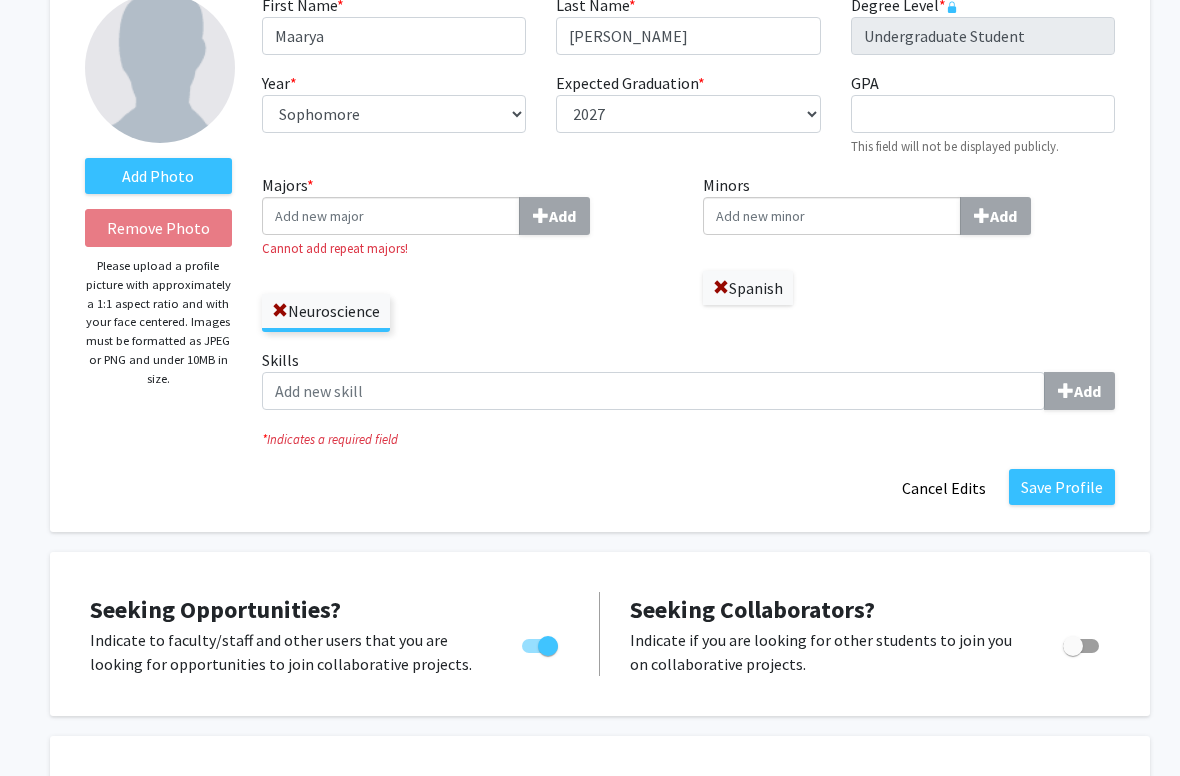 scroll, scrollTop: 139, scrollLeft: 0, axis: vertical 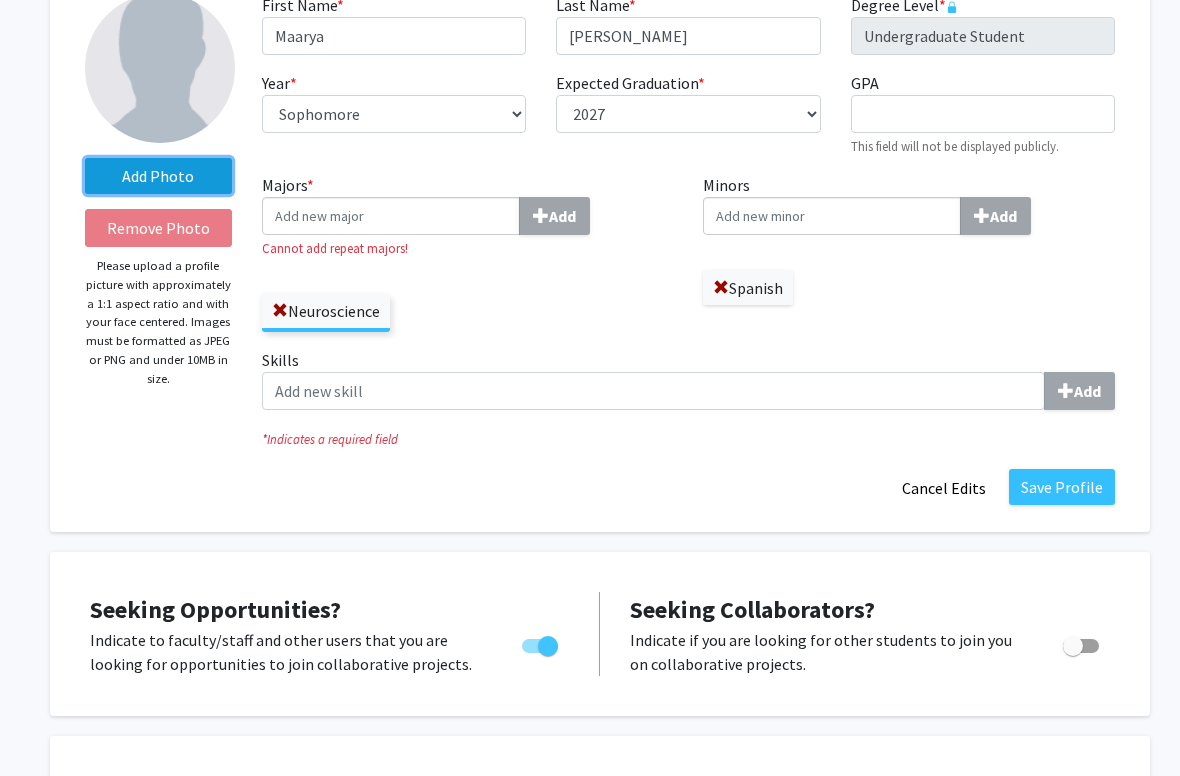 click on "Add Photo" 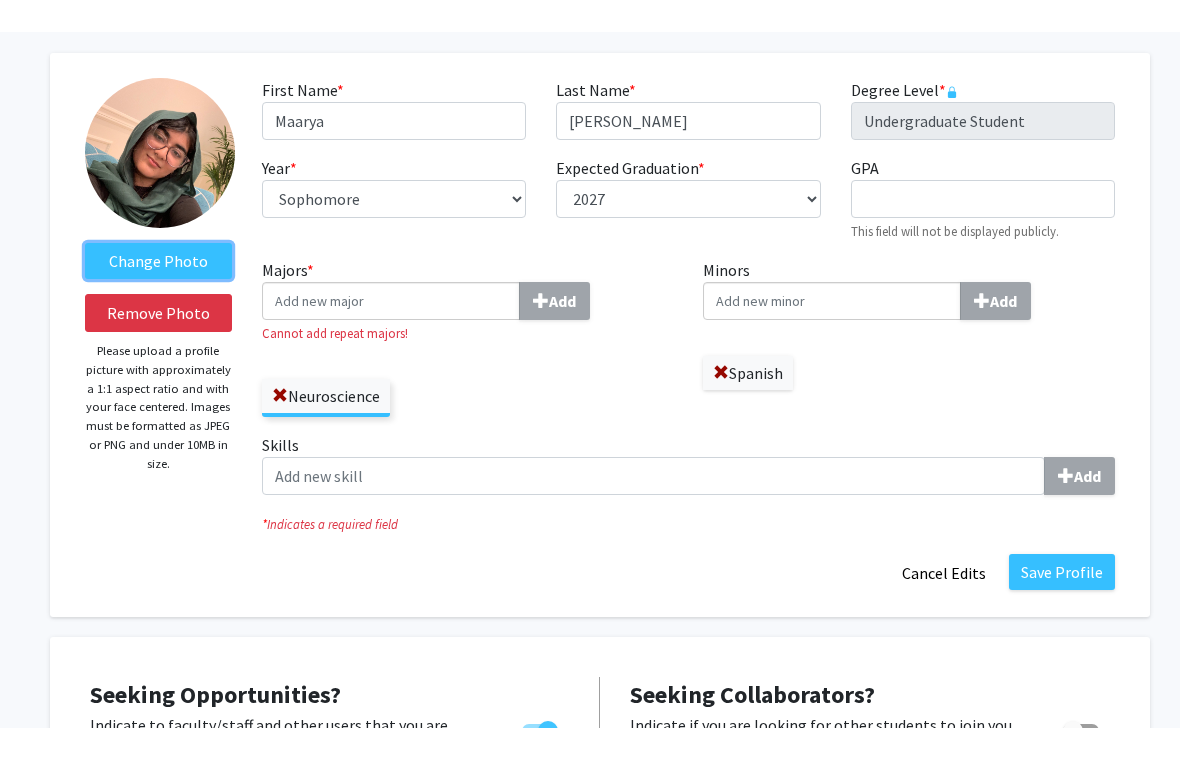 scroll, scrollTop: 0, scrollLeft: 0, axis: both 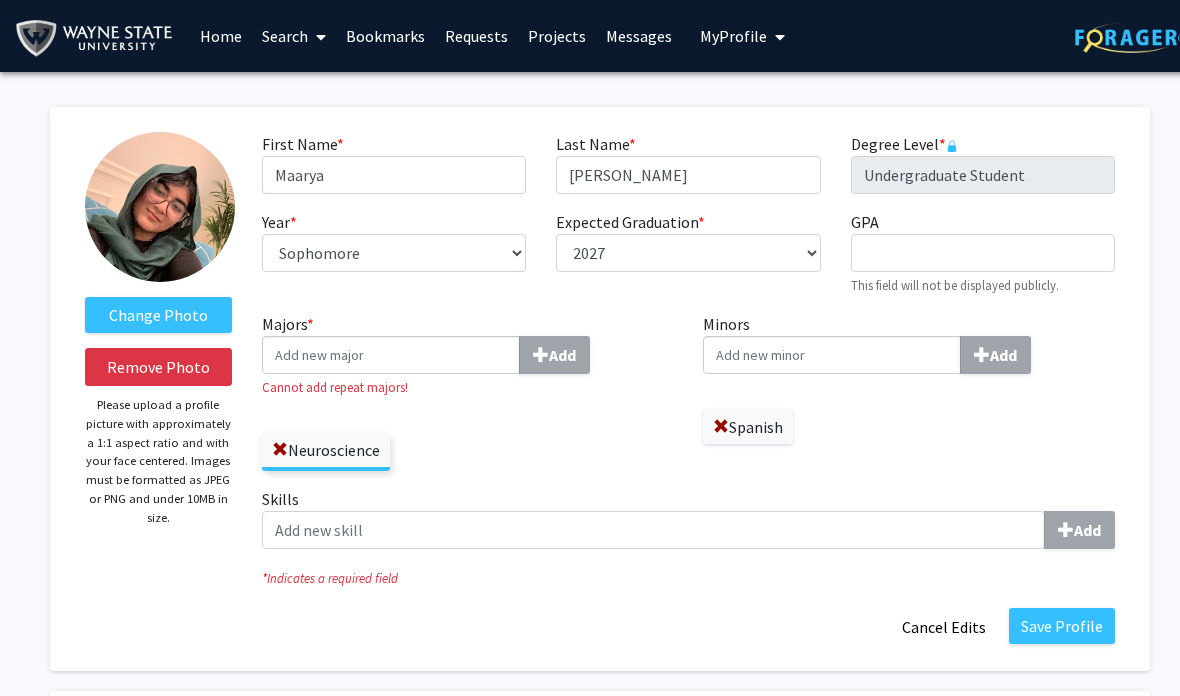 click 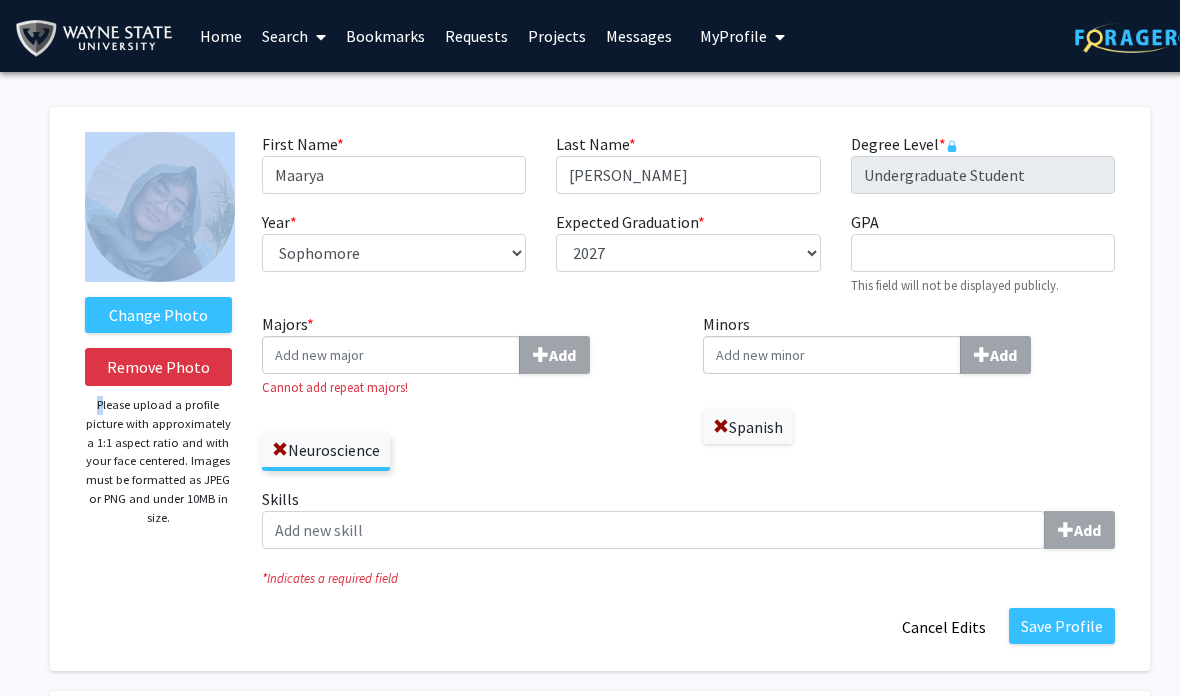 drag, startPoint x: 186, startPoint y: 201, endPoint x: 120, endPoint y: 161, distance: 77.175125 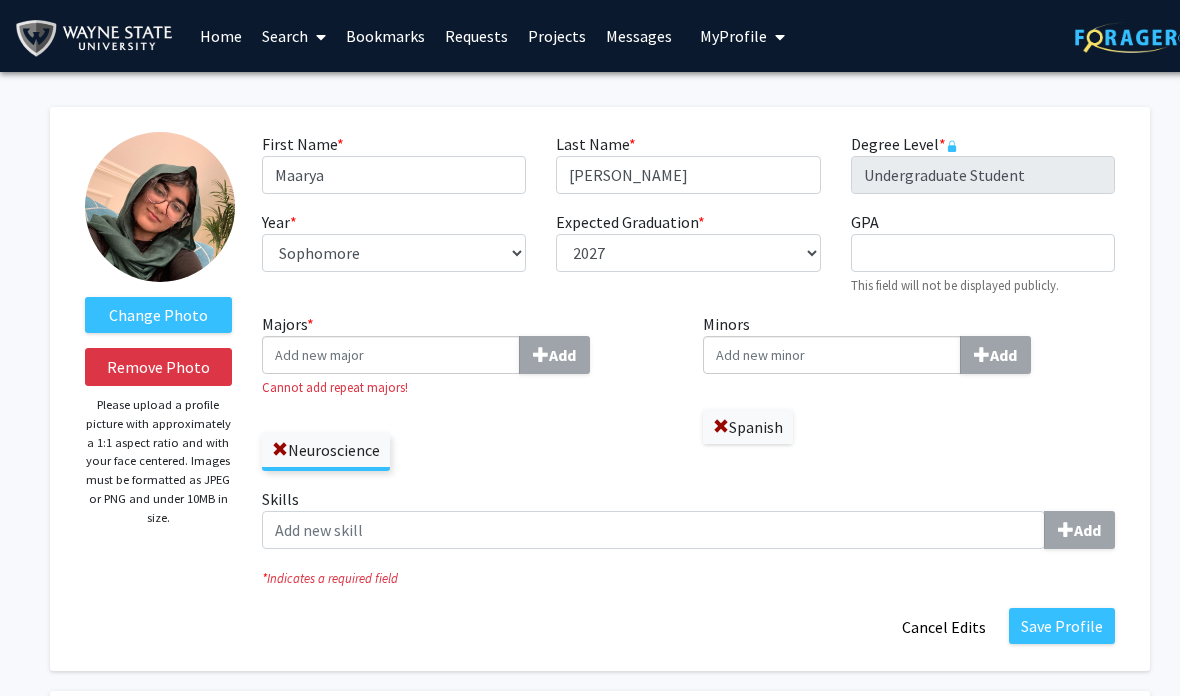 click on "Change Photo   Remove Photo   Please upload a profile picture with approximately a 1:1 aspect ratio and with your face centered. Images must be formatted as JPEG or PNG and under 10MB in size.   First Name  * required [PERSON_NAME]  Last Name  * required [PERSON_NAME]  Degree Level  * required Undergraduate Student  Year  * required ---  First-year   Sophomore   Junior   Senior   Postbaccalaureate Certificate   Expected Graduation  * required ---  2018   2019   2020   2021   2022   2023   2024   2025   2026   2027   2028   2029   2030   2031   GPA  required  This field will not be displayed publicly.   Majors  * Add Cannot add repeat majors!  Neuroscience   Minors  Add  Spanish   Skills  Add *  Indicates a required field  Save Profile   Cancel Edits  Seeking Opportunities?  Indicate to faculty/staff and other users that you are looking for opportunities to join collaborative projects.    Seeking Collaborators?  Indicate if you are looking for other students to join you on collaborative projects.         help  About" 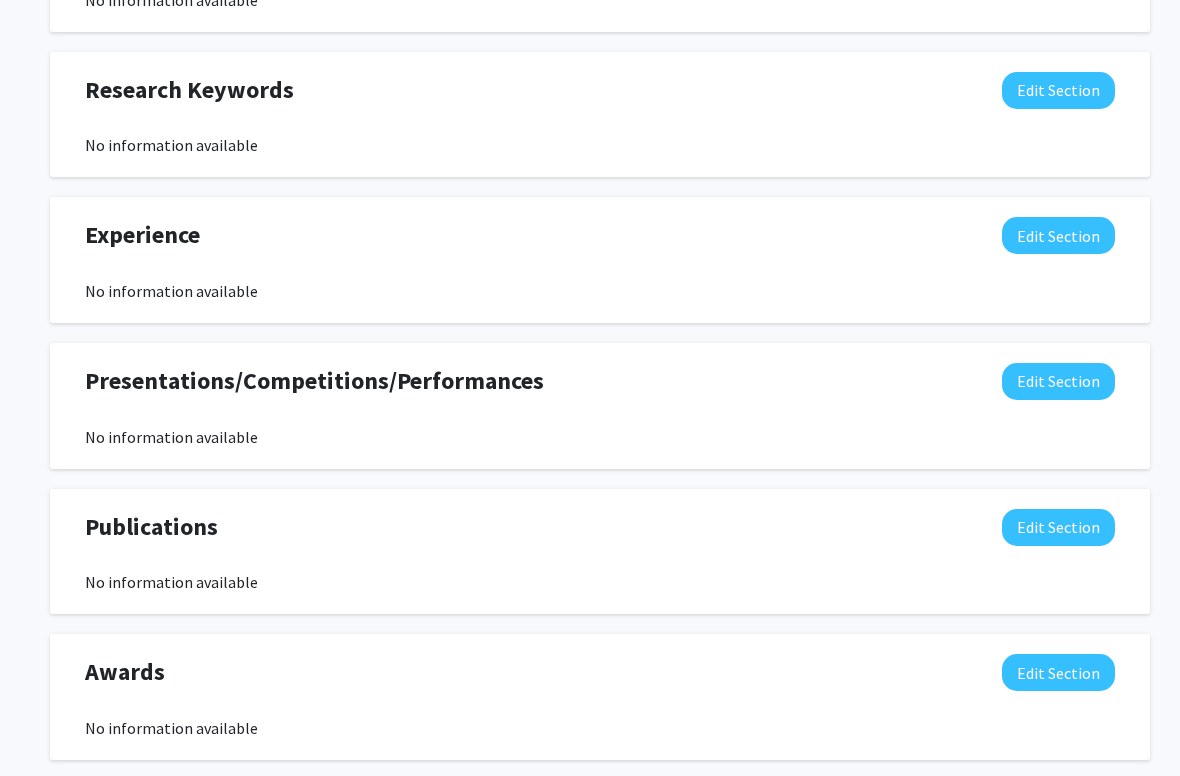 scroll, scrollTop: 1349, scrollLeft: 0, axis: vertical 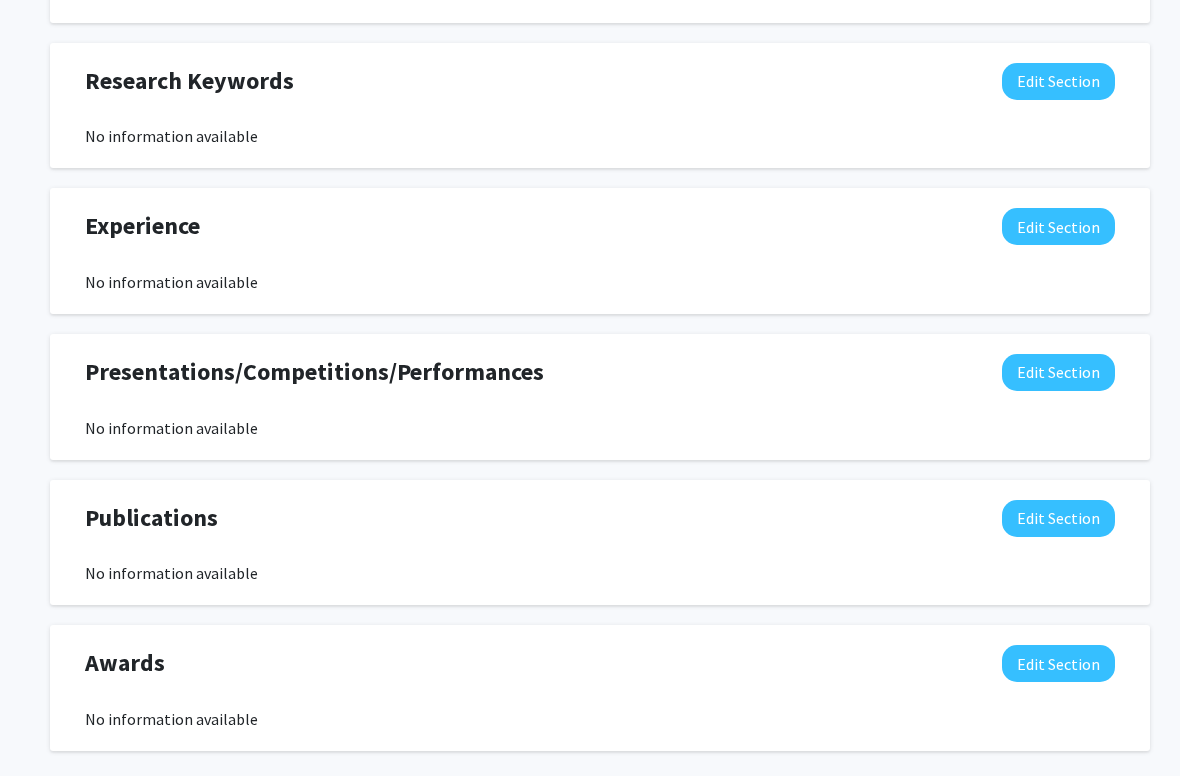click on "Edit Section" 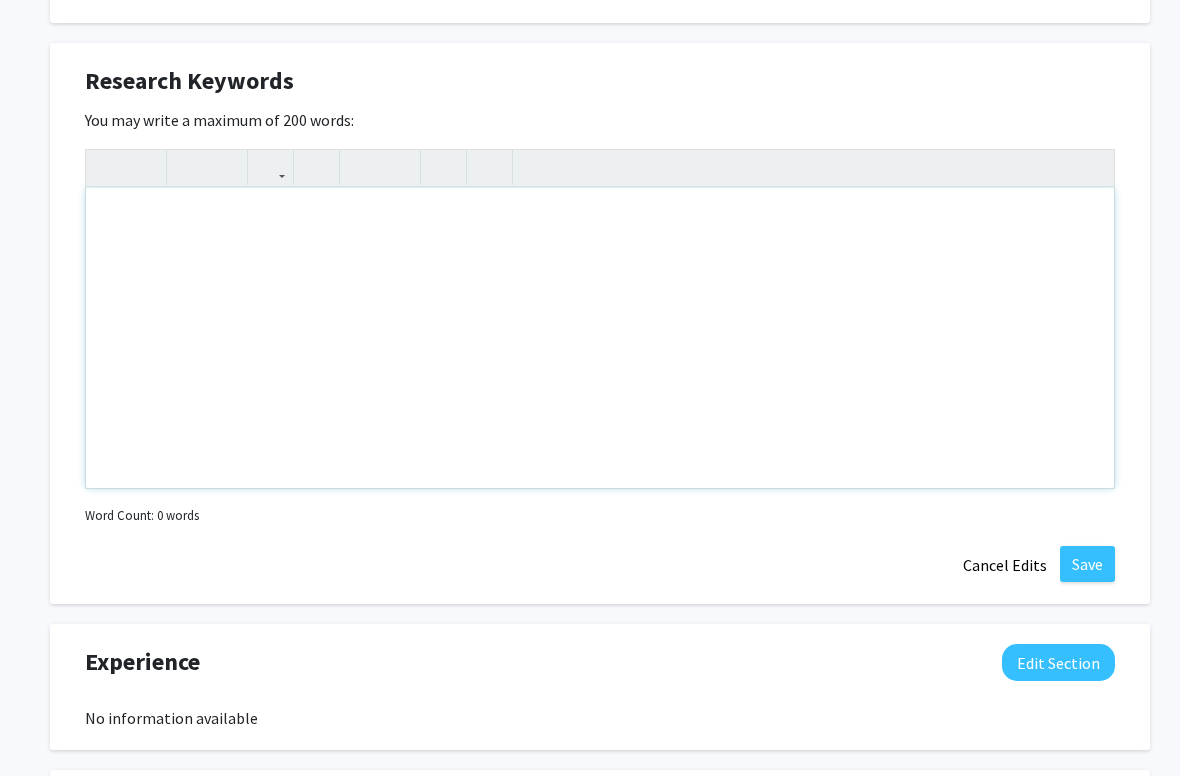 click at bounding box center [600, 338] 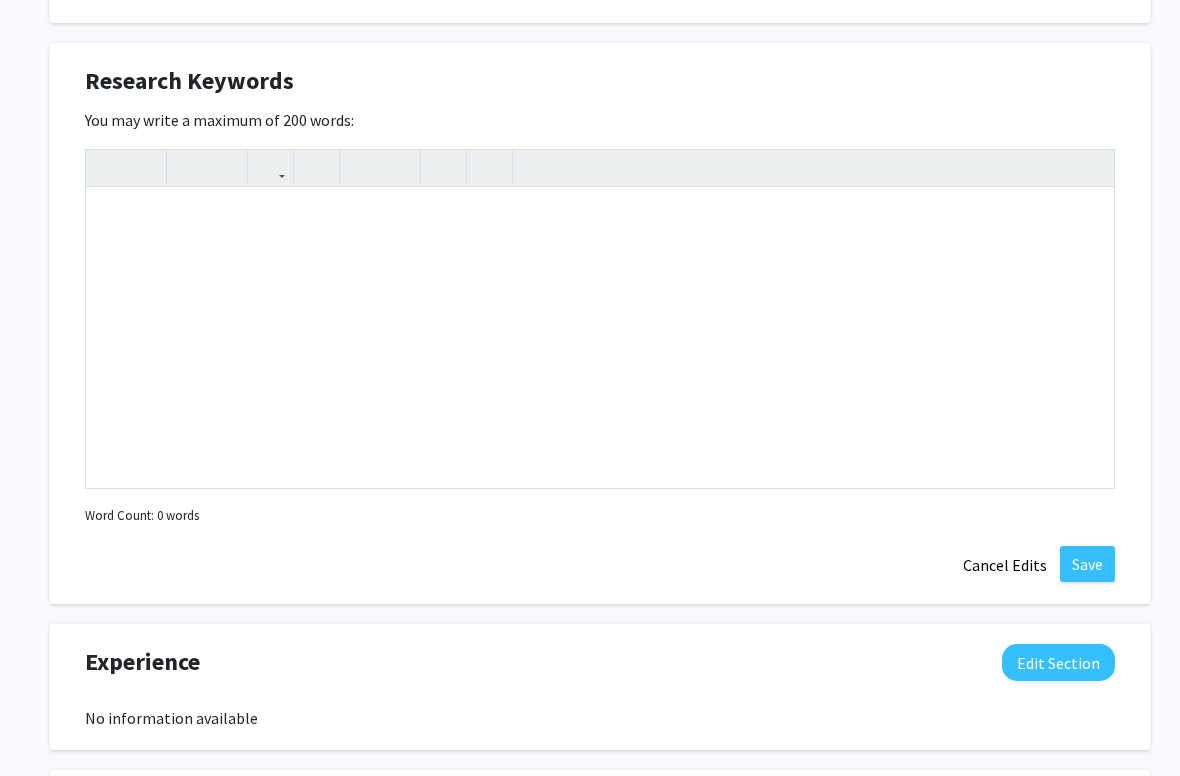 click on "Research Keywords  Edit Section" 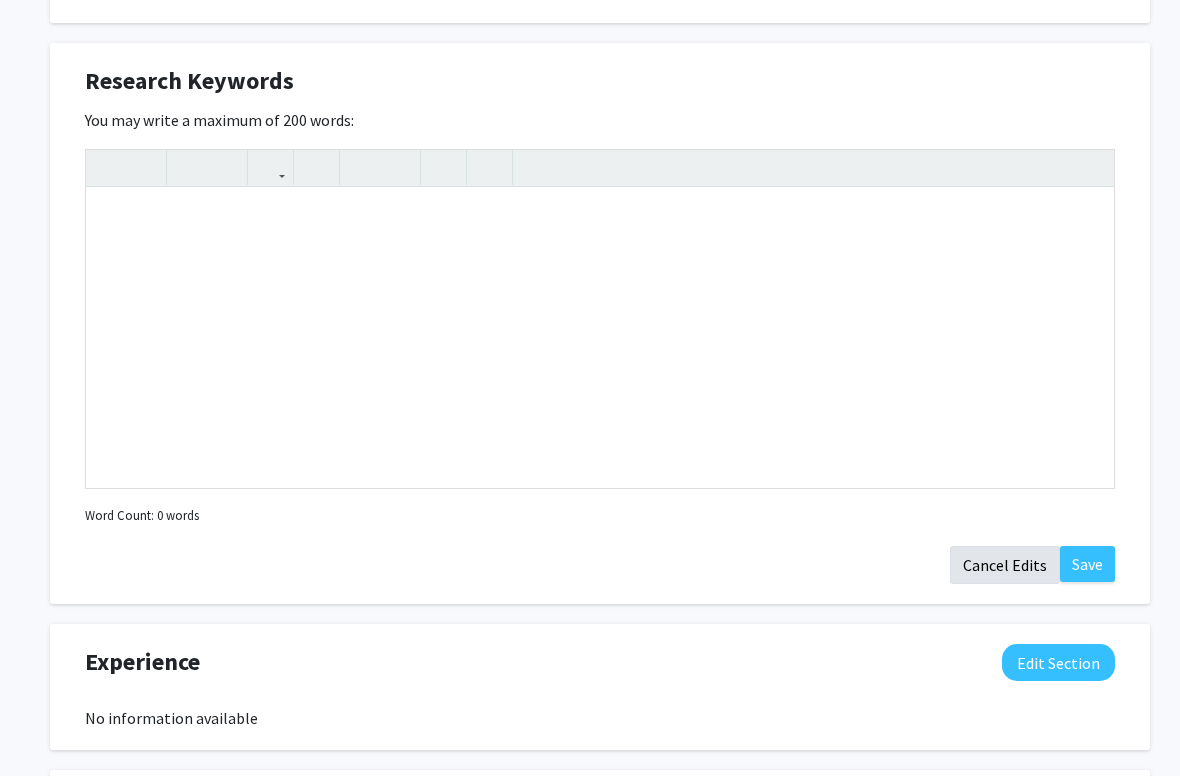 click on "Cancel Edits" 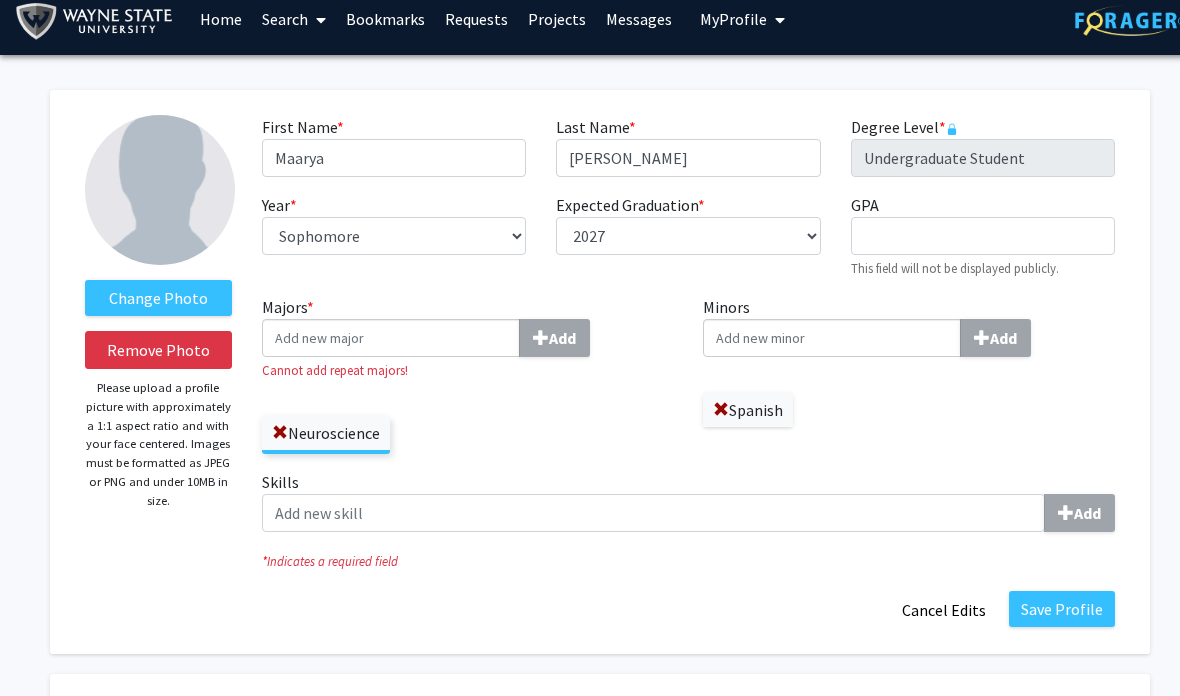 scroll, scrollTop: 0, scrollLeft: 0, axis: both 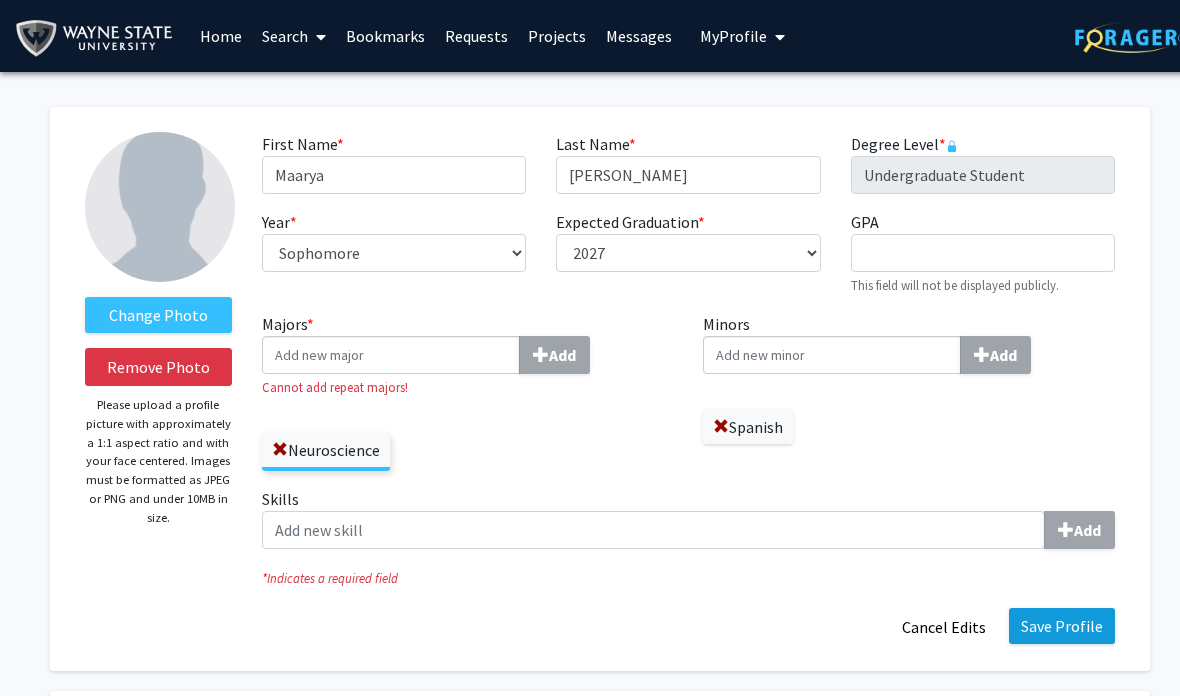 click on "Save Profile" 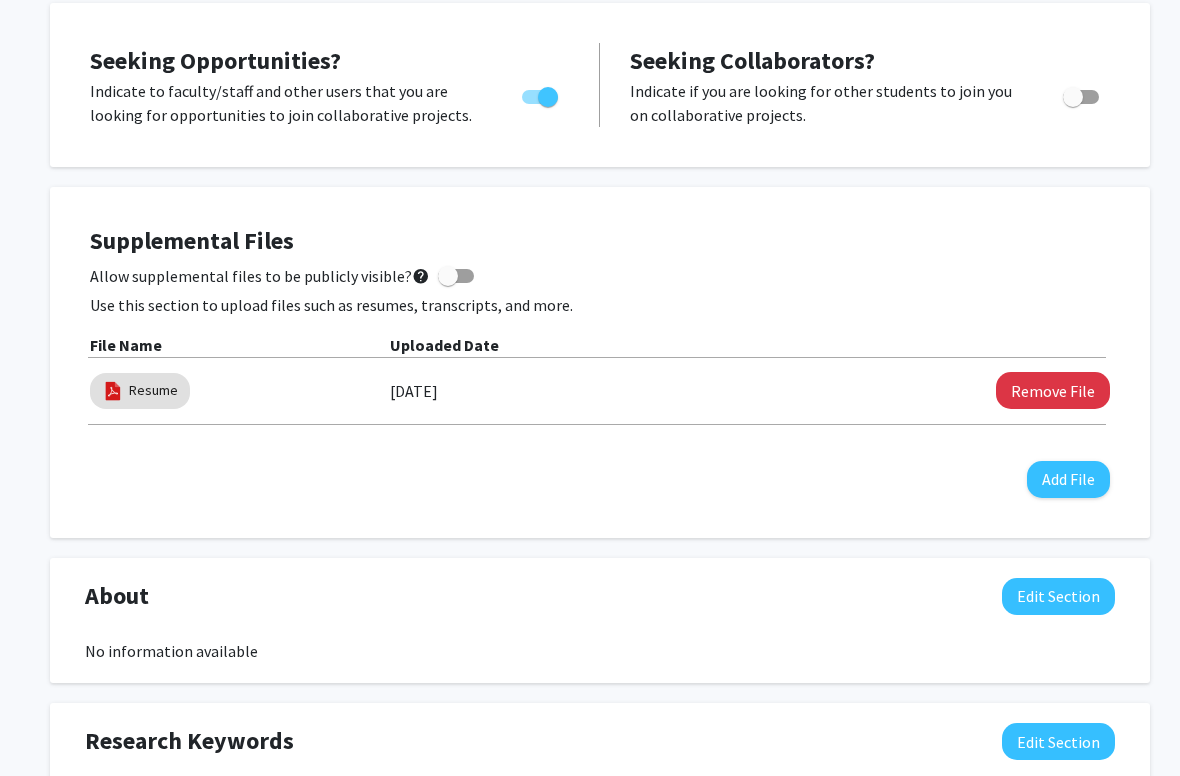 scroll, scrollTop: 405, scrollLeft: 0, axis: vertical 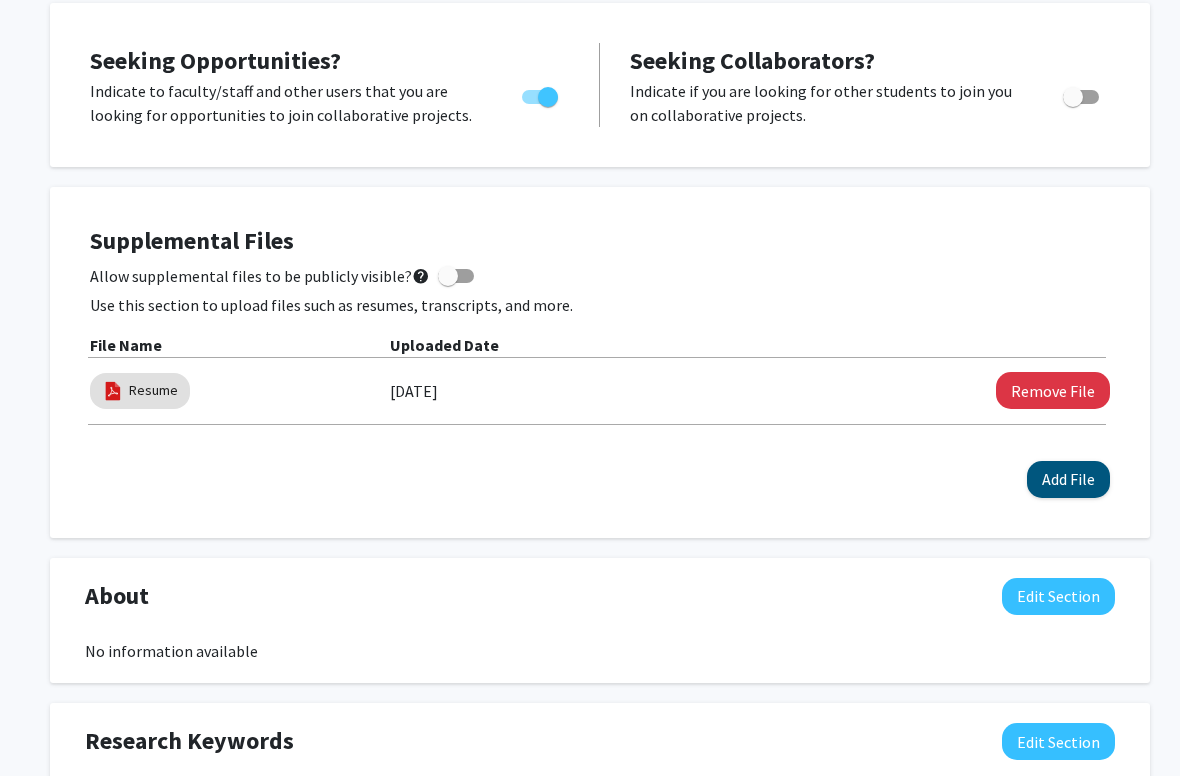 click on "Add File" 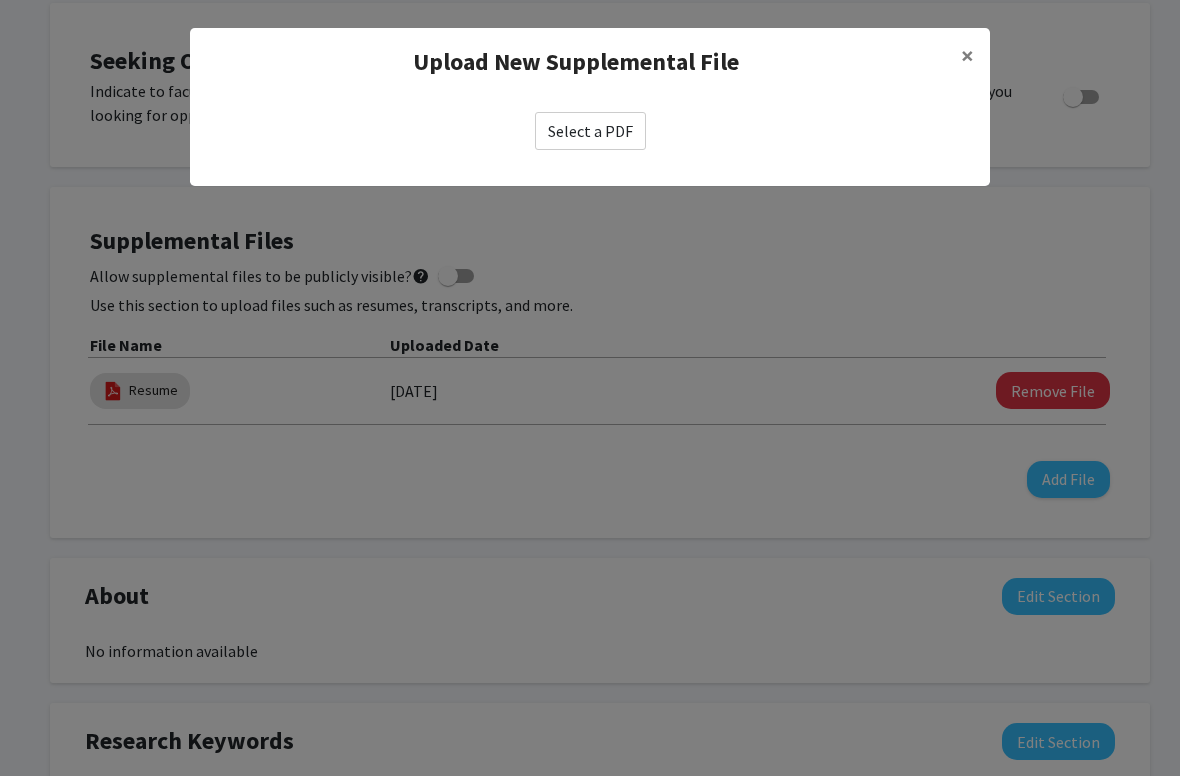 click on "Select a PDF" 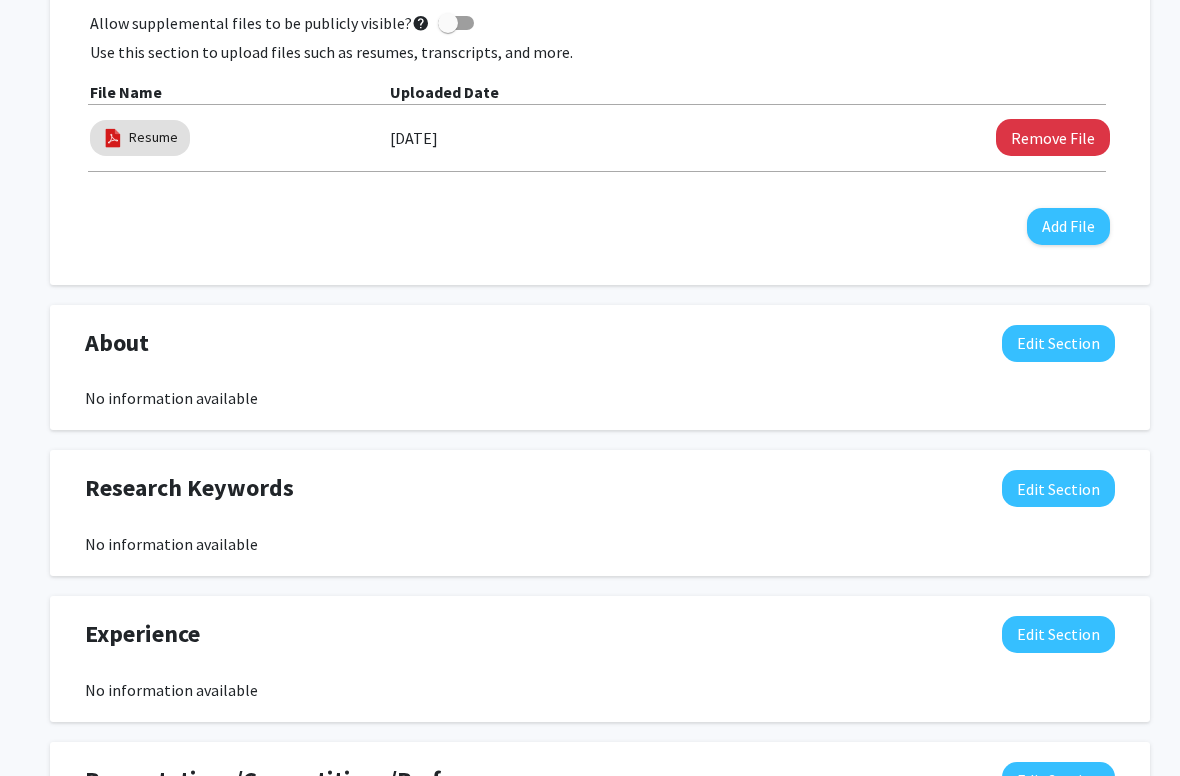 scroll, scrollTop: 658, scrollLeft: 0, axis: vertical 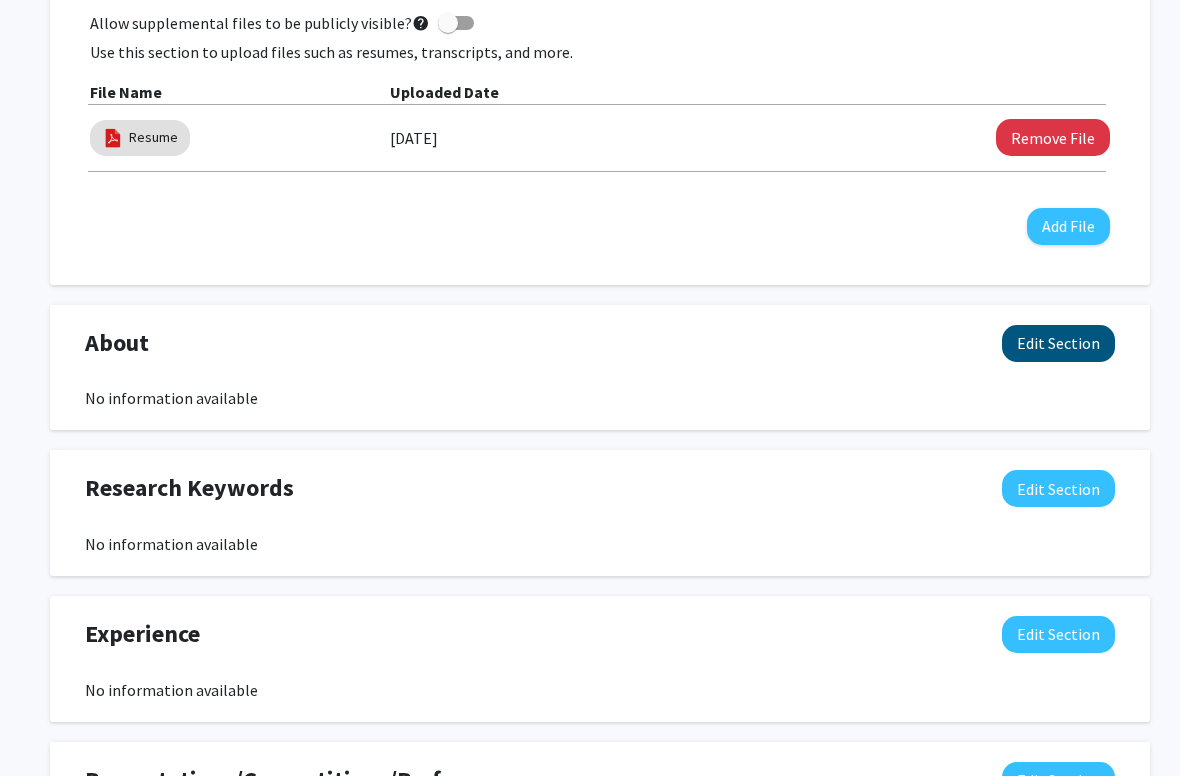 click on "Edit Section" 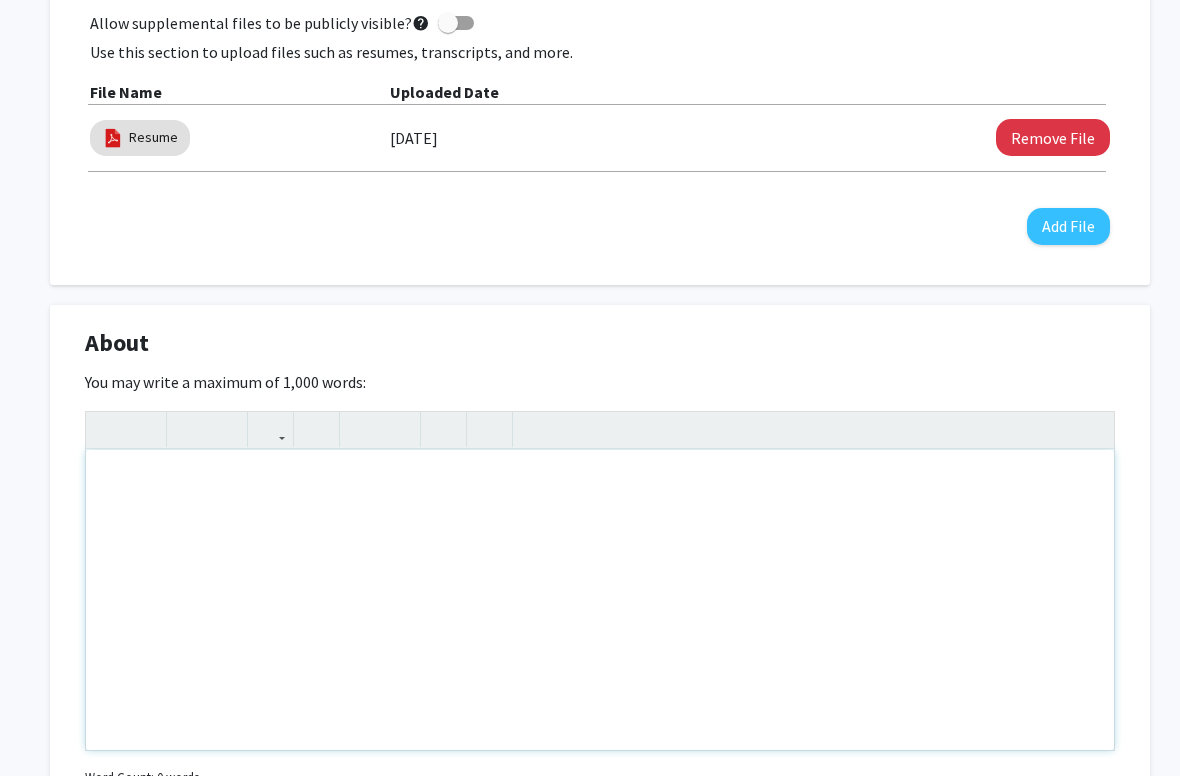 click at bounding box center [600, 600] 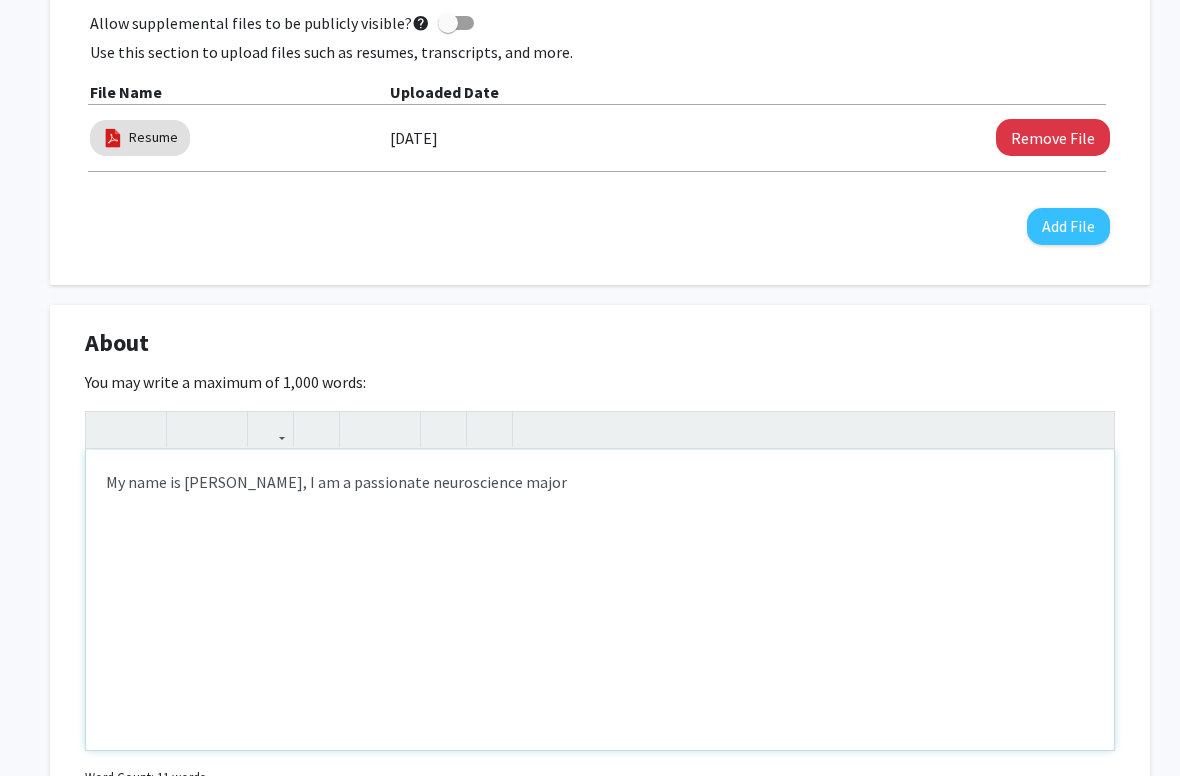 click on "My name is [PERSON_NAME], I am a passionate neuroscience major" at bounding box center (600, 600) 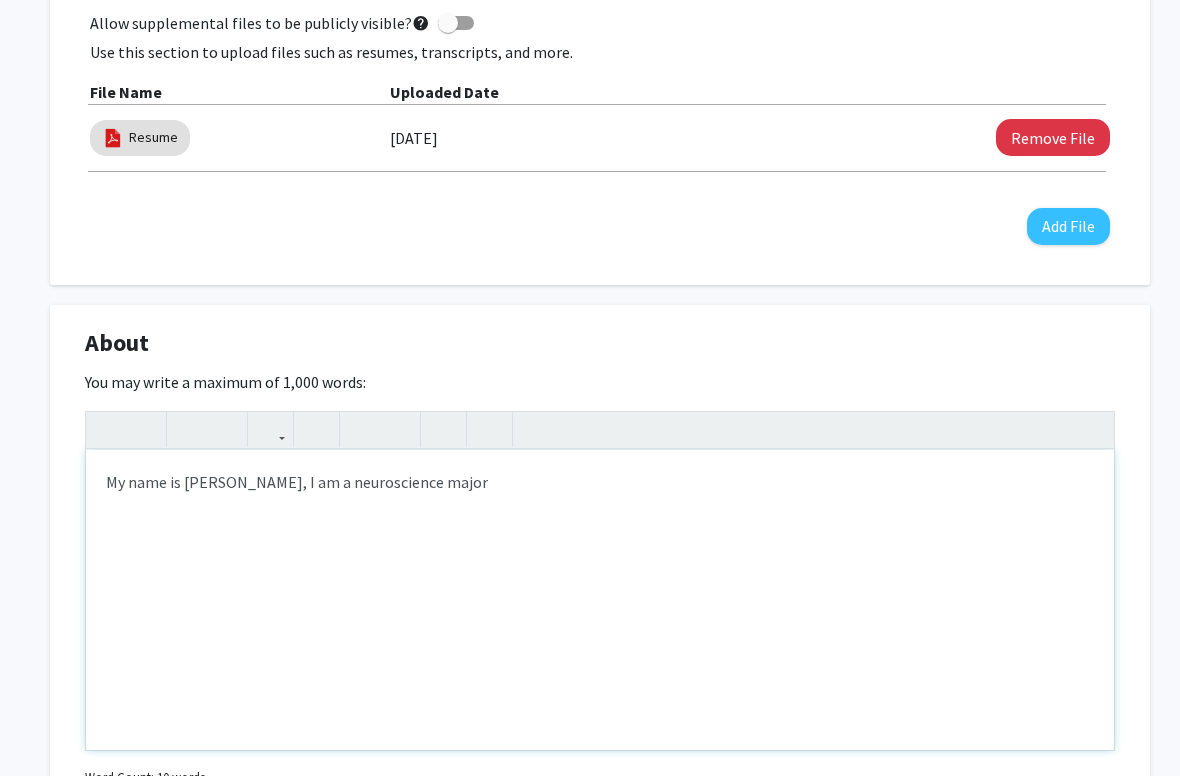 click on "My name is [PERSON_NAME], I am a neuroscience major" at bounding box center (600, 600) 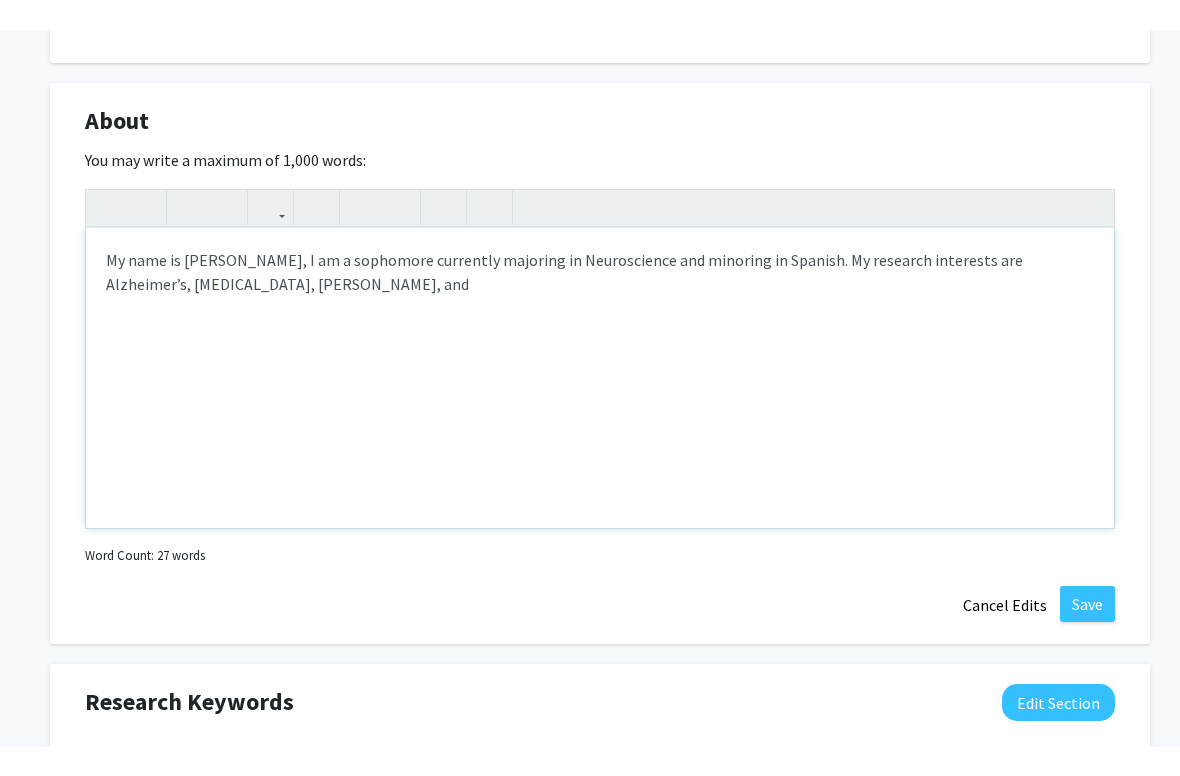 scroll, scrollTop: 851, scrollLeft: 0, axis: vertical 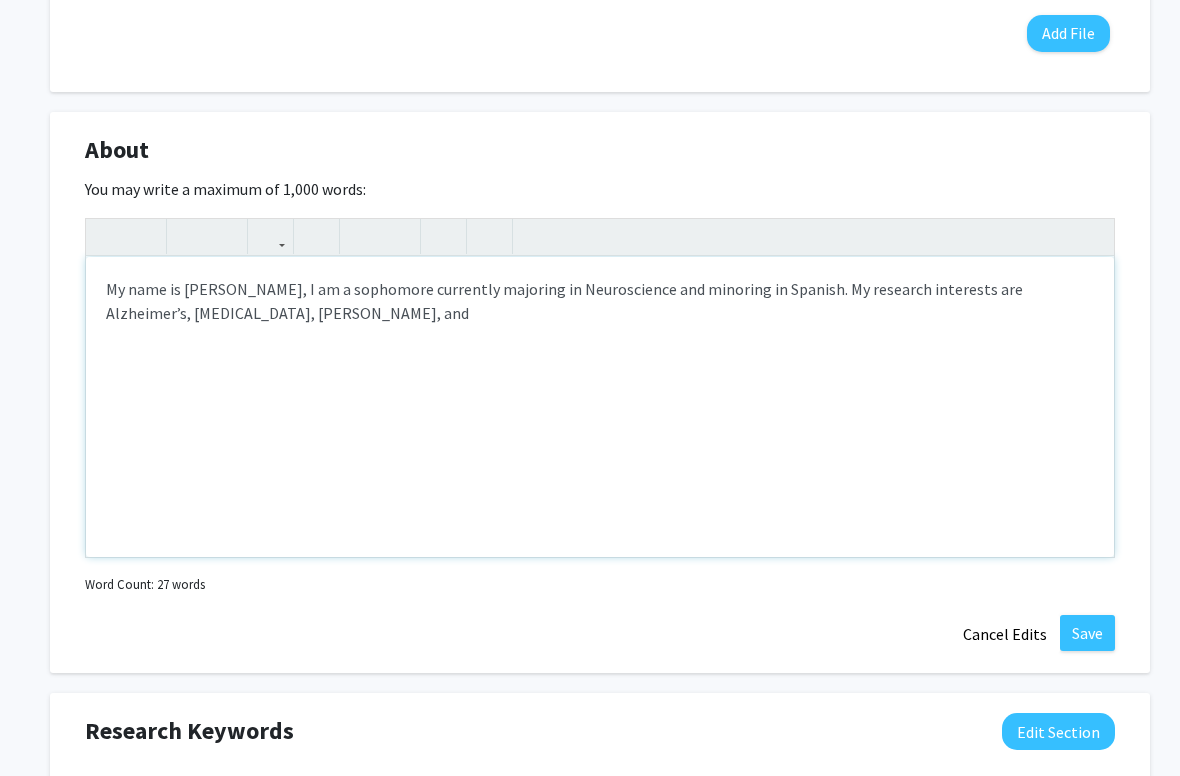 click on "My name is [PERSON_NAME], I am a sophomore currently majoring in Neuroscience and minoring in Spanish. My research interests are Alzheimer’s, [MEDICAL_DATA], [PERSON_NAME], and" at bounding box center [600, 407] 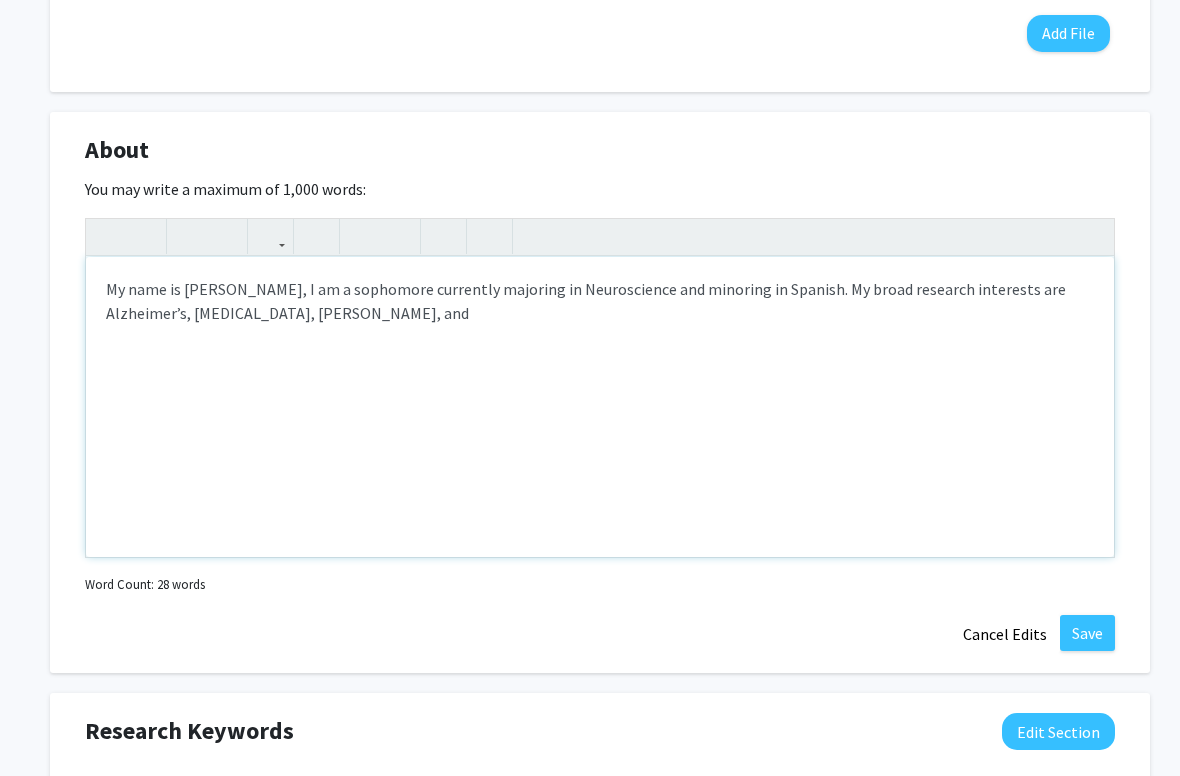 click on "My name is [PERSON_NAME], I am a sophomore currently majoring in Neuroscience and minoring in Spanish. My broad research interests are Alzheimer’s, [MEDICAL_DATA], [PERSON_NAME], and" at bounding box center [600, 407] 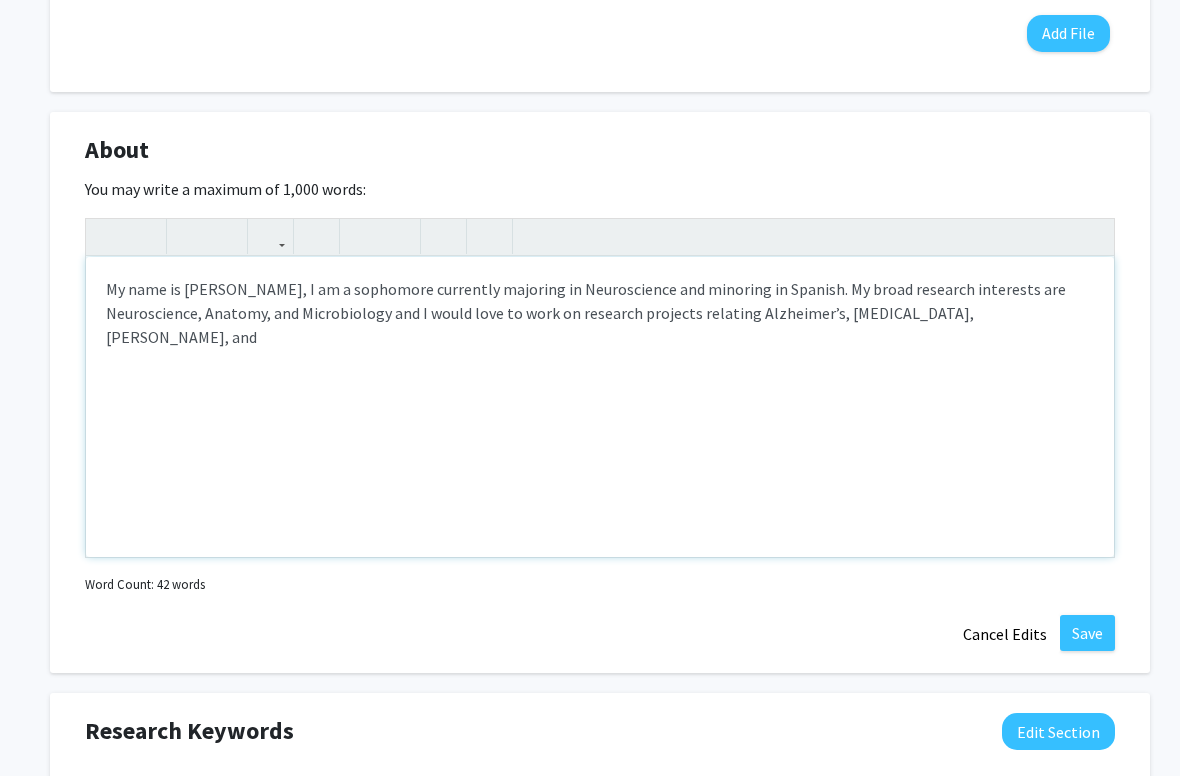 type on "My name is [PERSON_NAME], I am a sophomore currently majoring in Neuroscience and minoring in Spanish. My broad research interests are Neuroscience, Anatomy, and Microbiology and I would love to work on research projects relating to Alzheimer’s, [MEDICAL_DATA], [PERSON_NAME], and&nbsp;" 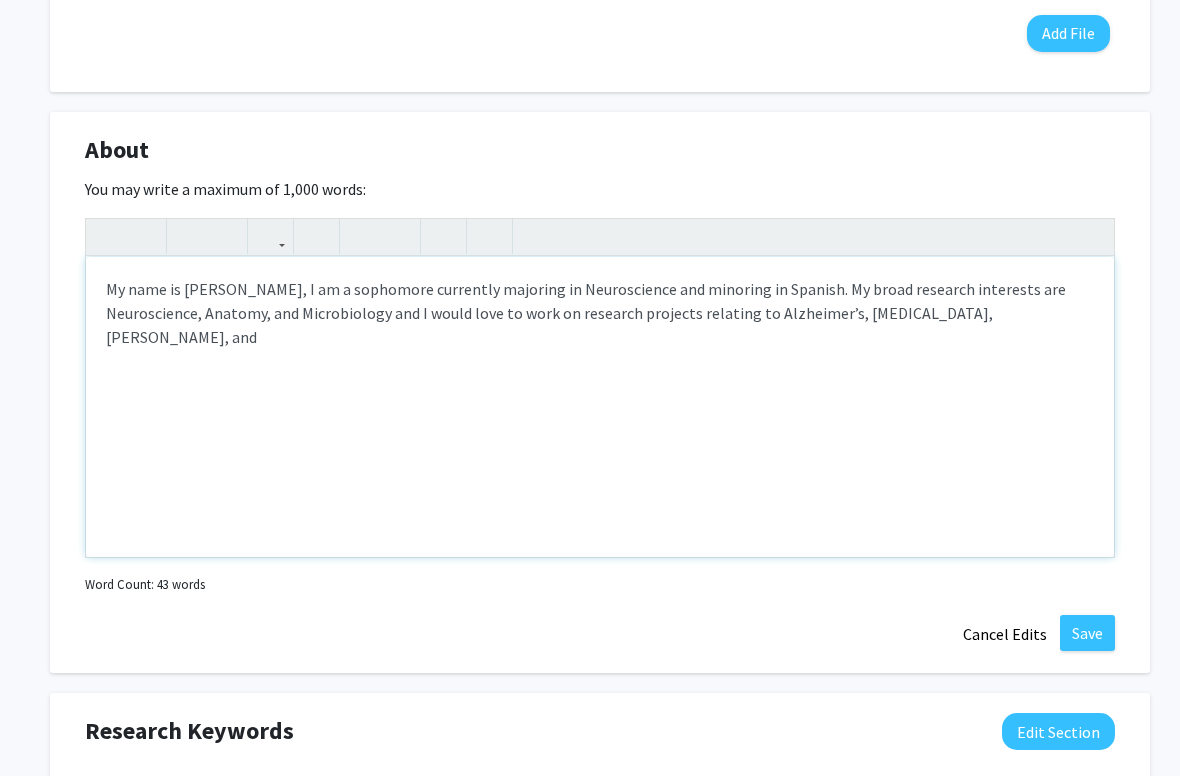 click on "My name is [PERSON_NAME], I am a sophomore currently majoring in Neuroscience and minoring in Spanish. My broad research interests are Neuroscience, Anatomy, and Microbiology and I would love to work on research projects relating to Alzheimer’s, [MEDICAL_DATA], [PERSON_NAME], and" at bounding box center (600, 407) 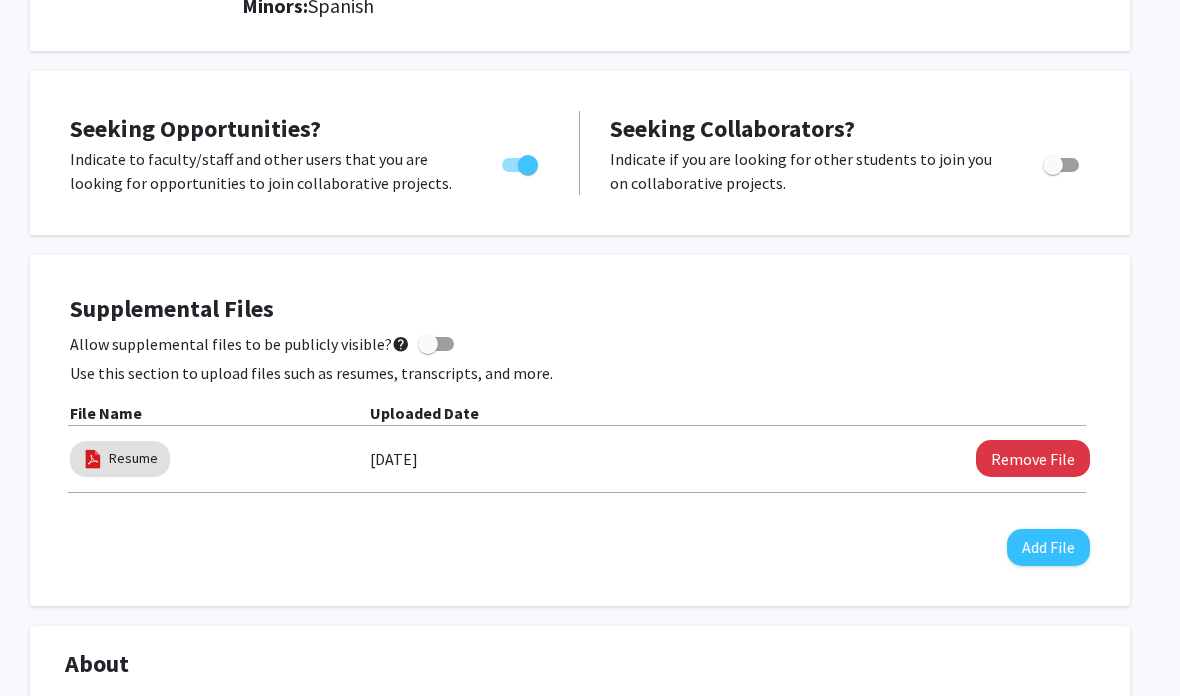 scroll, scrollTop: 337, scrollLeft: 20, axis: both 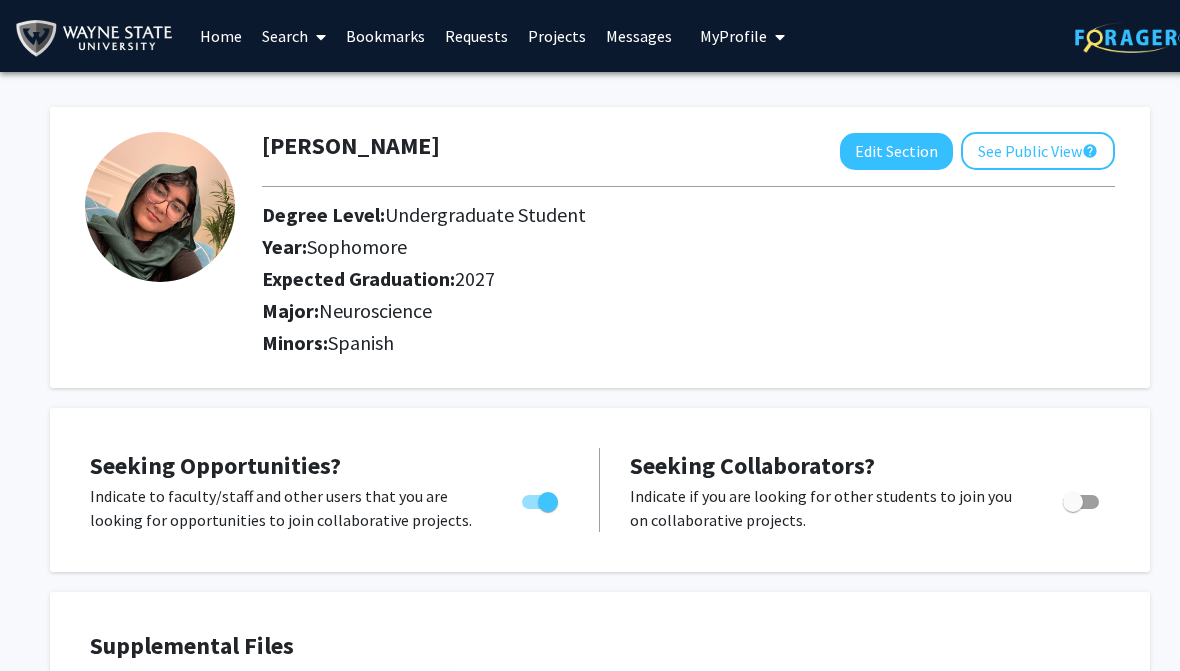 click on "Search" at bounding box center [294, 36] 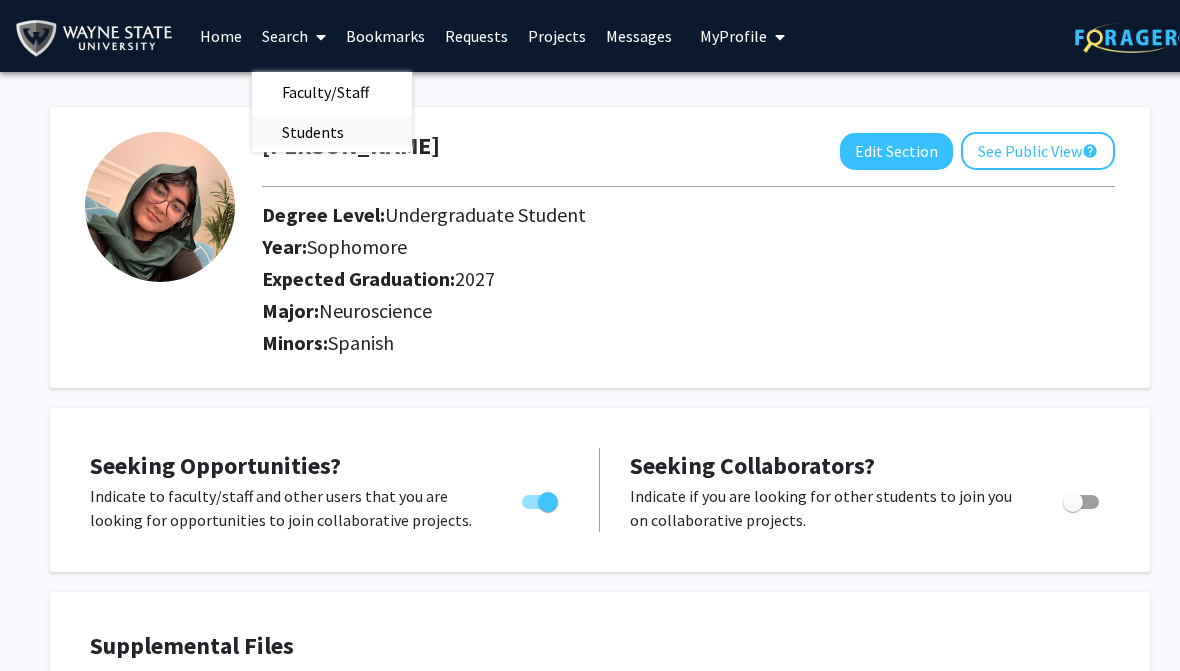 click on "Students" at bounding box center [313, 132] 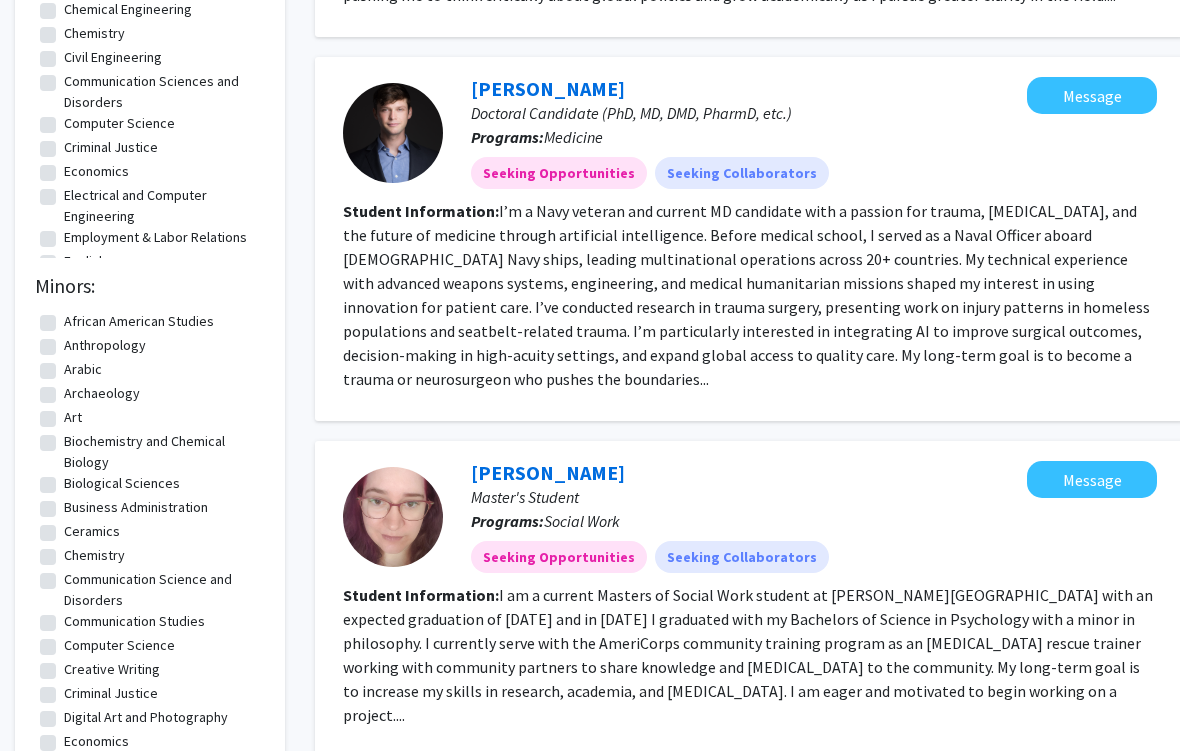 scroll, scrollTop: 507, scrollLeft: 0, axis: vertical 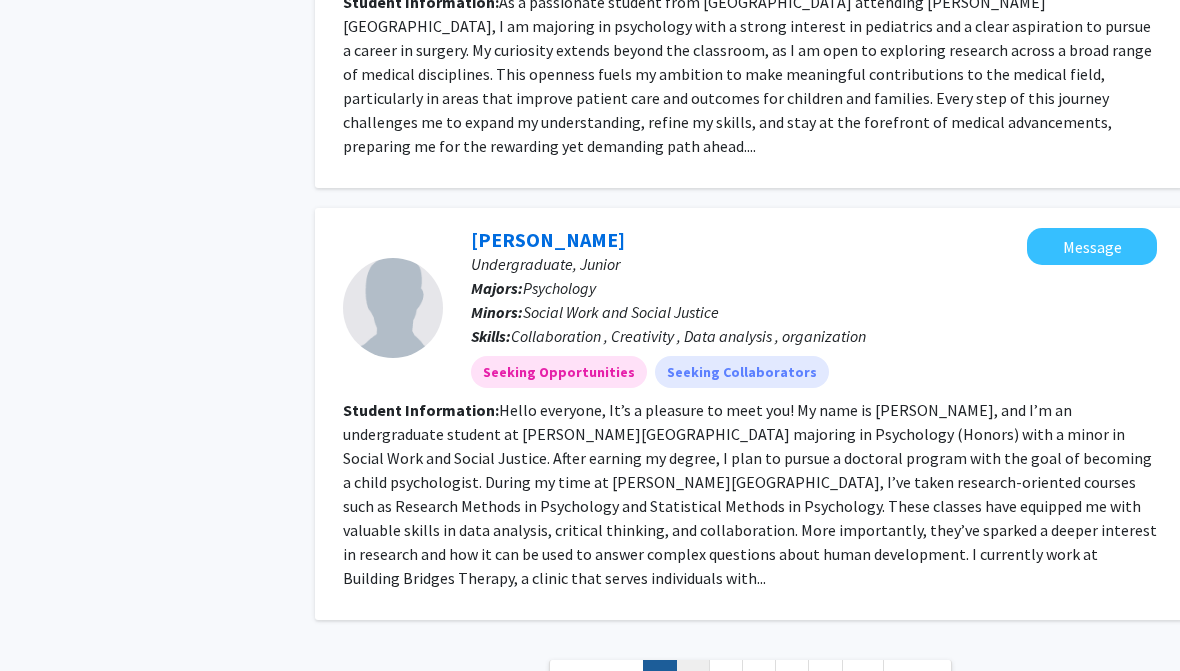 click on "2" 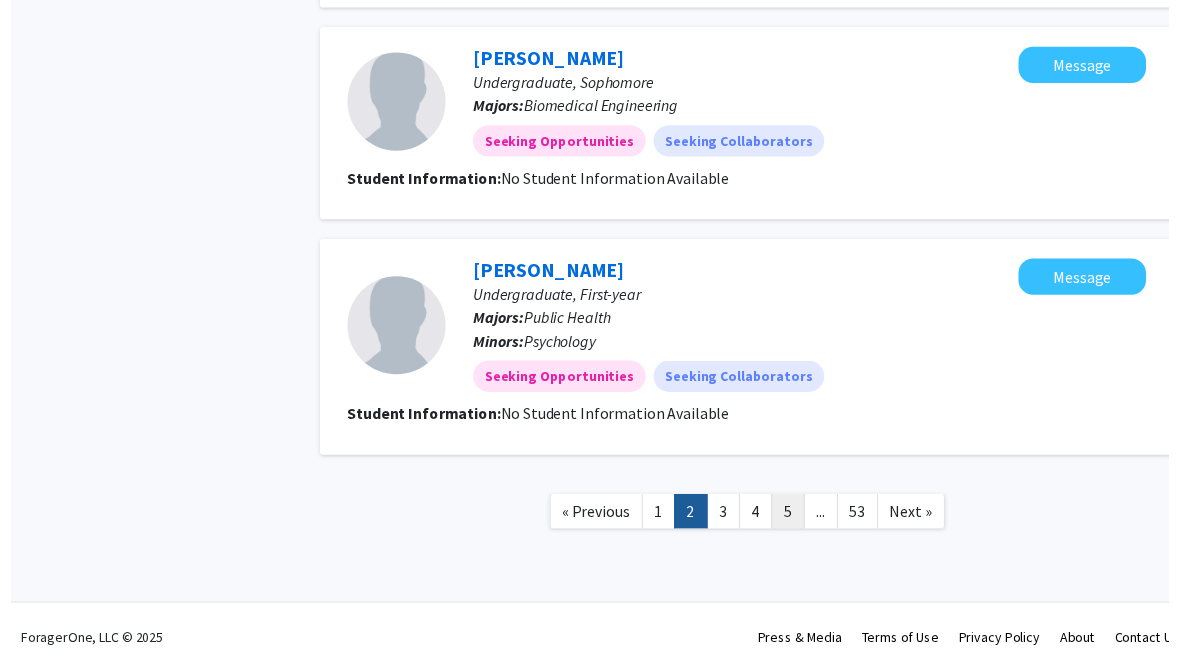 scroll, scrollTop: 2034, scrollLeft: 0, axis: vertical 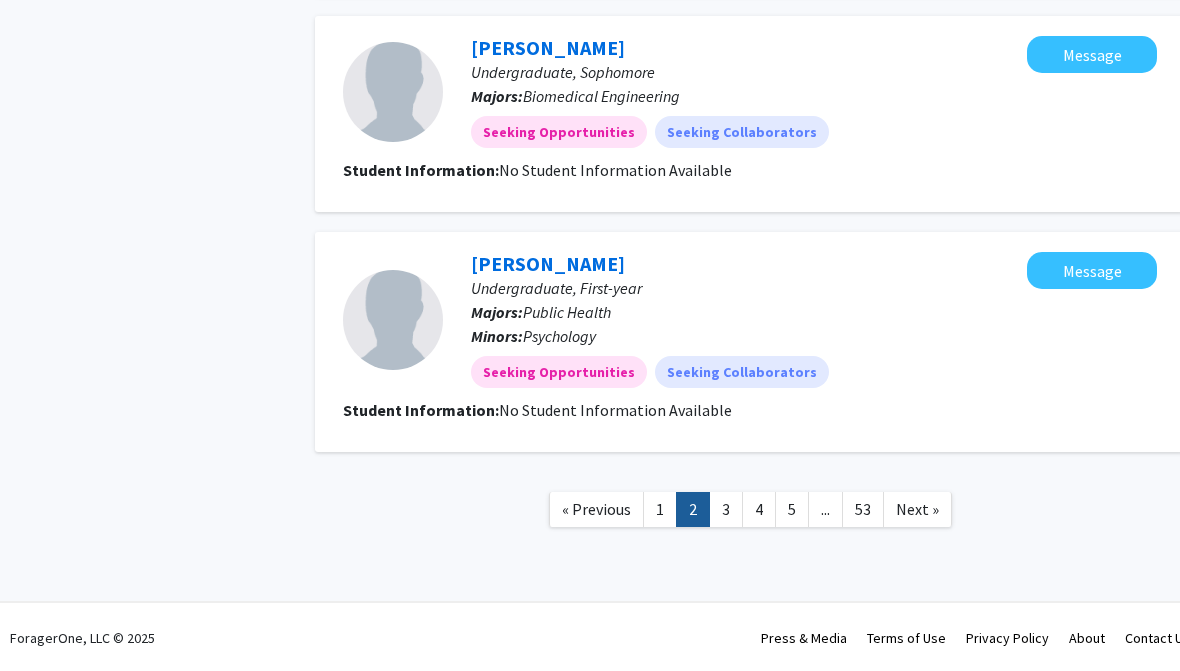 click on "3" 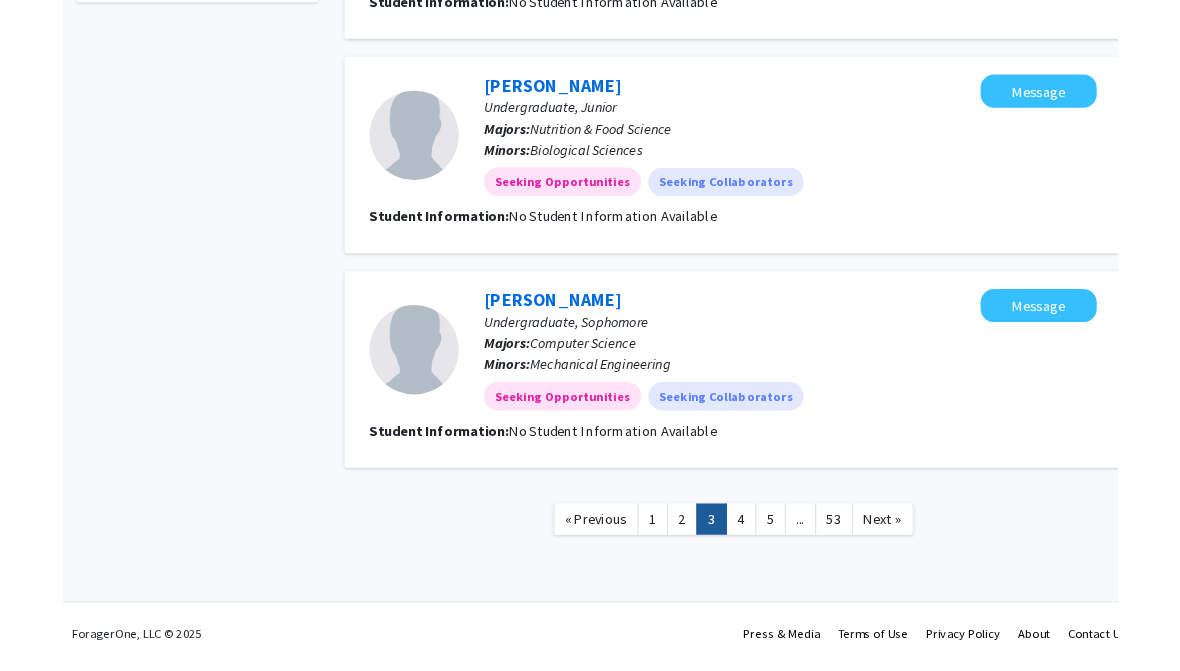 scroll, scrollTop: 2010, scrollLeft: 0, axis: vertical 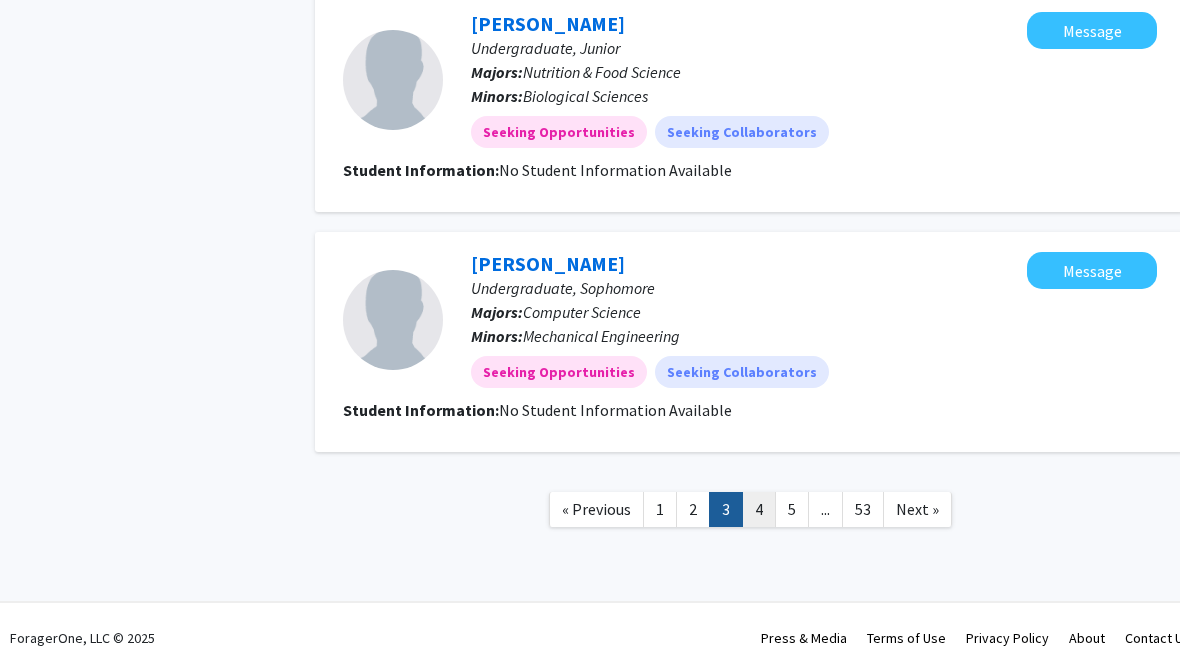 click on "4" 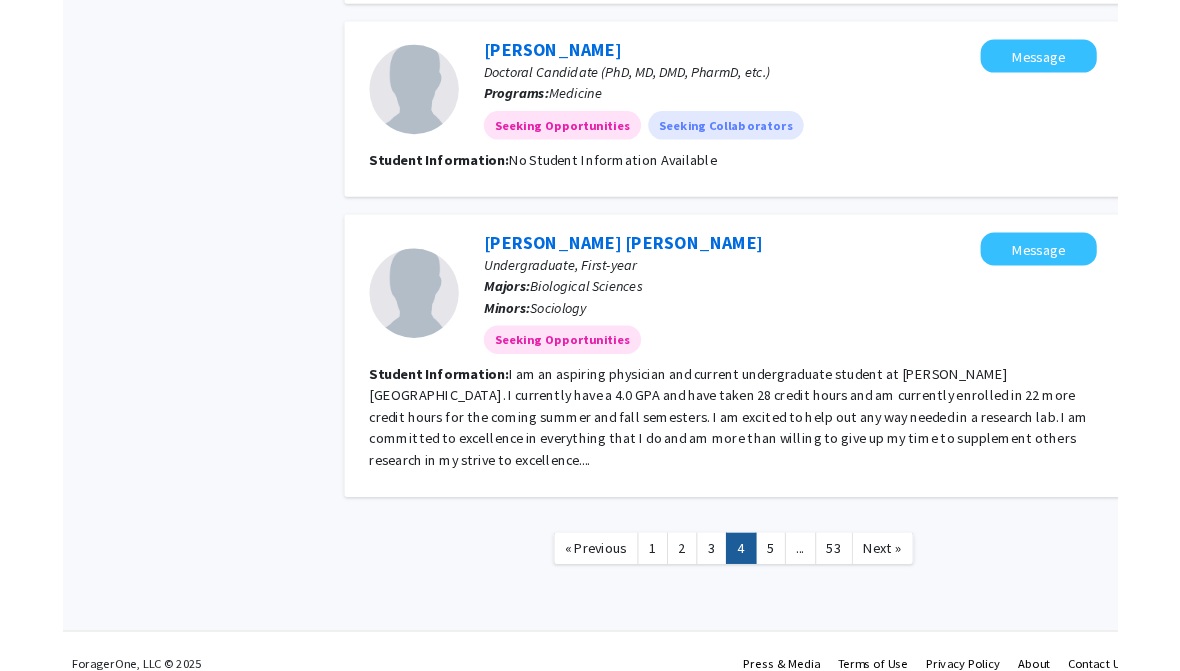 scroll, scrollTop: 2106, scrollLeft: 0, axis: vertical 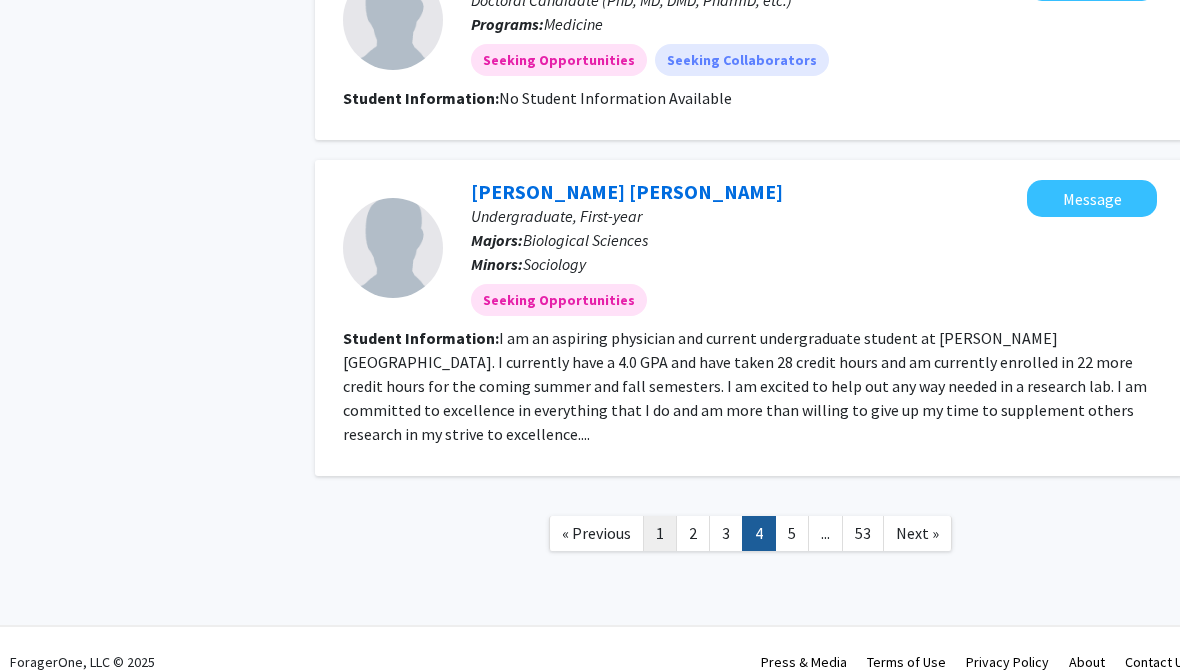 click on "1" 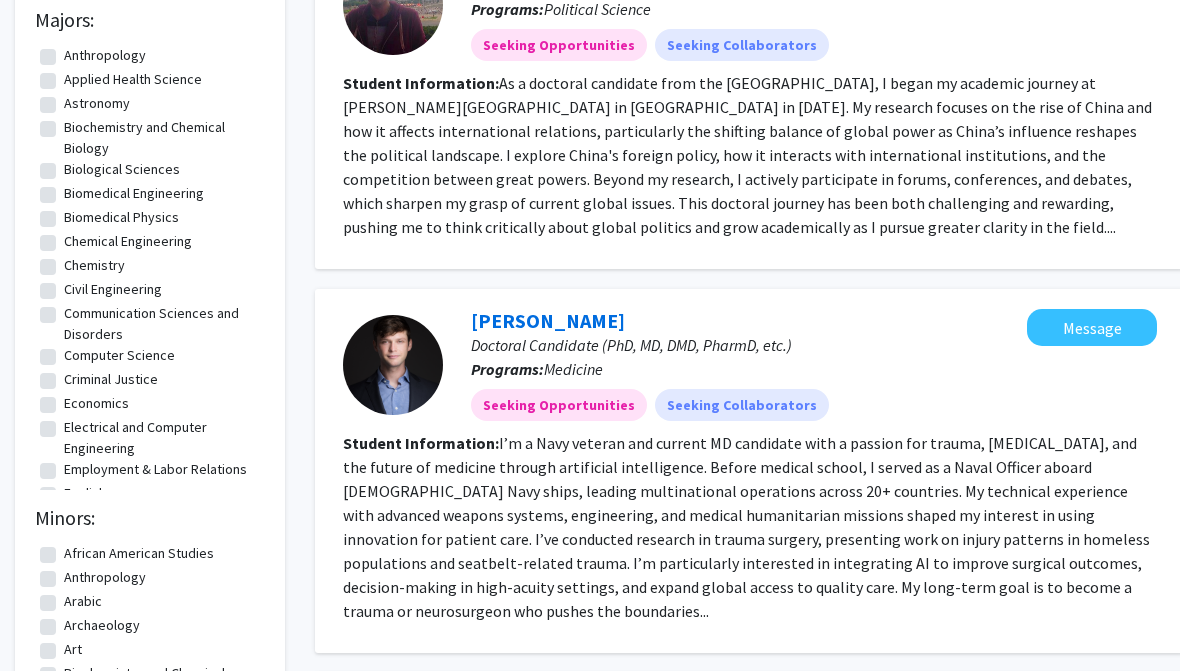 scroll, scrollTop: 0, scrollLeft: 0, axis: both 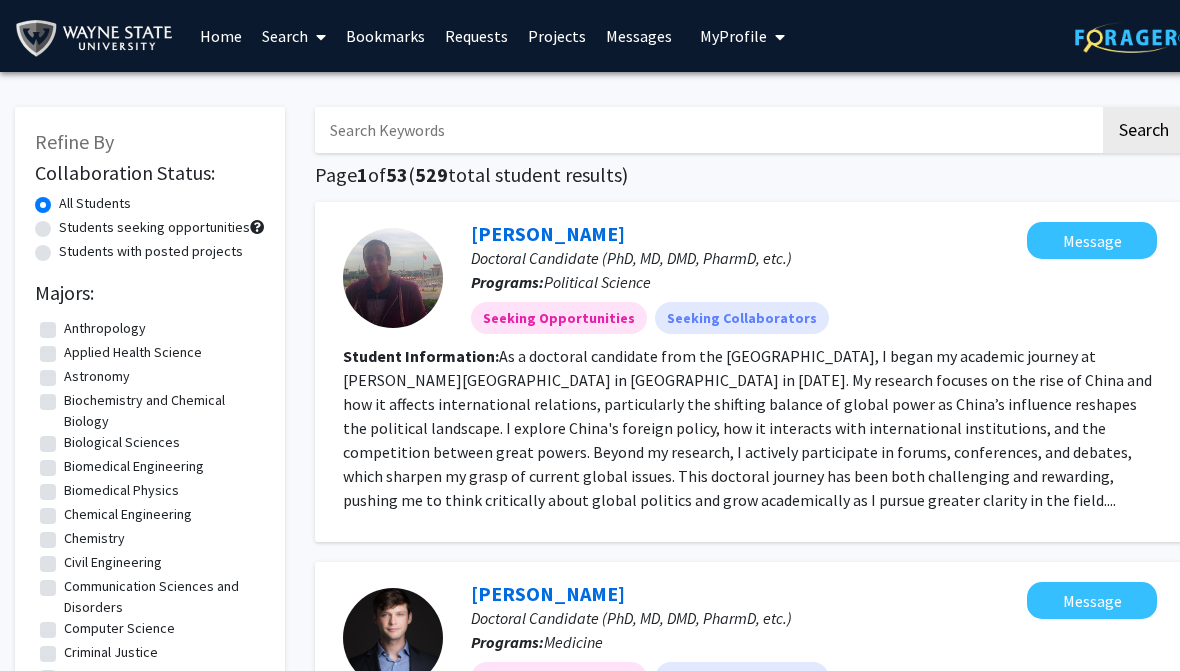 click on "Bookmarks" at bounding box center [385, 36] 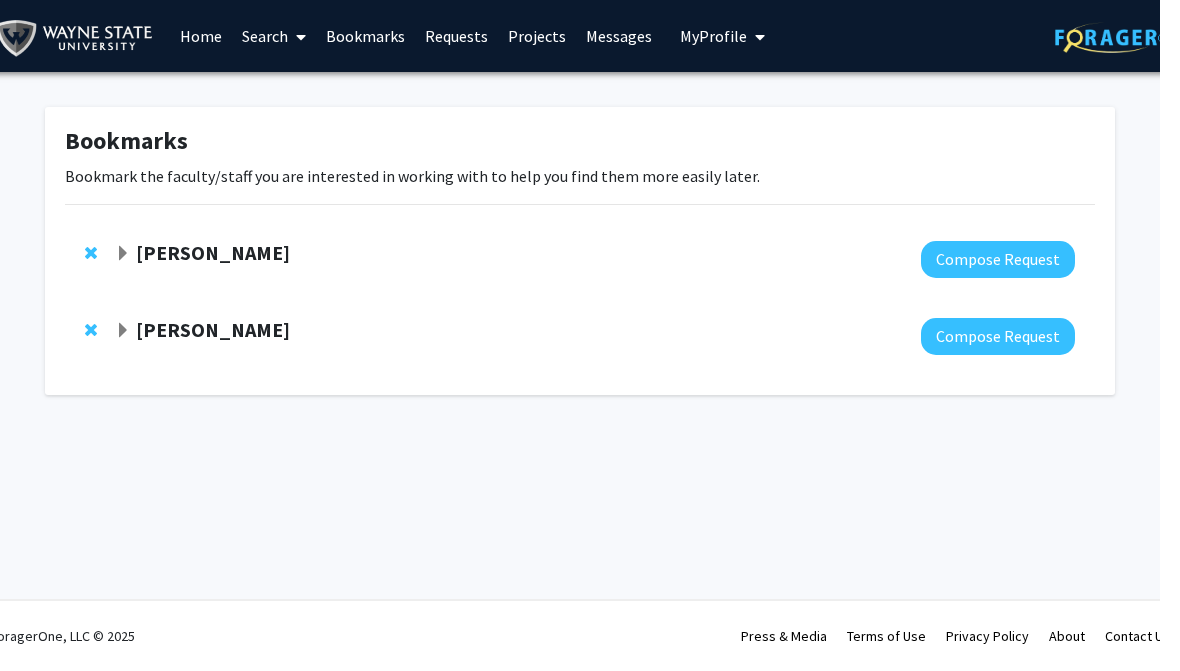 scroll, scrollTop: 0, scrollLeft: 20, axis: horizontal 